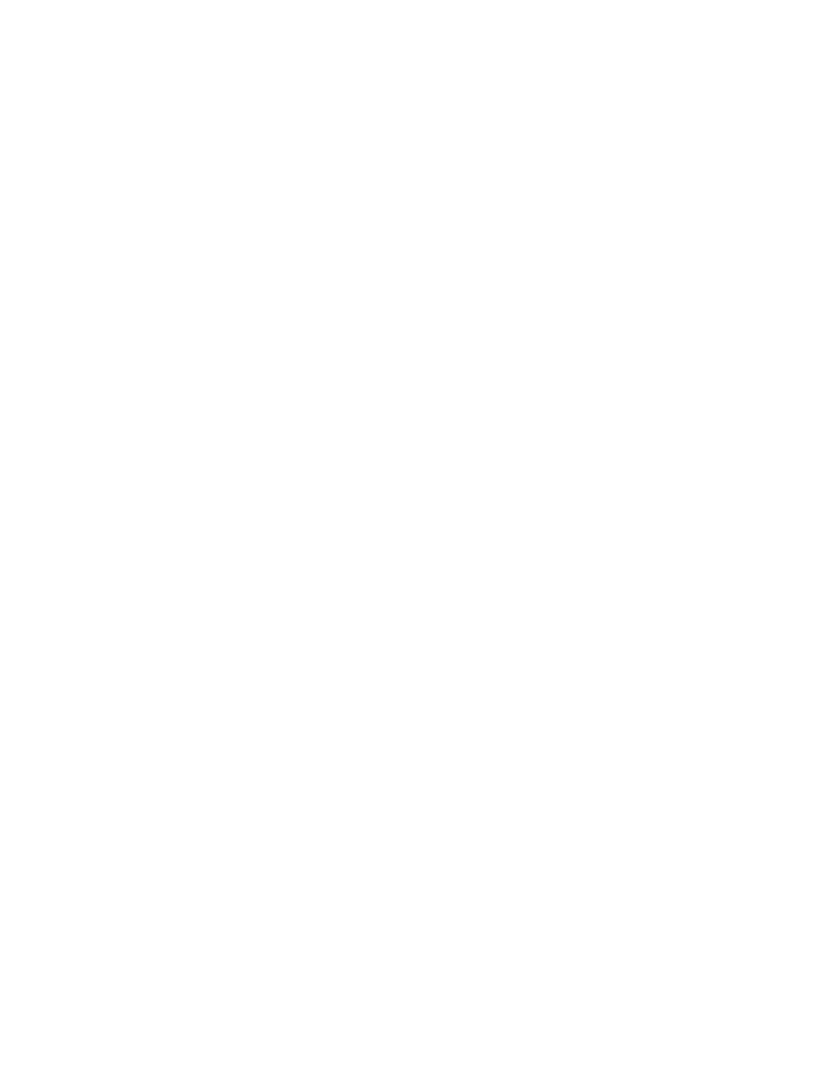 scroll, scrollTop: 0, scrollLeft: 0, axis: both 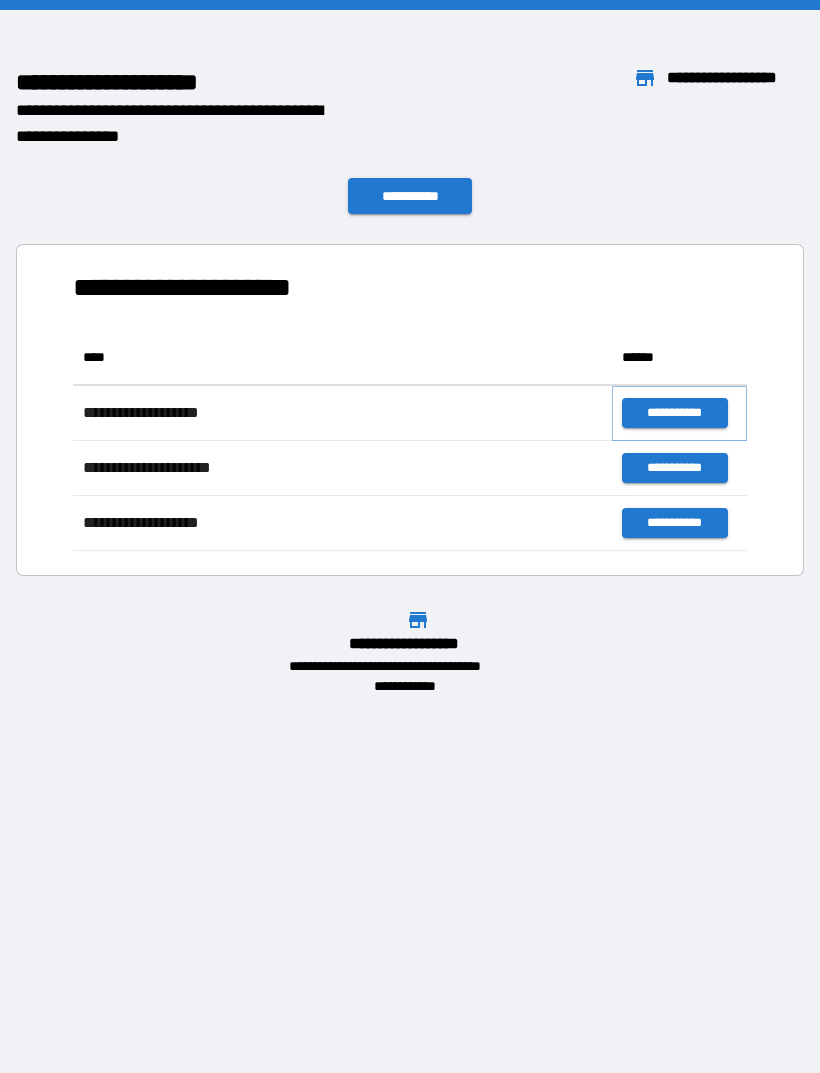 click on "**********" at bounding box center [674, 413] 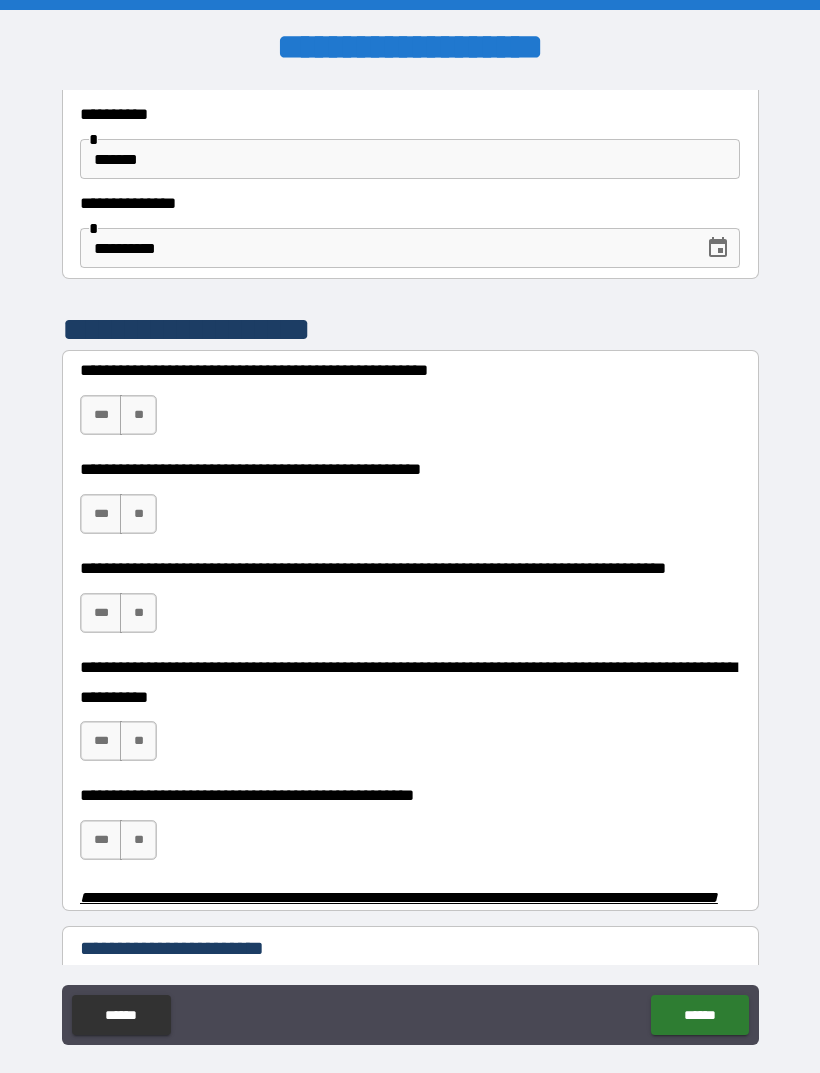 scroll, scrollTop: 226, scrollLeft: 0, axis: vertical 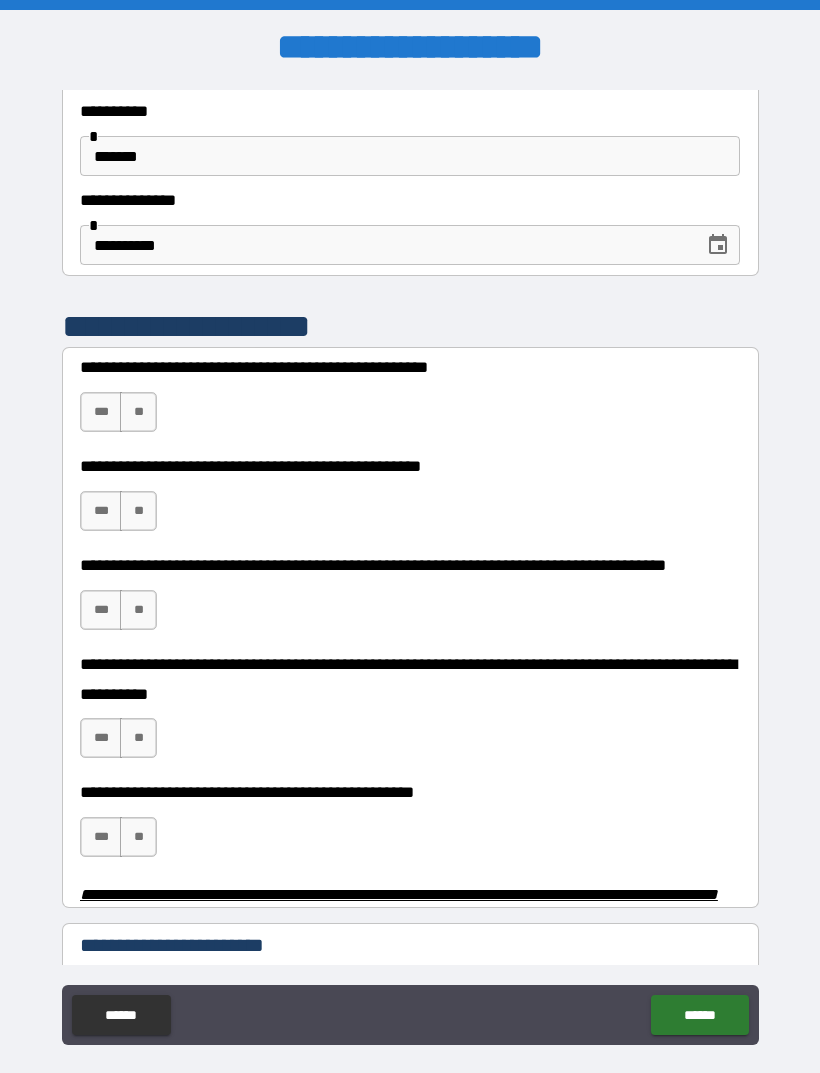 click on "**" at bounding box center (138, 412) 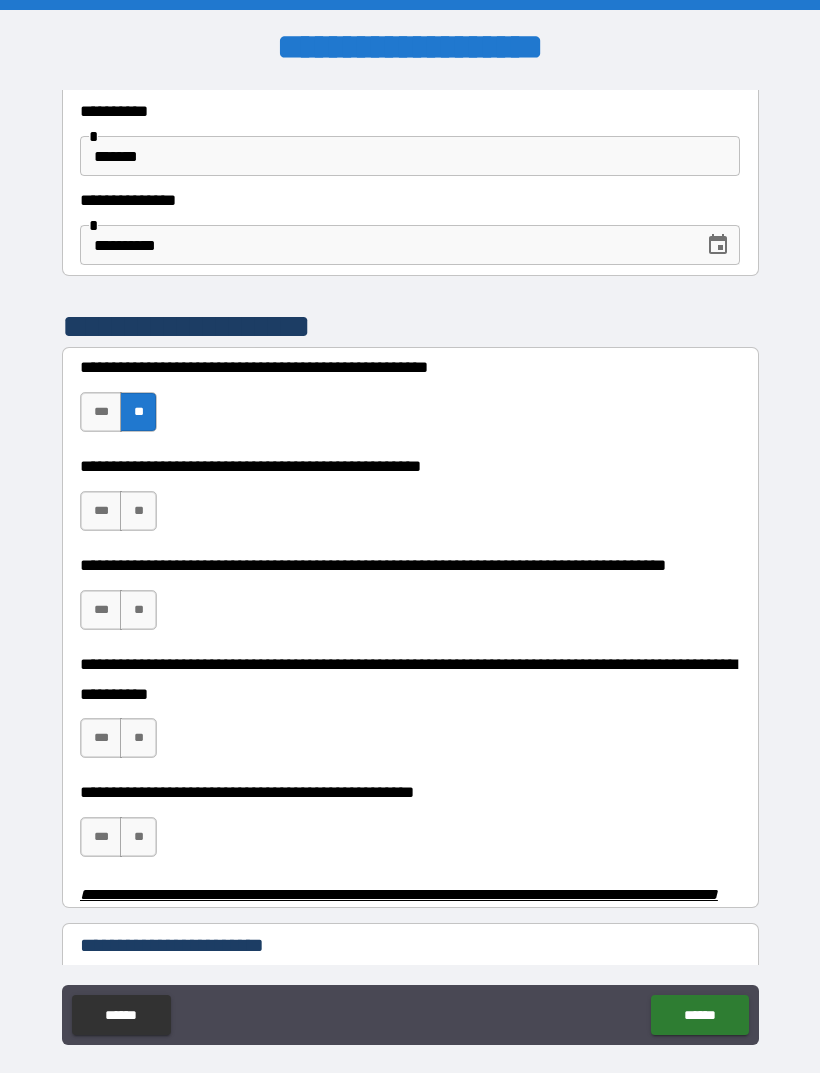 click on "***" at bounding box center [101, 511] 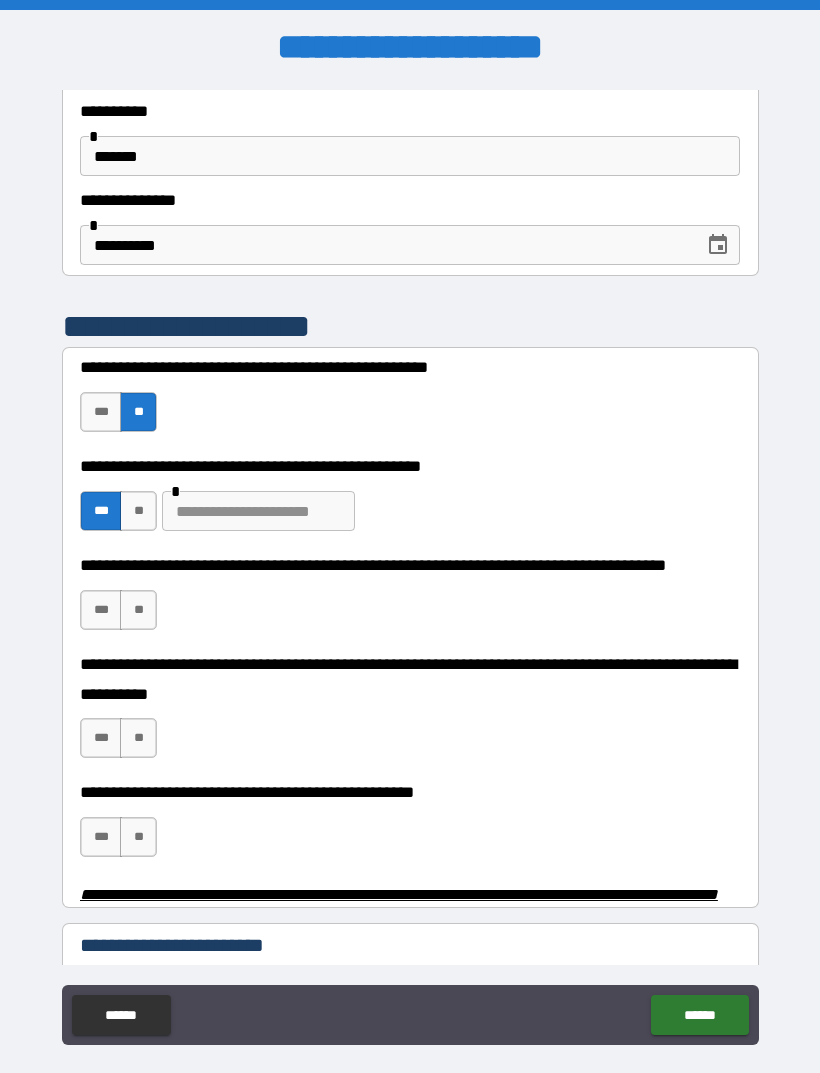 click on "**" at bounding box center [138, 511] 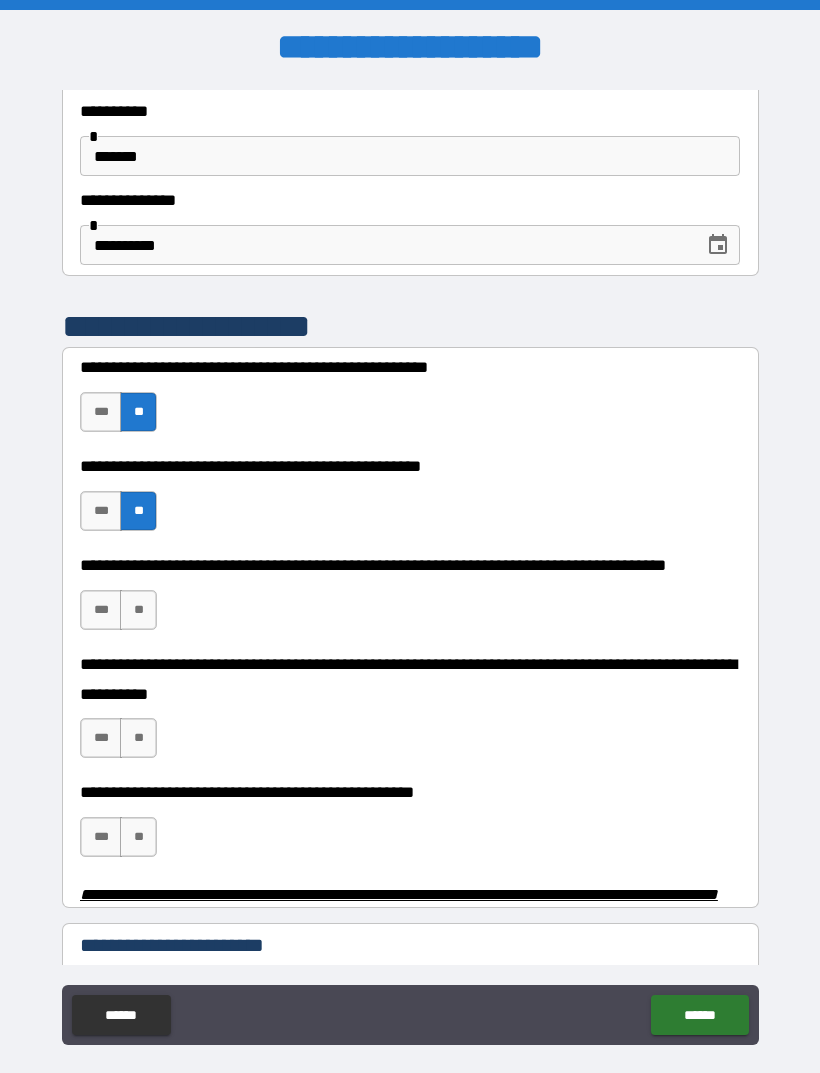 click on "*** **" at bounding box center [121, 516] 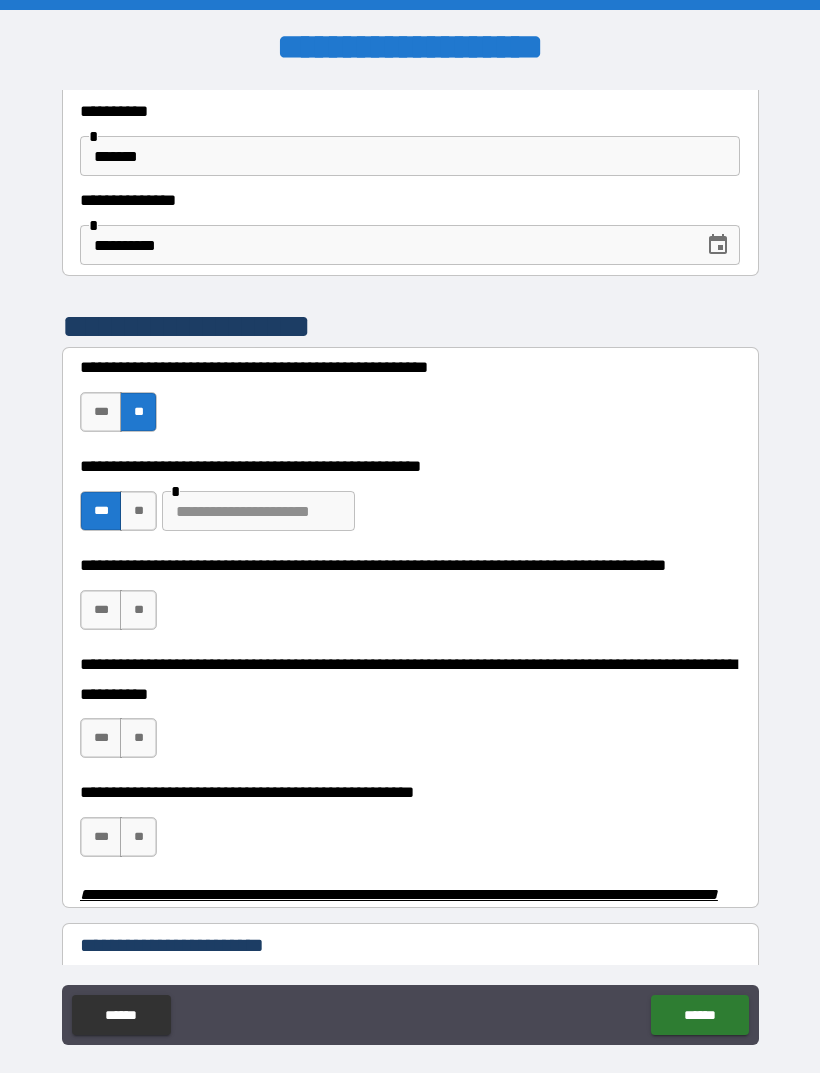 click at bounding box center [258, 511] 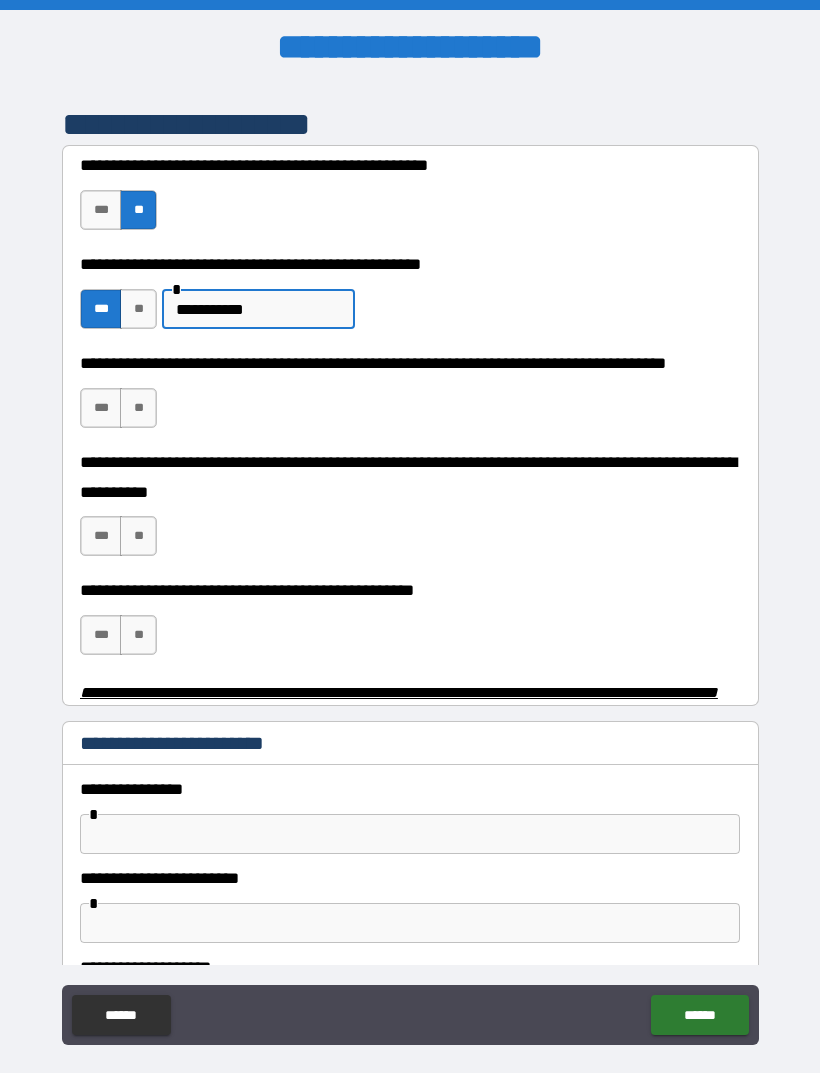 scroll, scrollTop: 437, scrollLeft: 0, axis: vertical 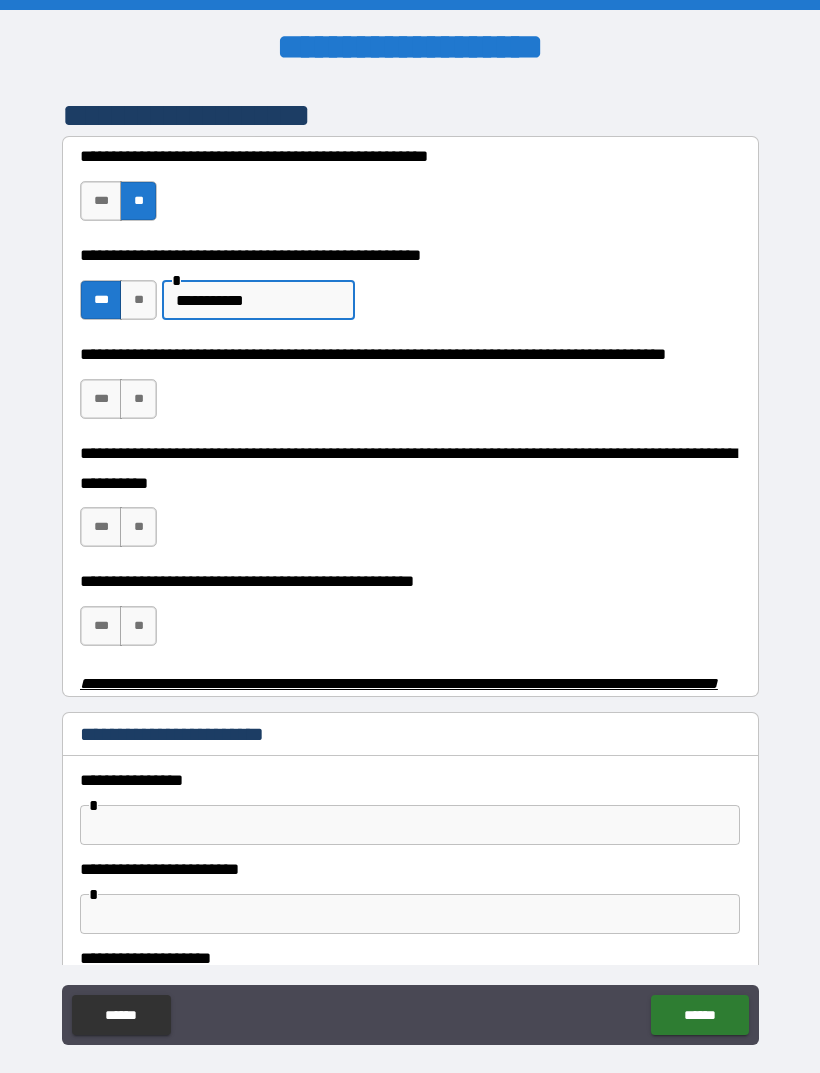 type on "**********" 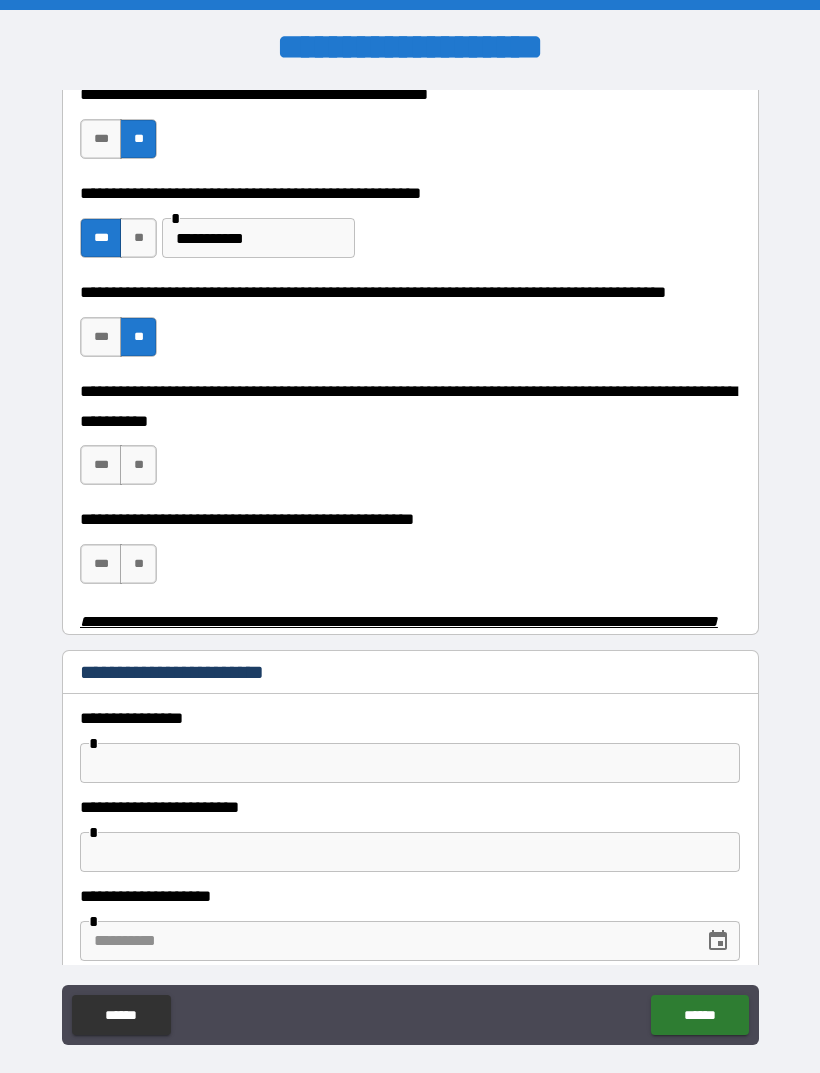 scroll, scrollTop: 509, scrollLeft: 0, axis: vertical 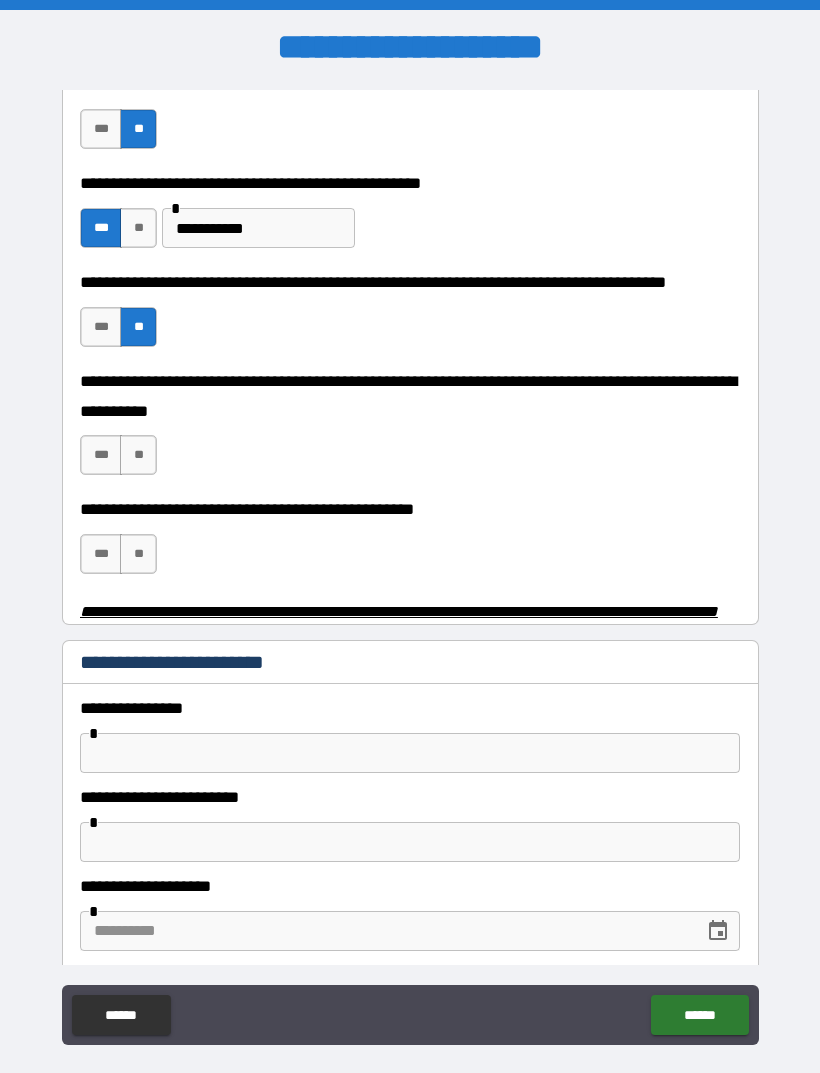 click on "**" at bounding box center (138, 455) 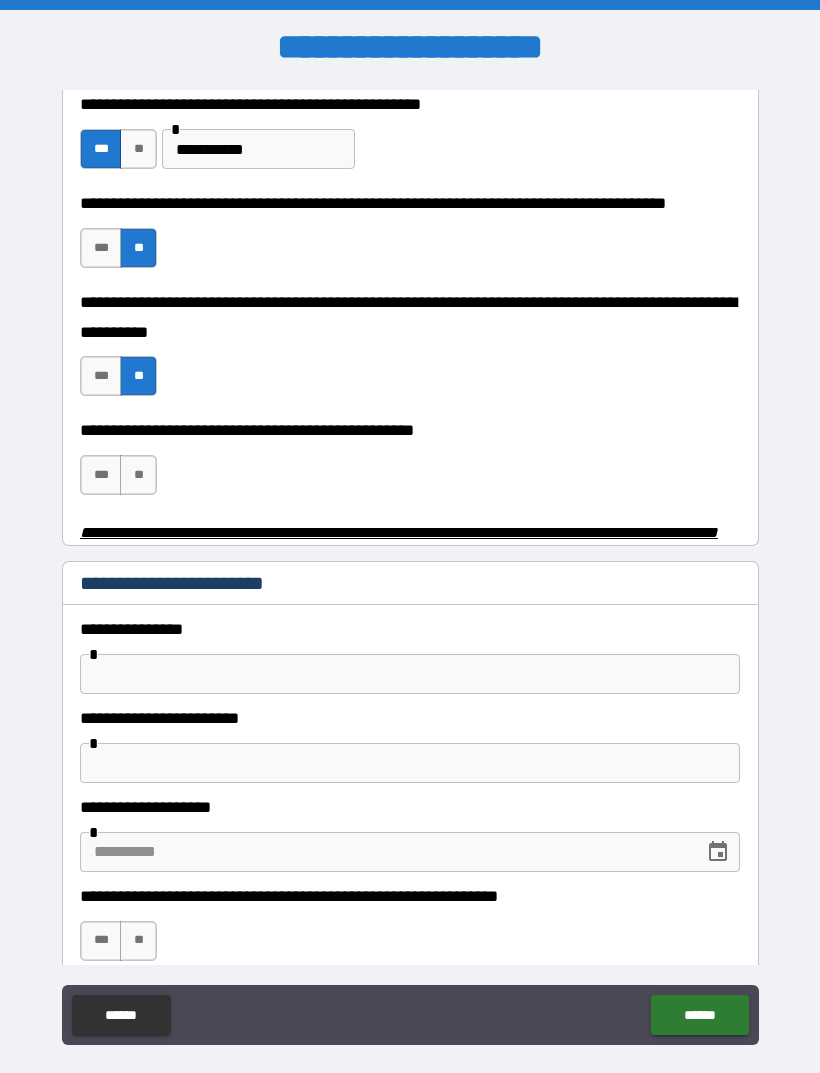 scroll, scrollTop: 596, scrollLeft: 0, axis: vertical 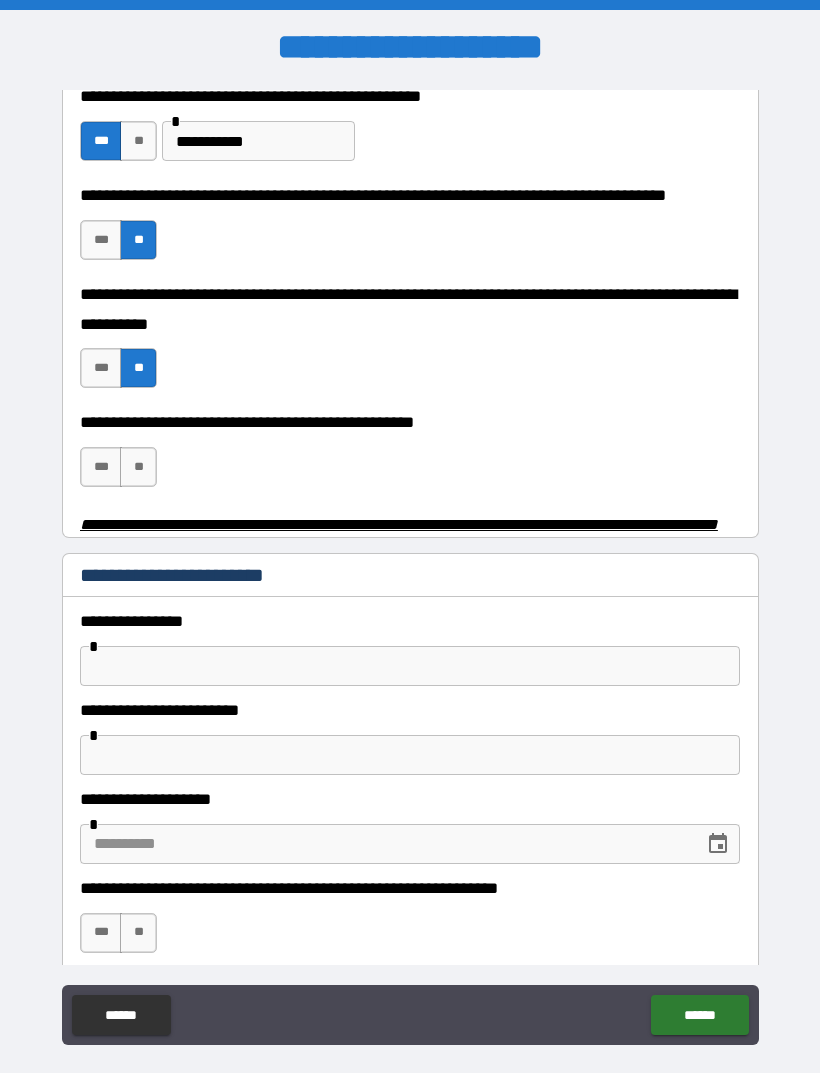 click on "**" at bounding box center [138, 467] 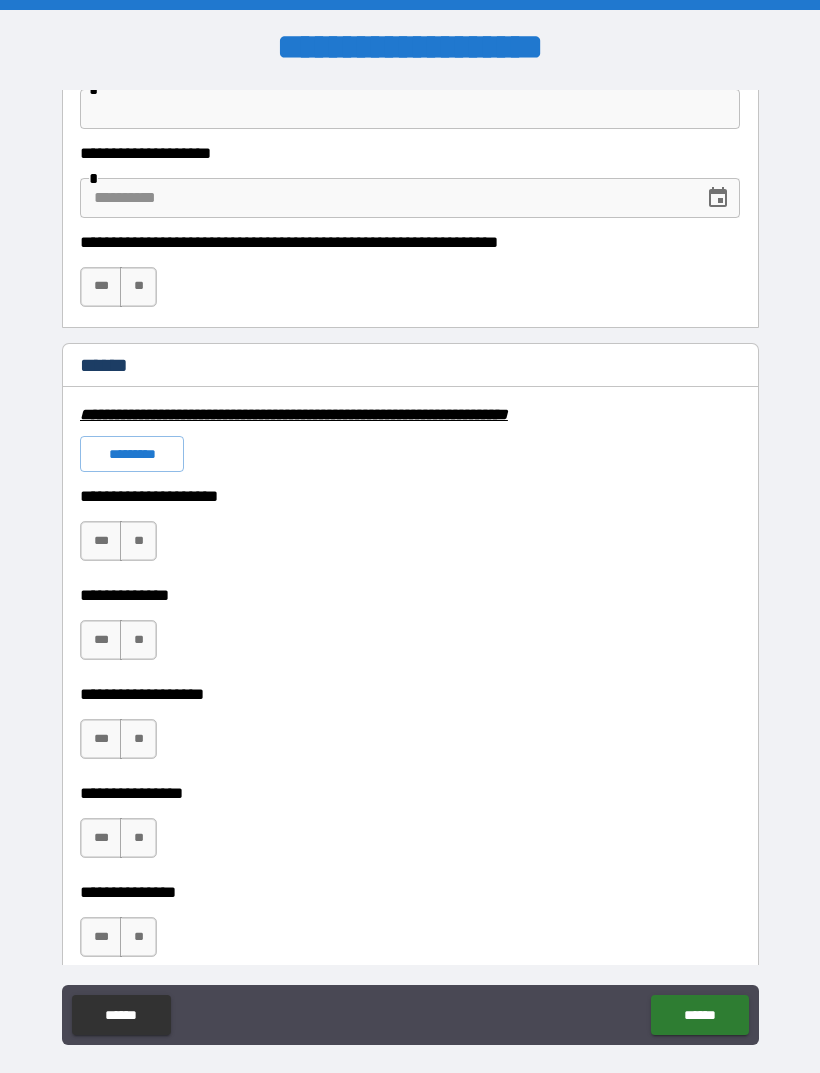 scroll, scrollTop: 1262, scrollLeft: 0, axis: vertical 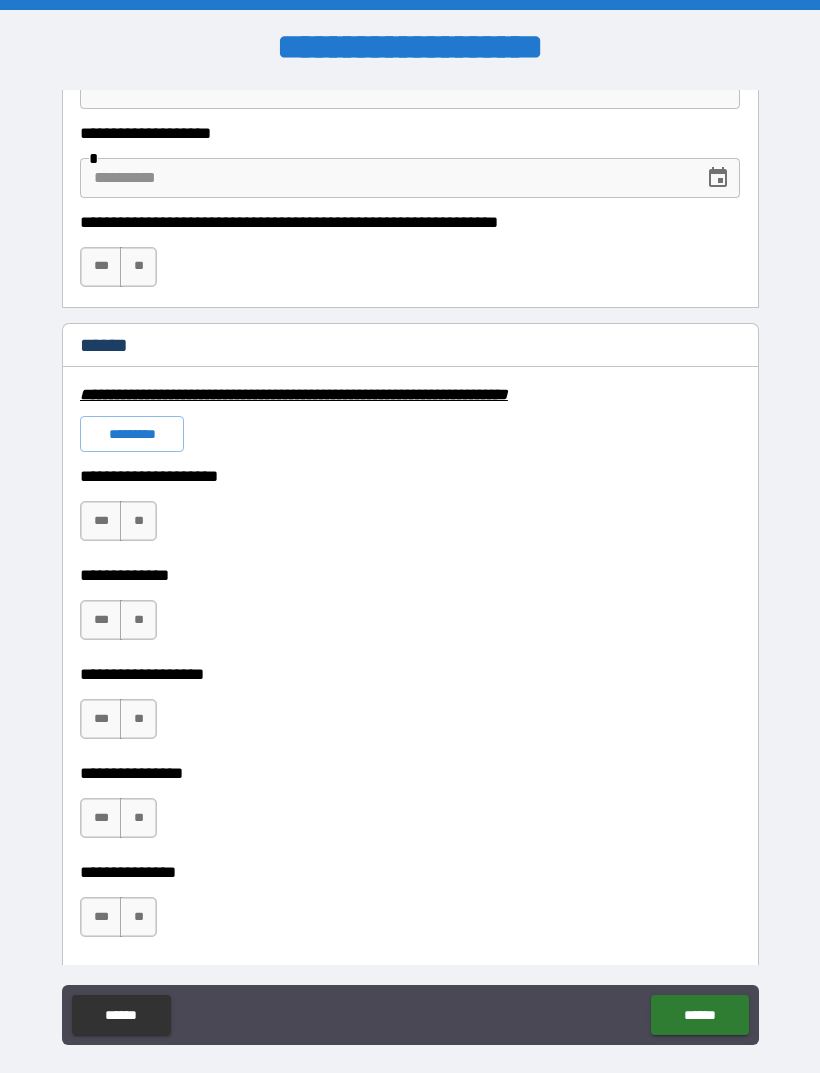 click on "*********" at bounding box center [132, 434] 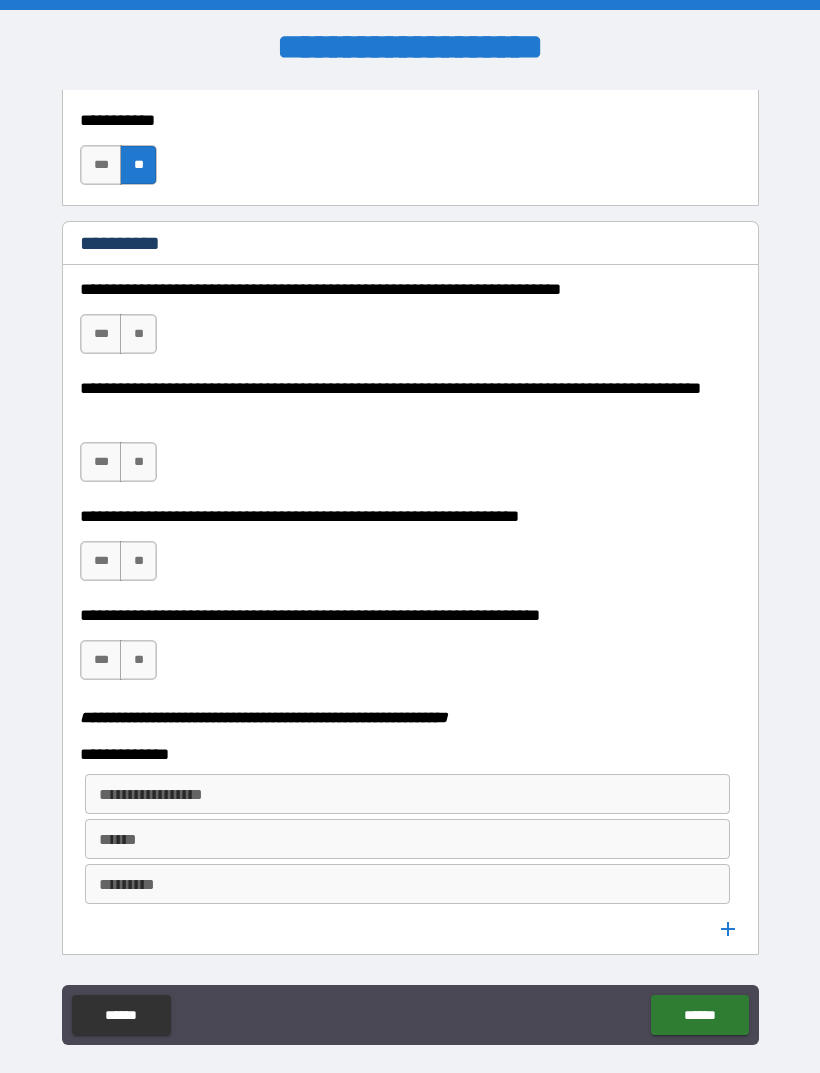 scroll, scrollTop: 2118, scrollLeft: 0, axis: vertical 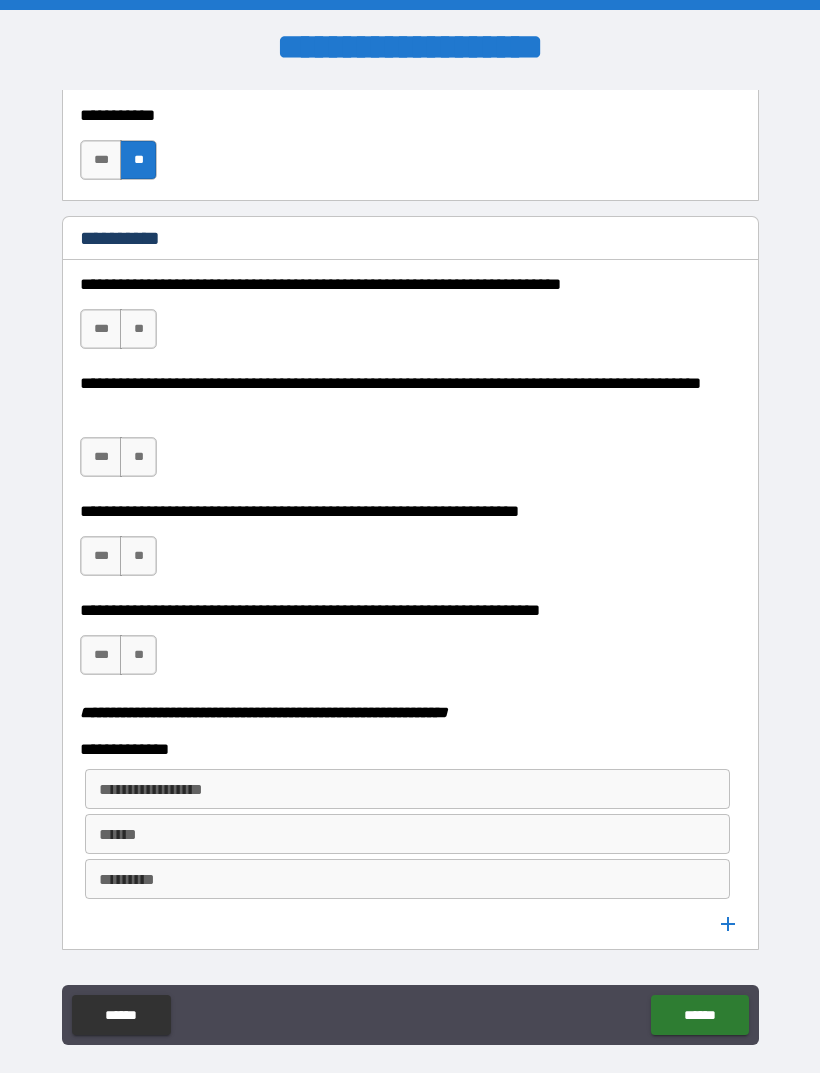 click on "**" at bounding box center (138, 329) 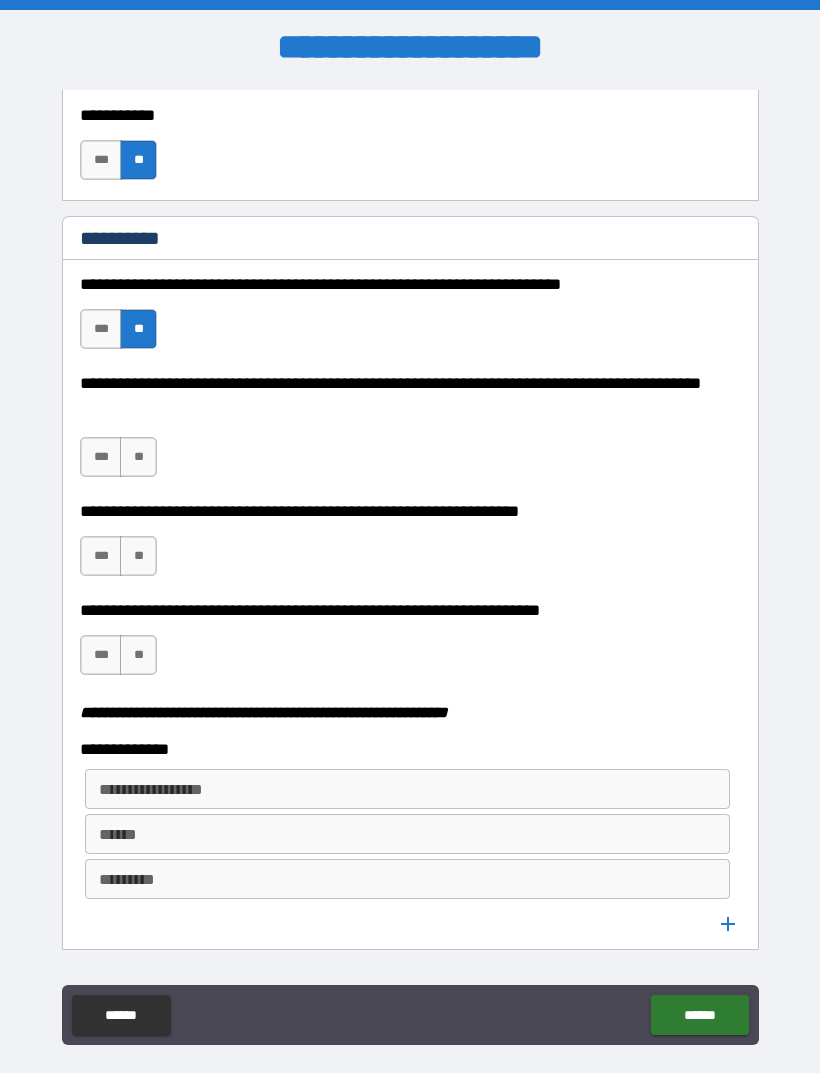 click on "**" at bounding box center (138, 457) 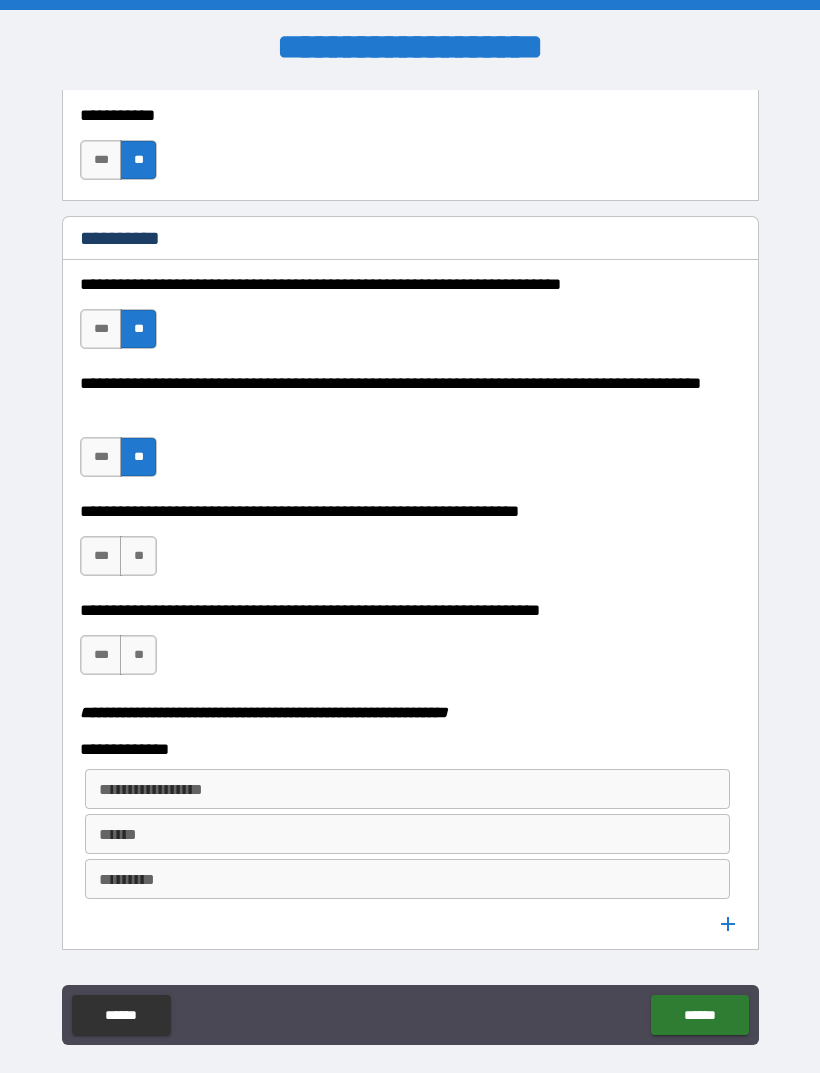 click on "**" at bounding box center (138, 556) 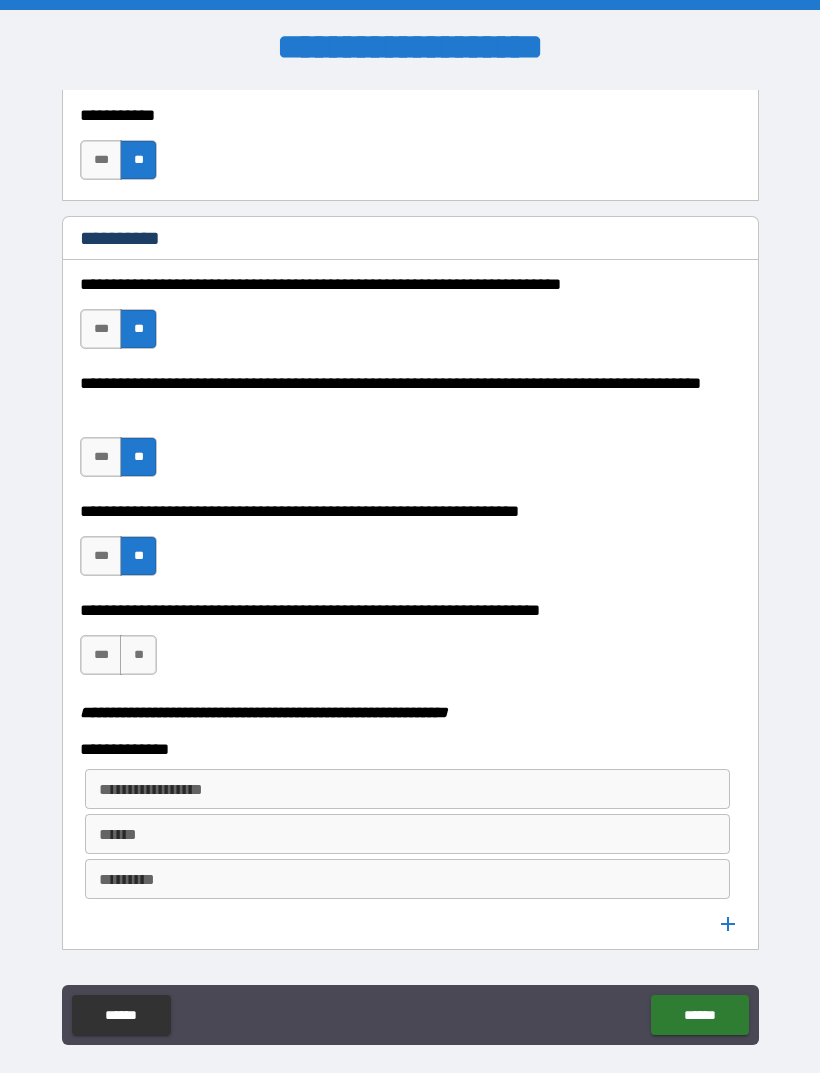click on "**" at bounding box center (138, 655) 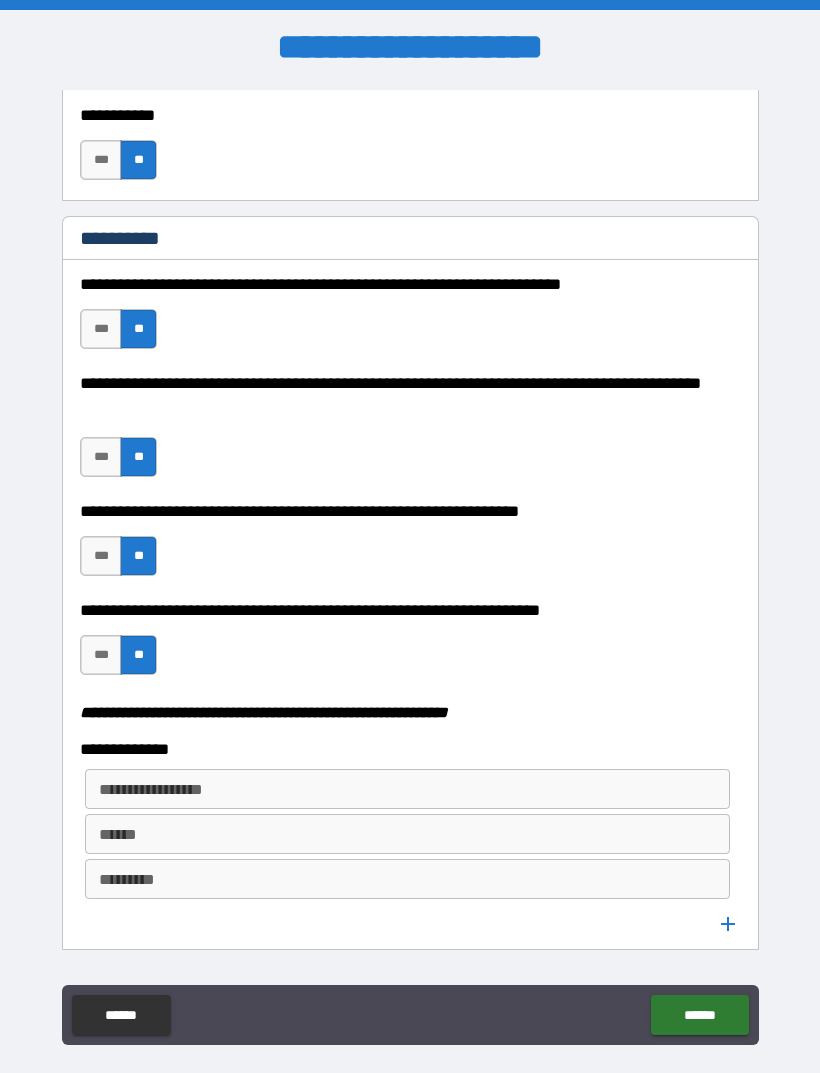 click on "***" at bounding box center (101, 655) 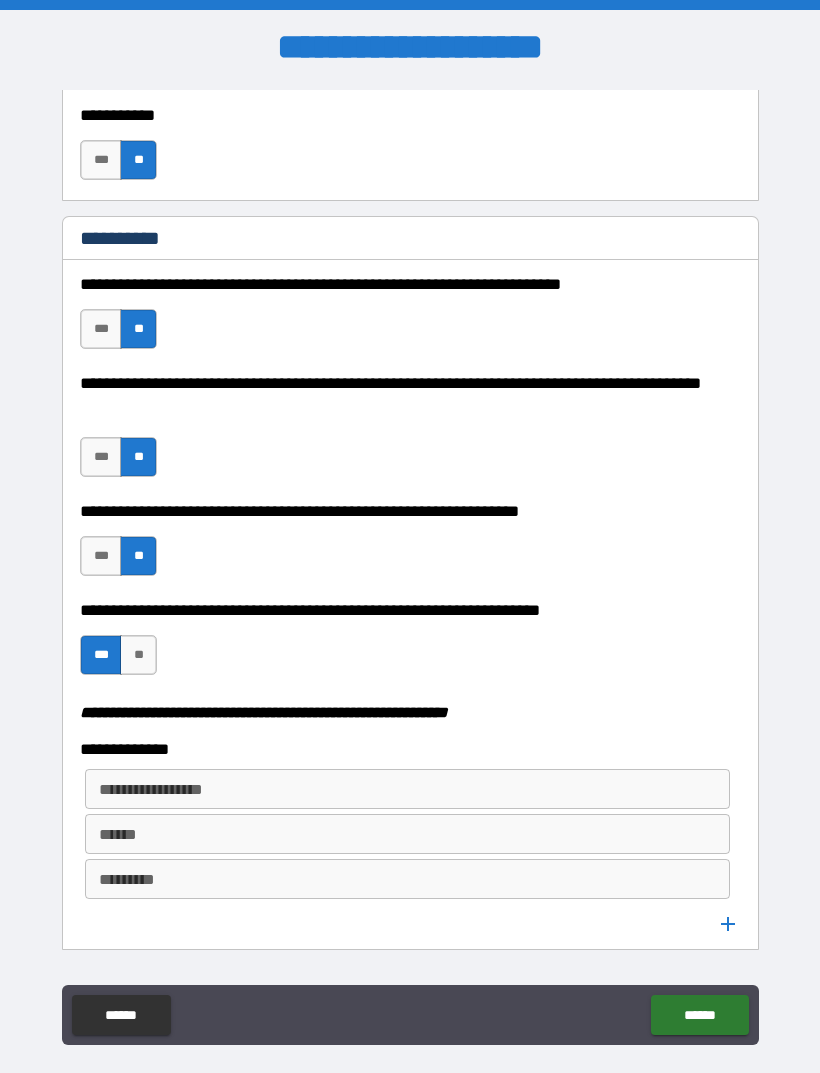 click on "**********" at bounding box center [406, 789] 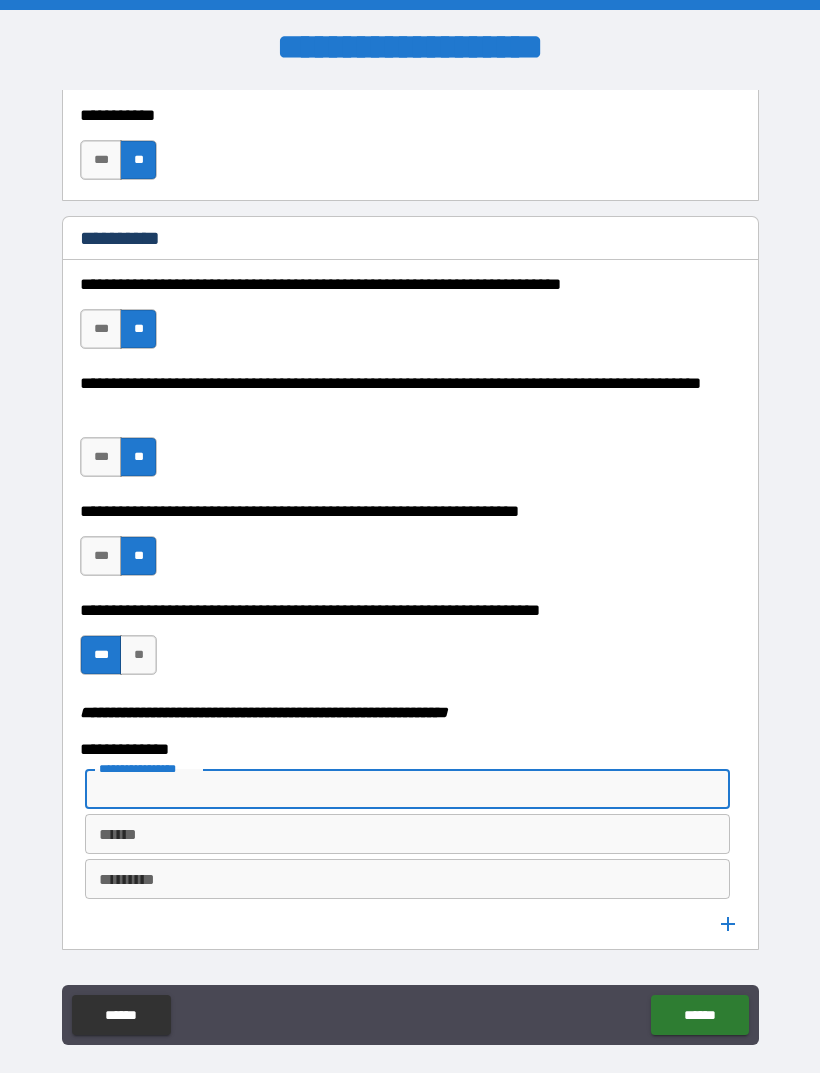 scroll, scrollTop: 64, scrollLeft: 0, axis: vertical 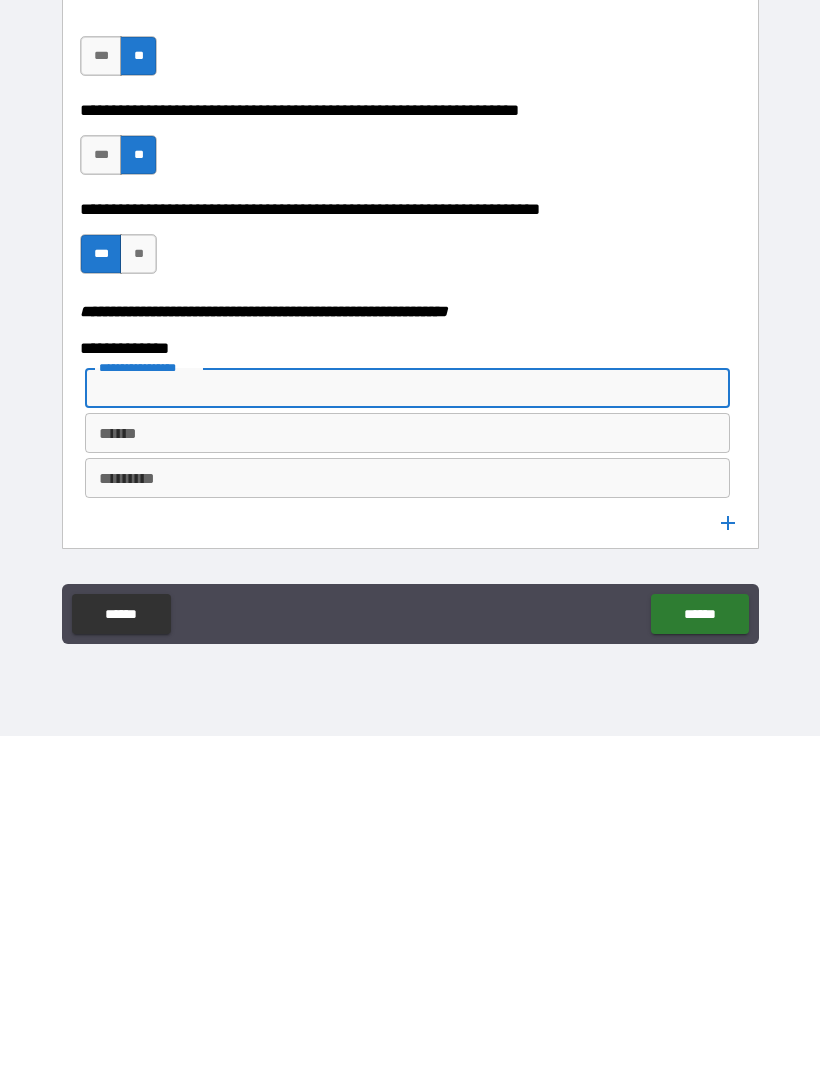 click on "**" at bounding box center [138, 591] 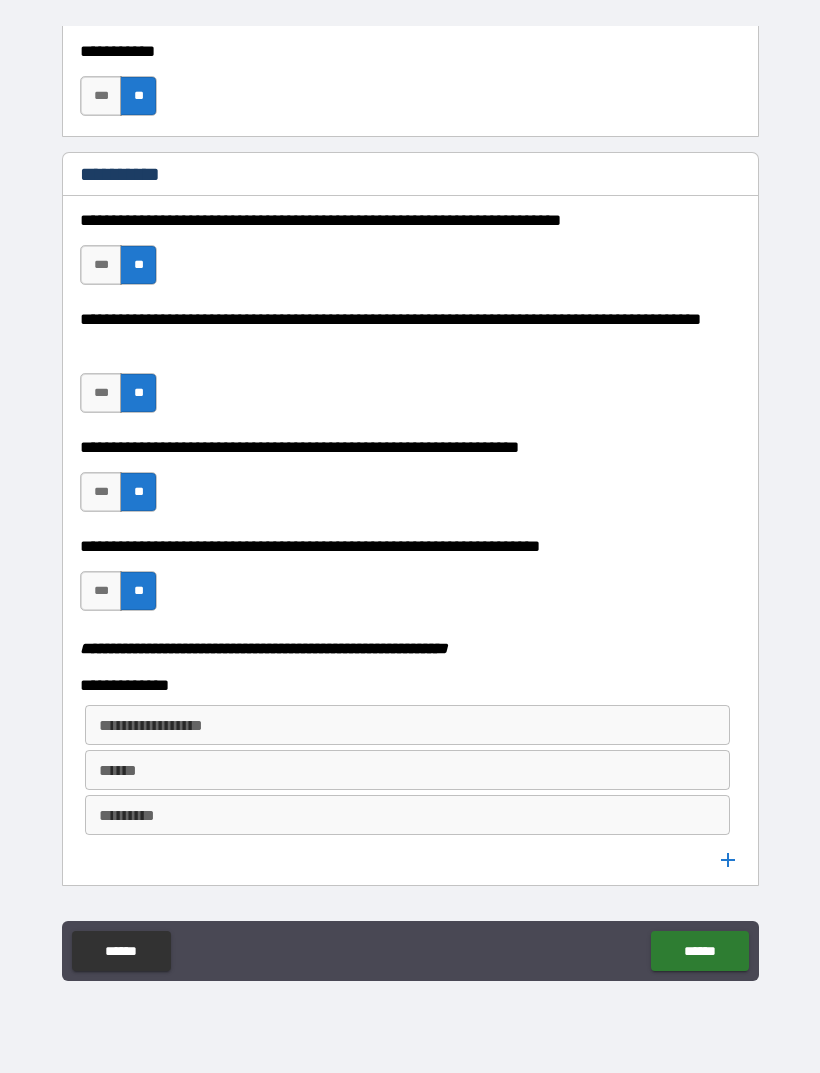 click on "***" at bounding box center [101, 591] 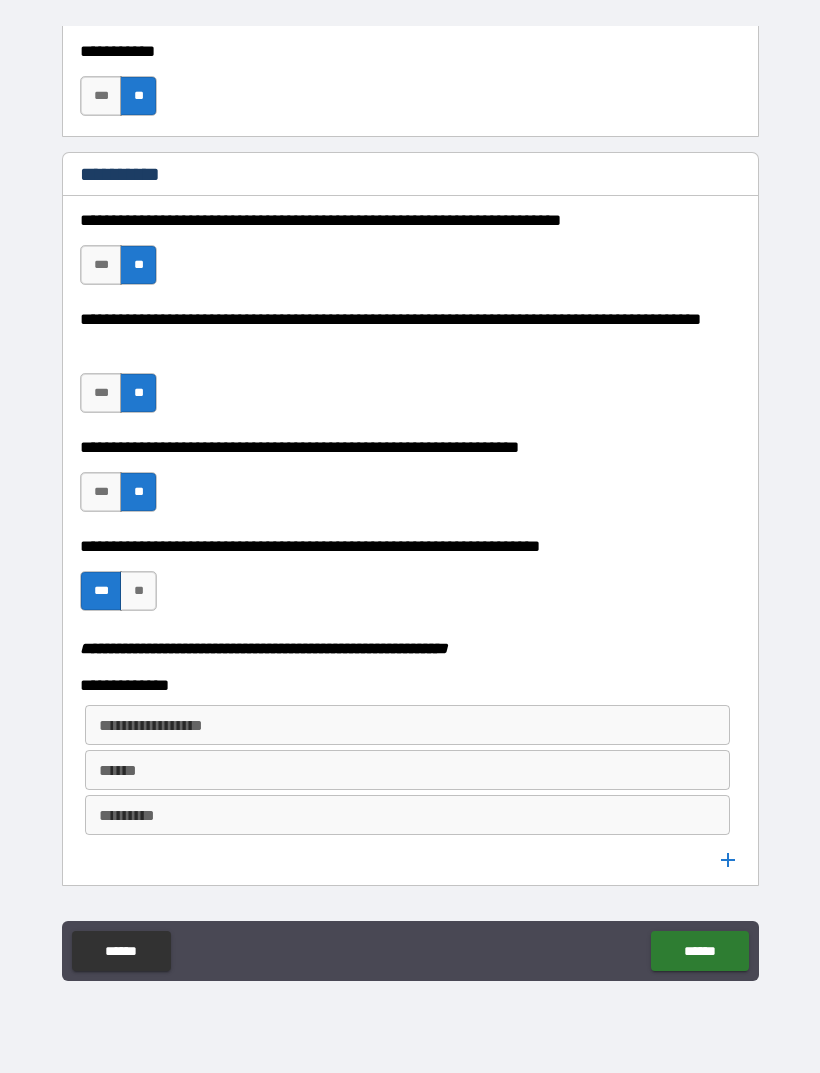 click on "**********" at bounding box center (406, 725) 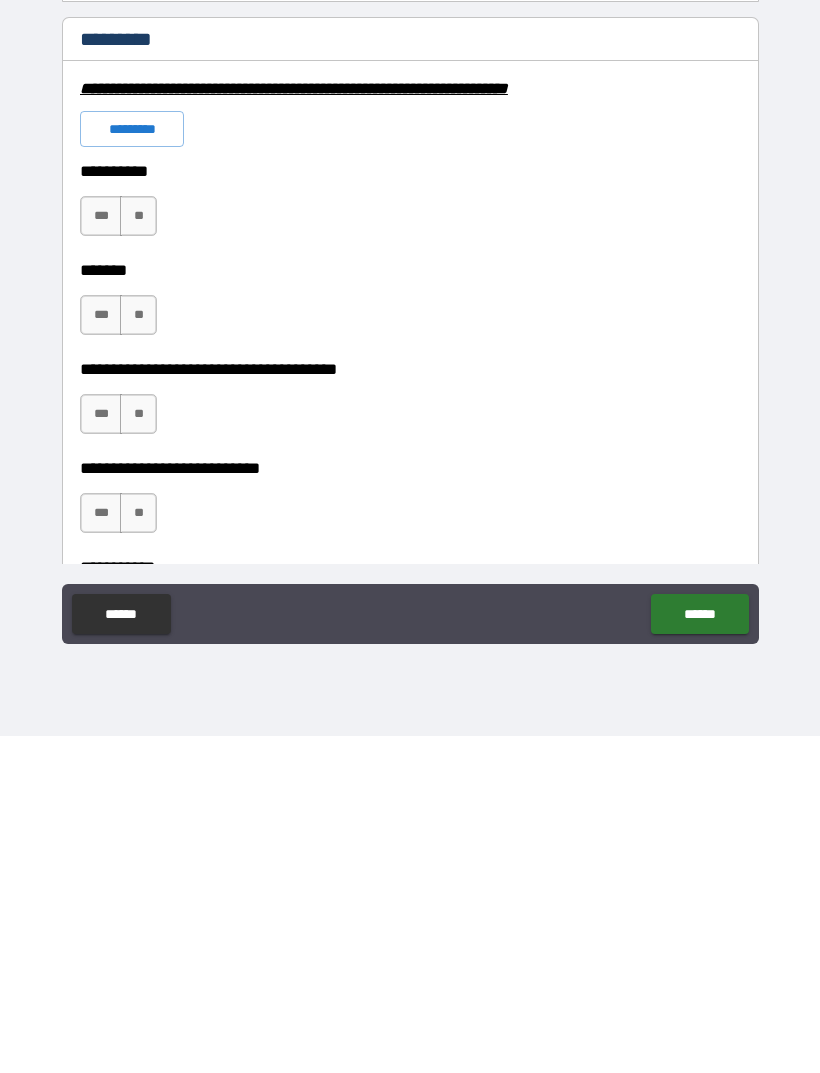 scroll, scrollTop: 2695, scrollLeft: 0, axis: vertical 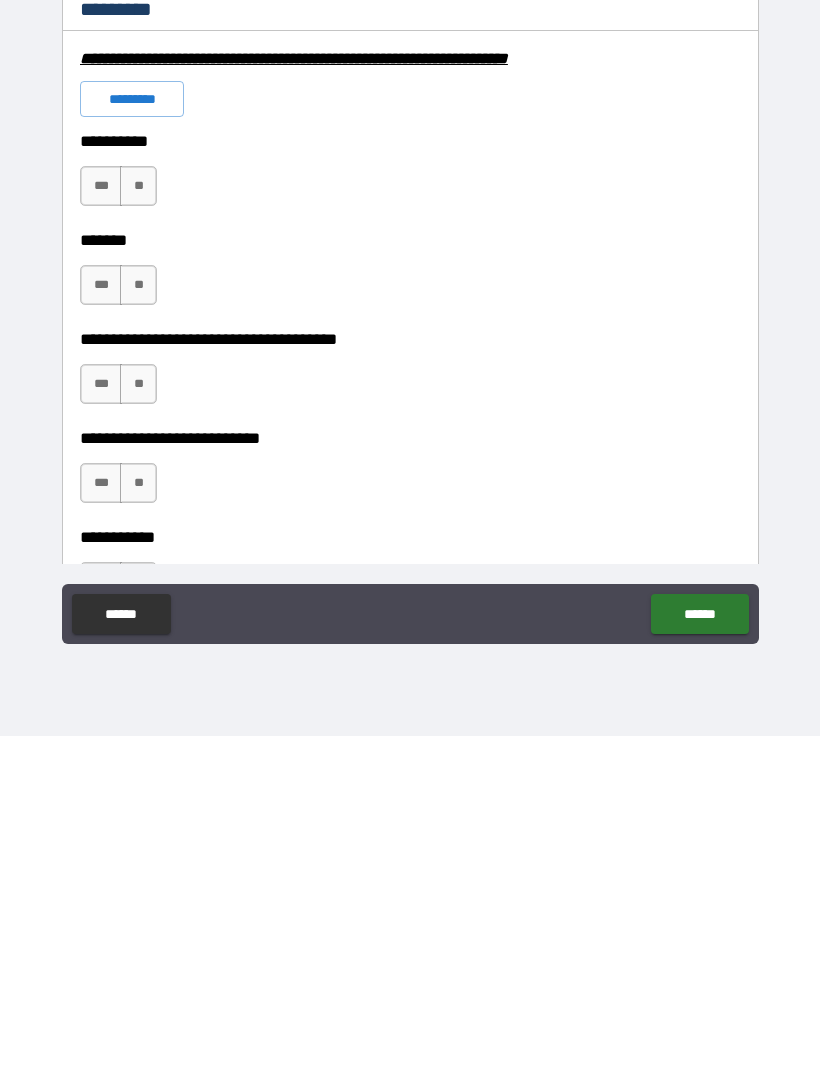 type on "*********" 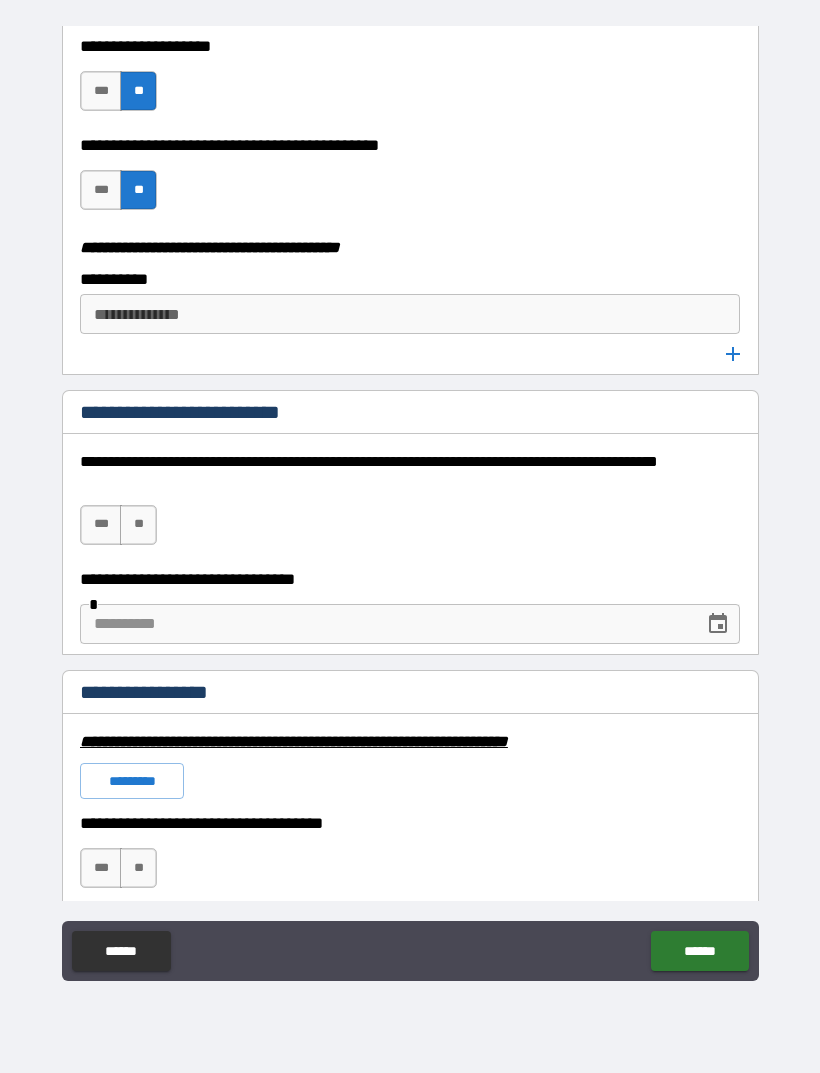 scroll, scrollTop: 4037, scrollLeft: 0, axis: vertical 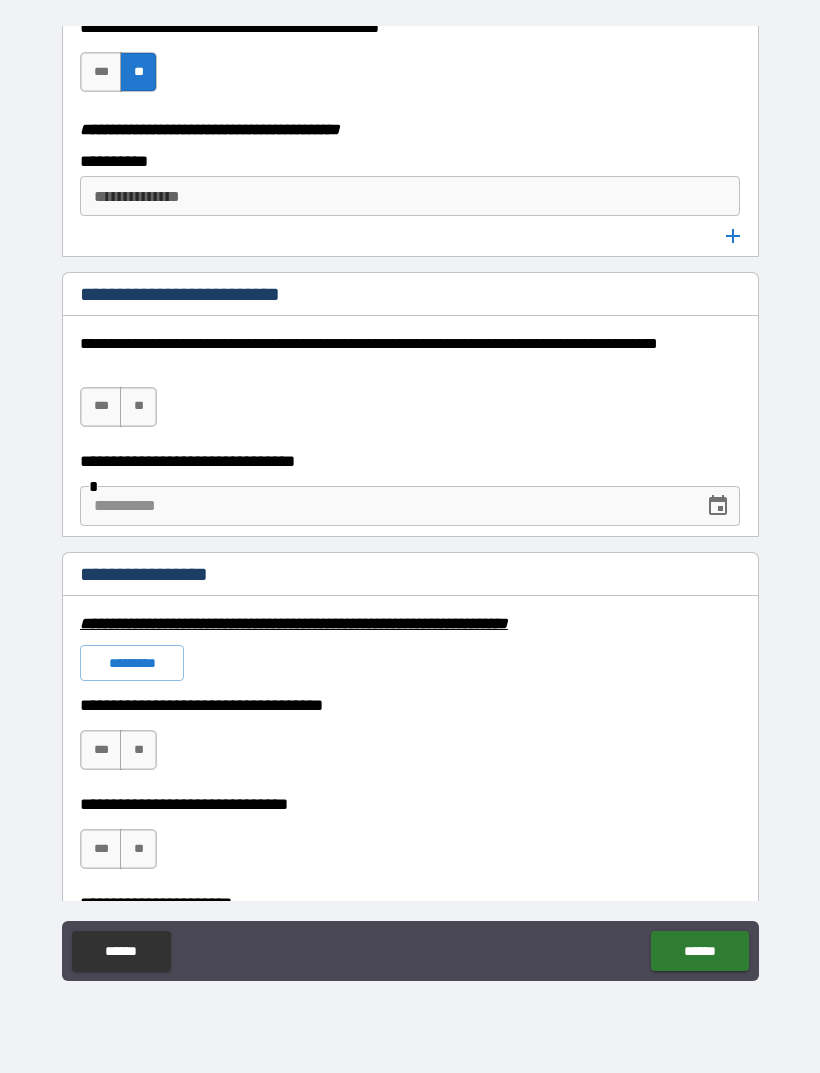 click on "**" at bounding box center (138, 407) 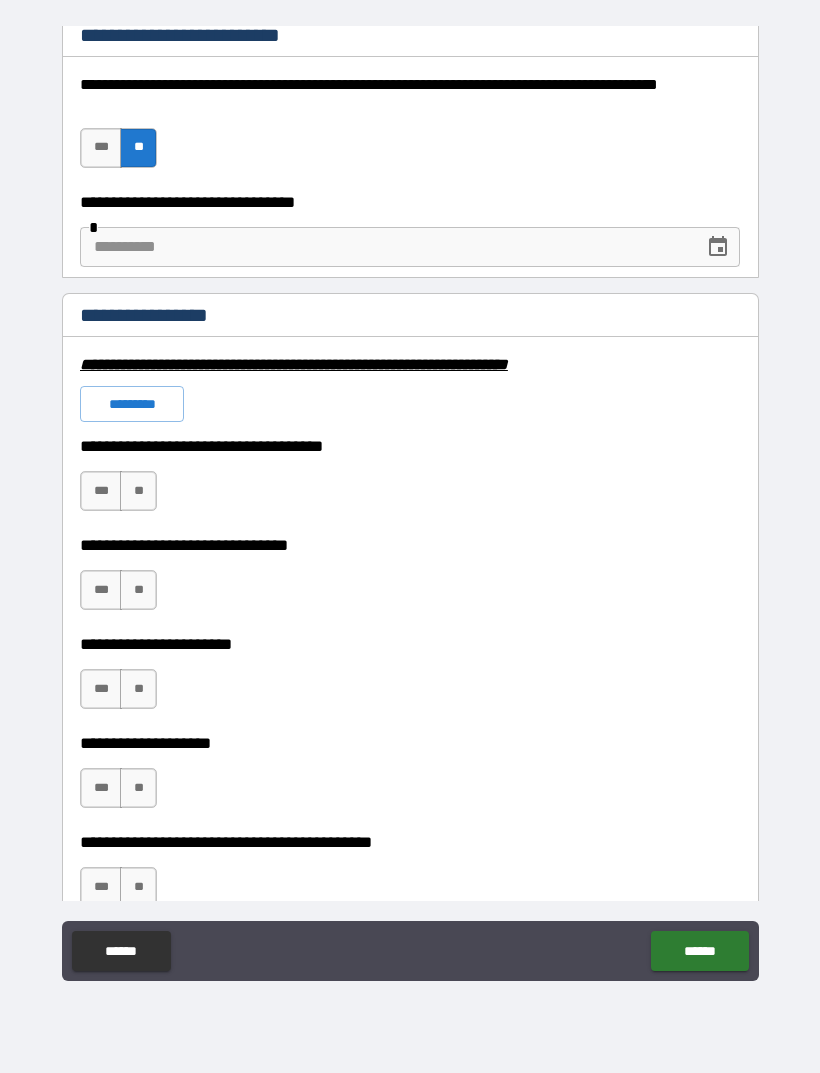scroll, scrollTop: 4354, scrollLeft: 0, axis: vertical 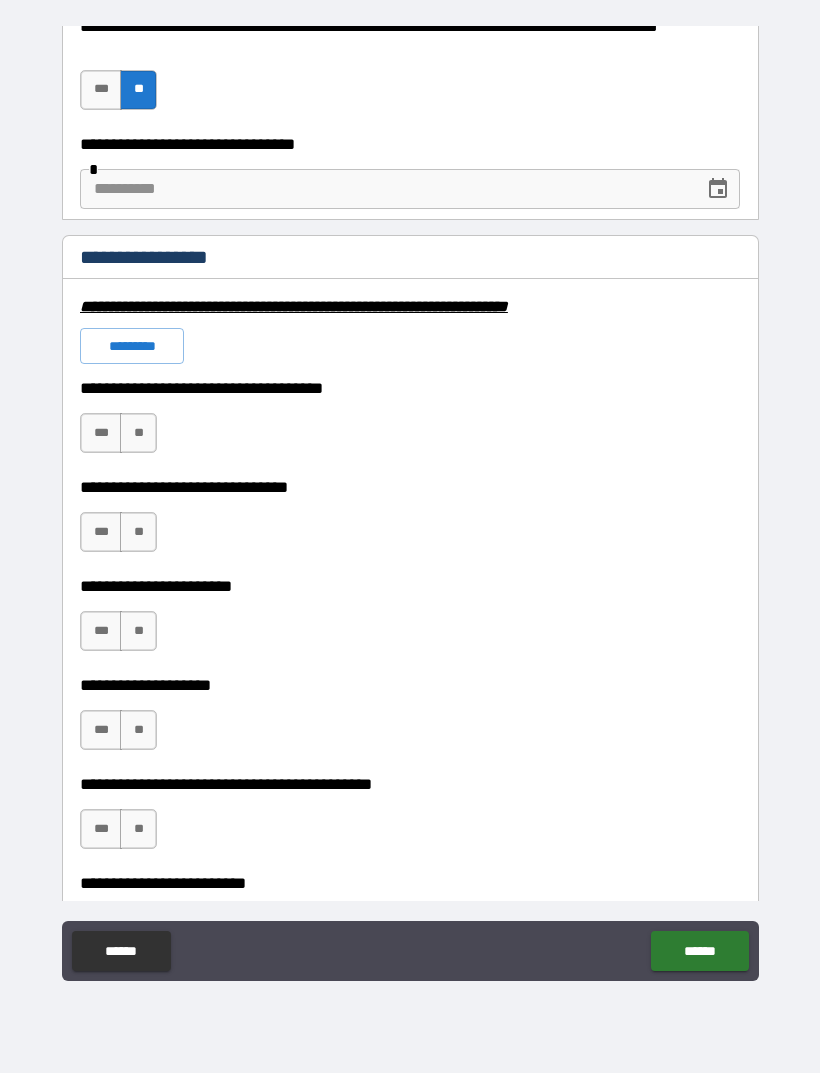 click on "*********" at bounding box center (132, 346) 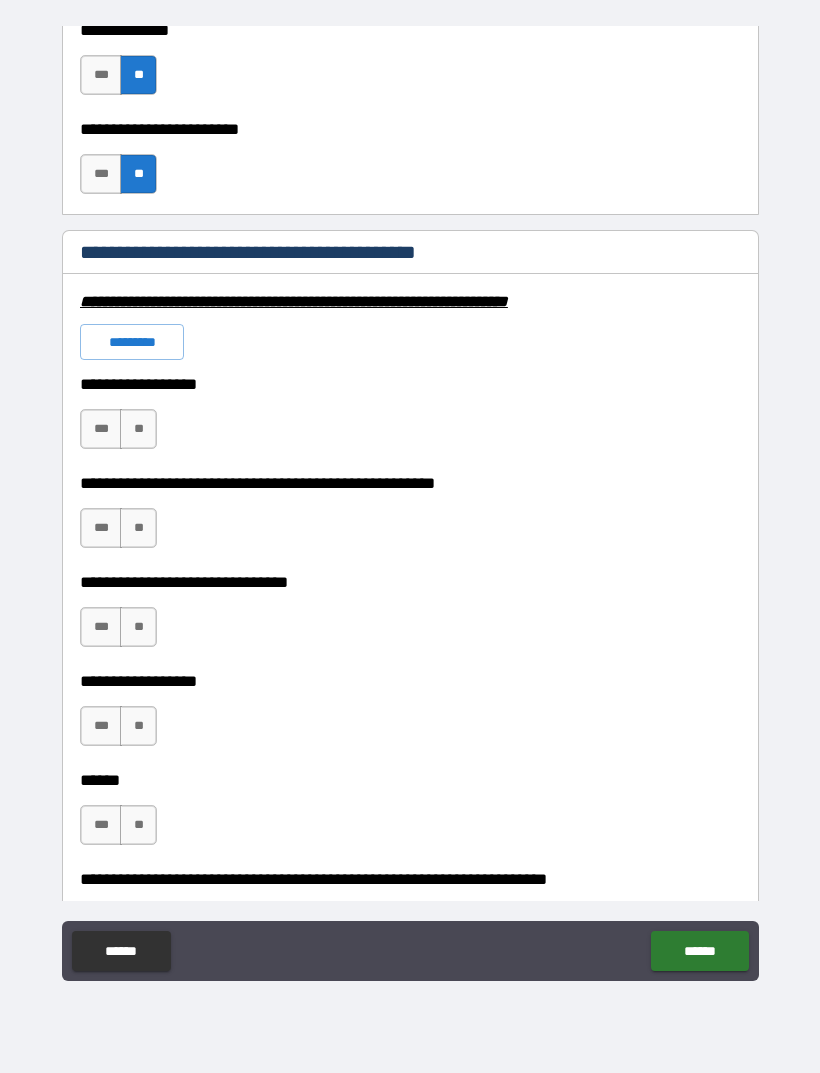 scroll, scrollTop: 5908, scrollLeft: 0, axis: vertical 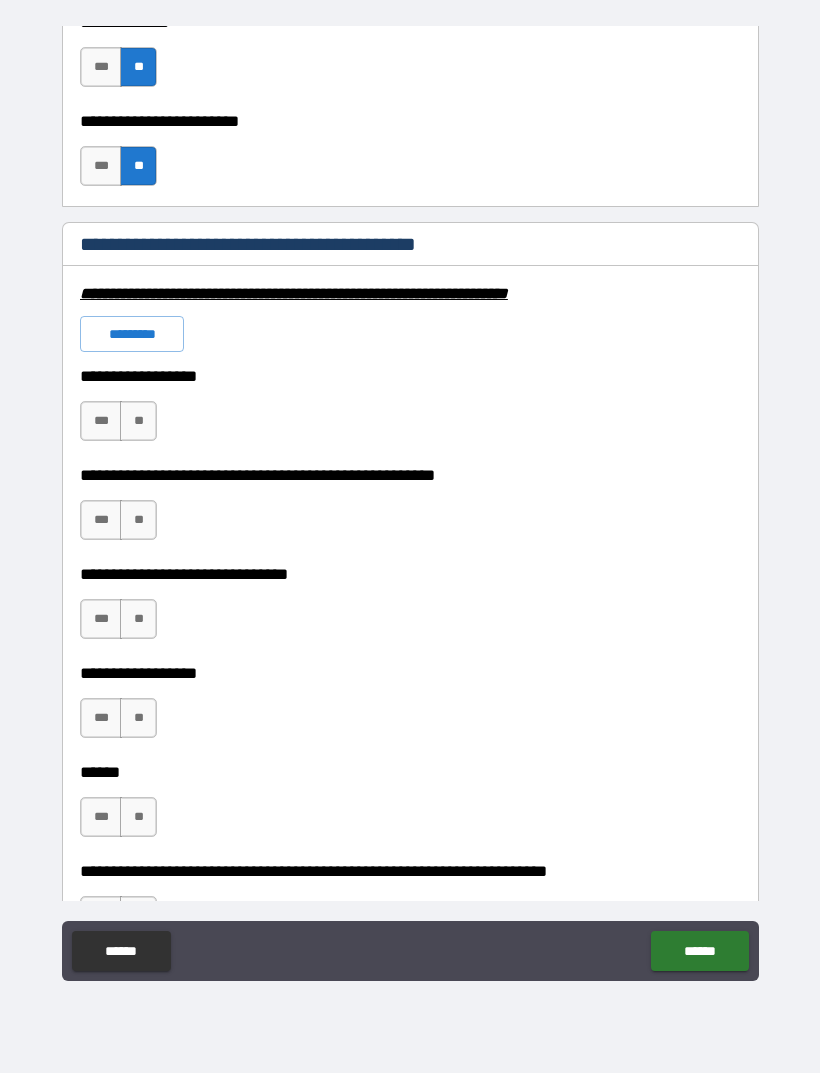 click on "**" at bounding box center [138, 421] 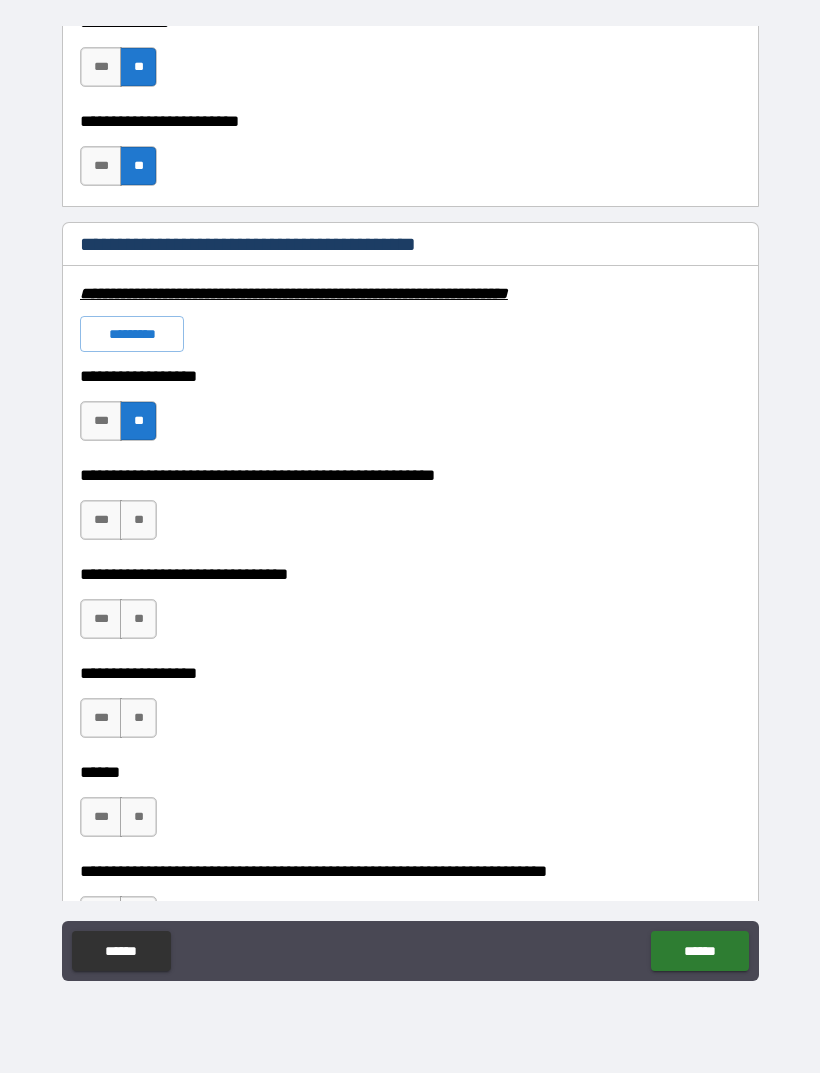 click on "**" at bounding box center (138, 520) 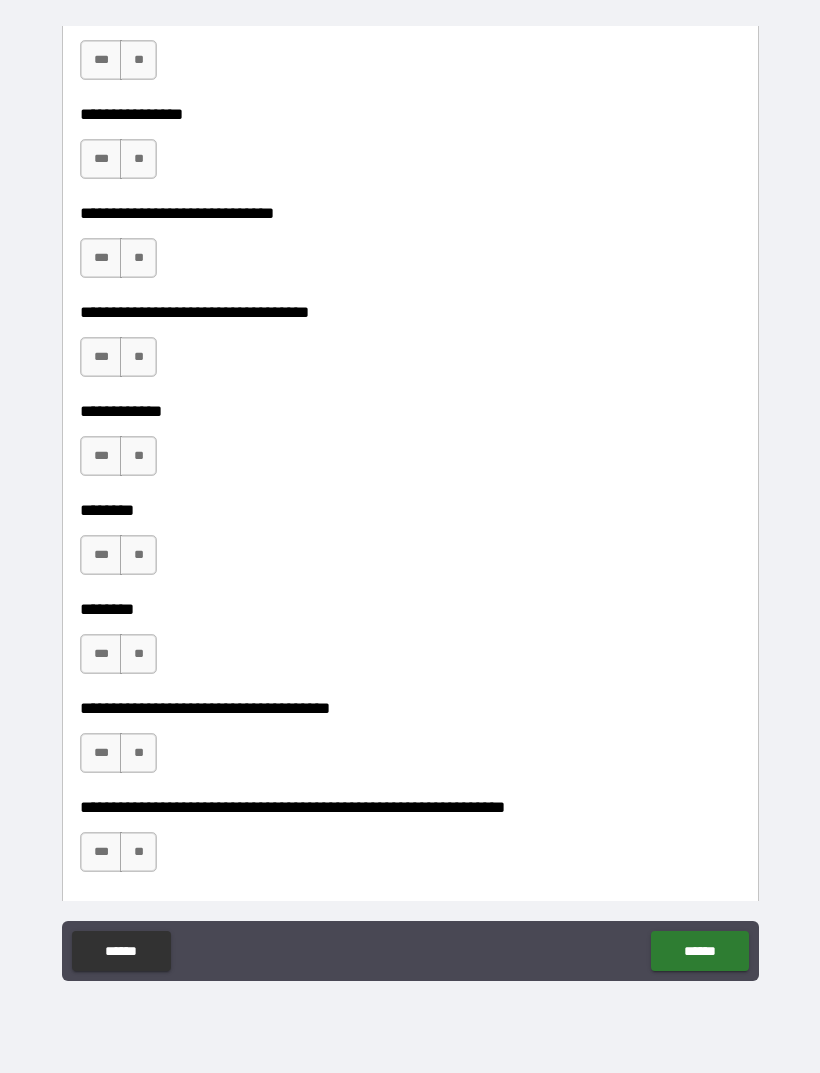scroll, scrollTop: 7365, scrollLeft: 0, axis: vertical 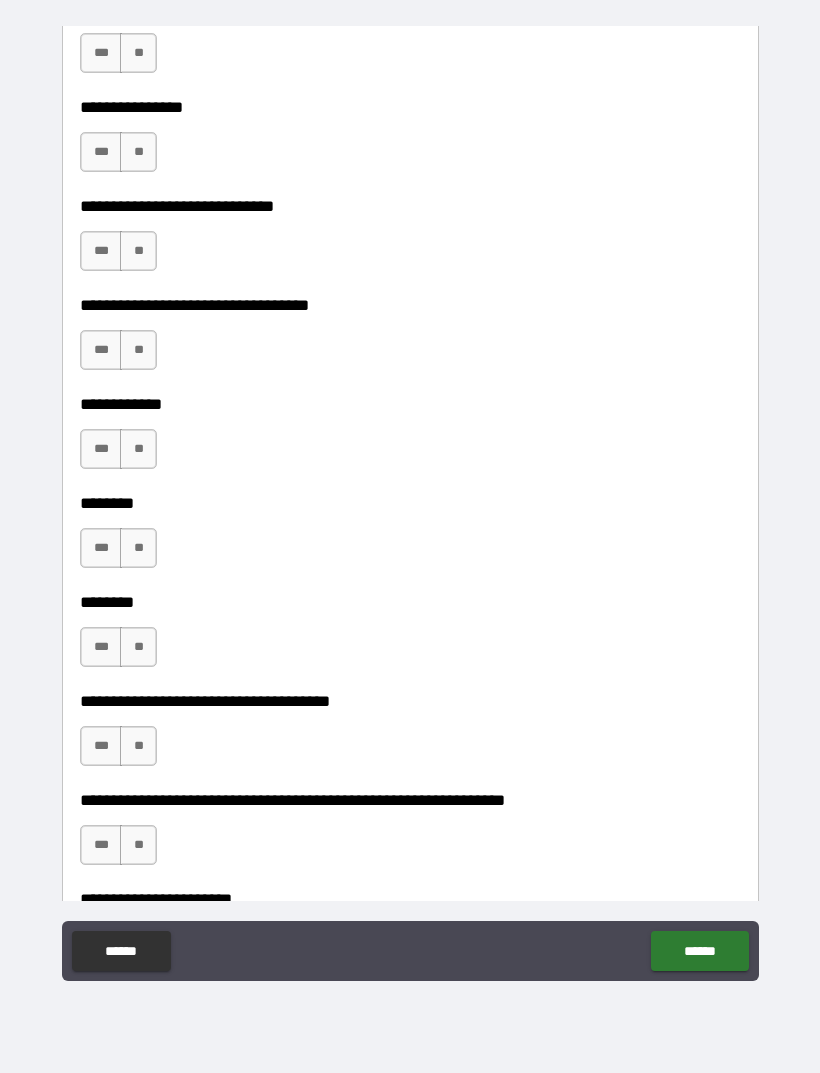 click on "***" at bounding box center [101, 647] 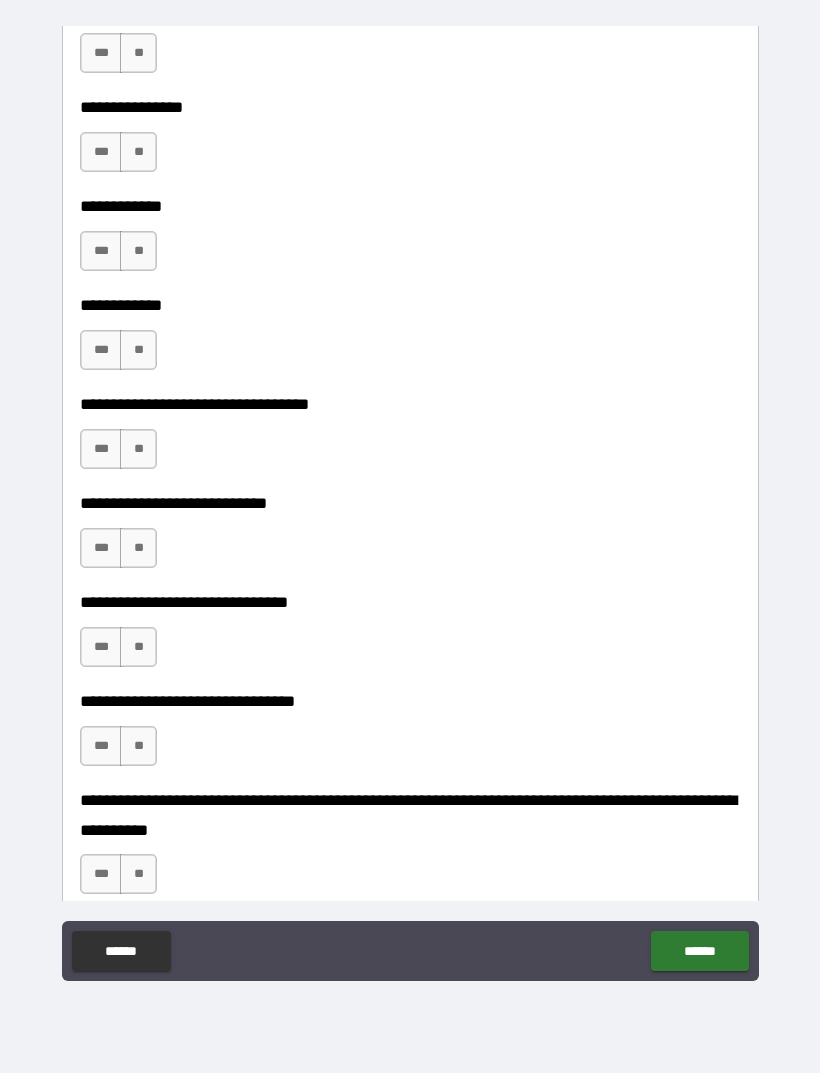 scroll, scrollTop: 9499, scrollLeft: 0, axis: vertical 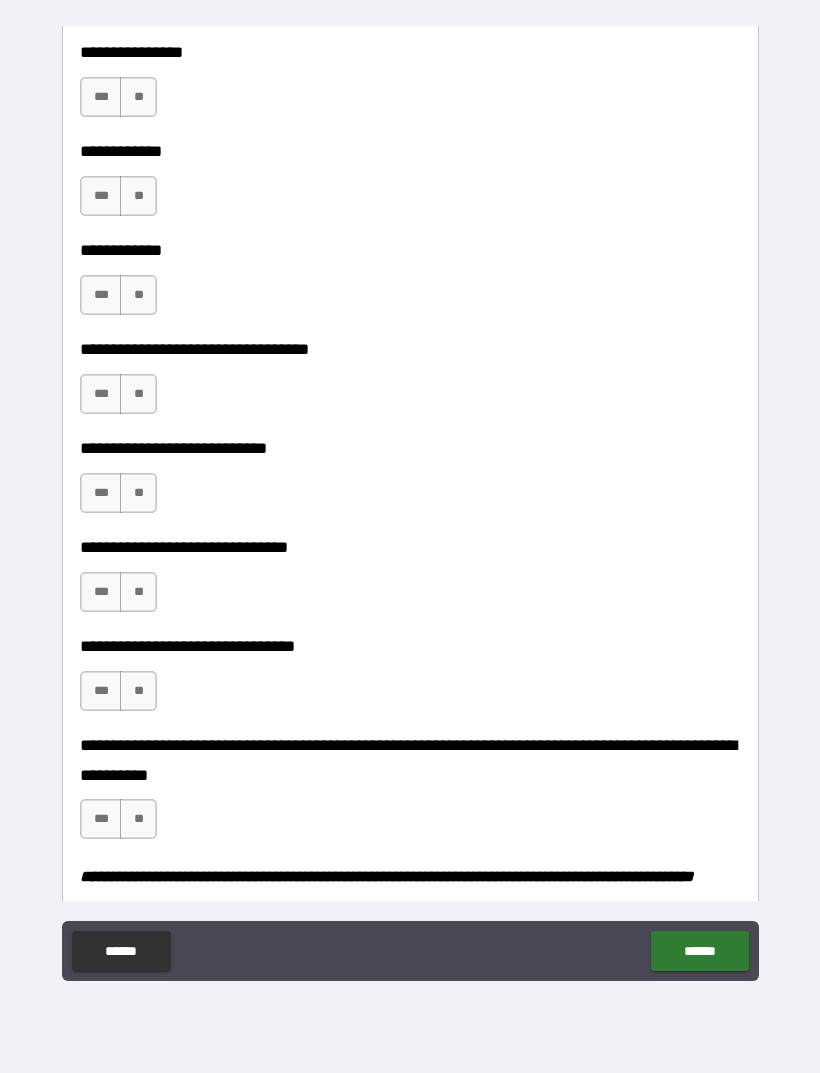 click on "**" at bounding box center (138, 819) 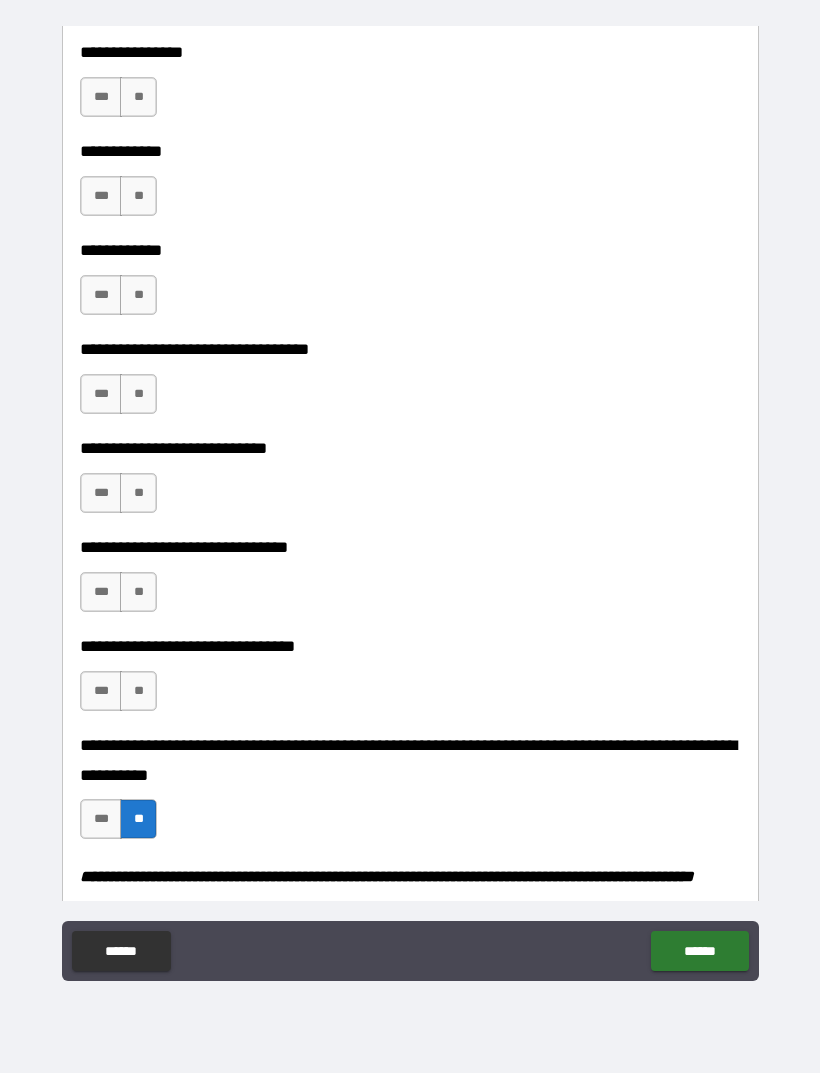 click on "**" at bounding box center (138, 691) 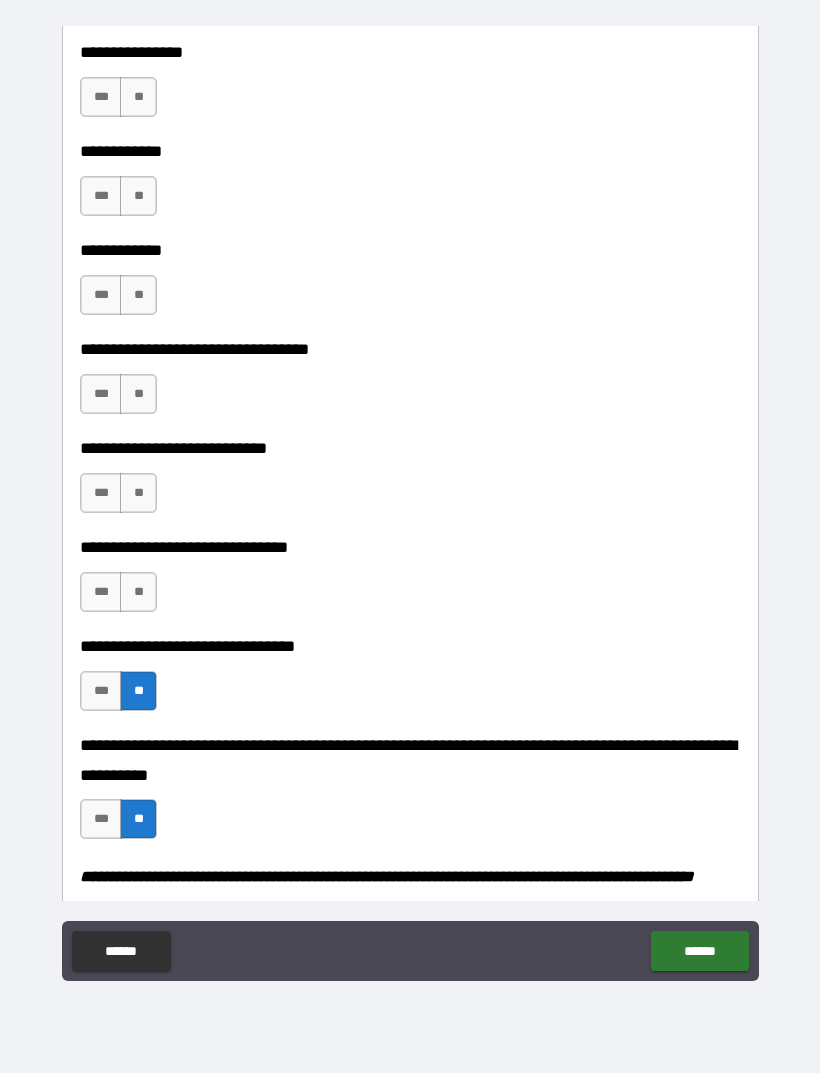 click on "**" at bounding box center (138, 592) 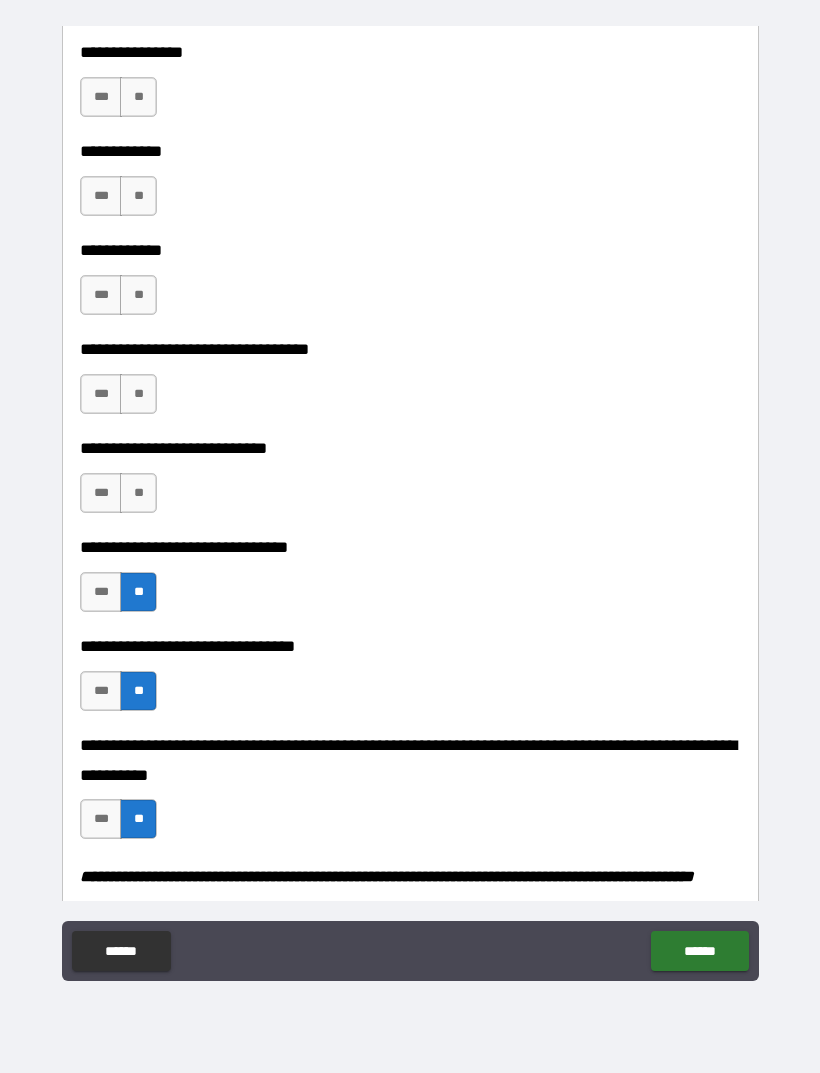 click on "**" at bounding box center [138, 493] 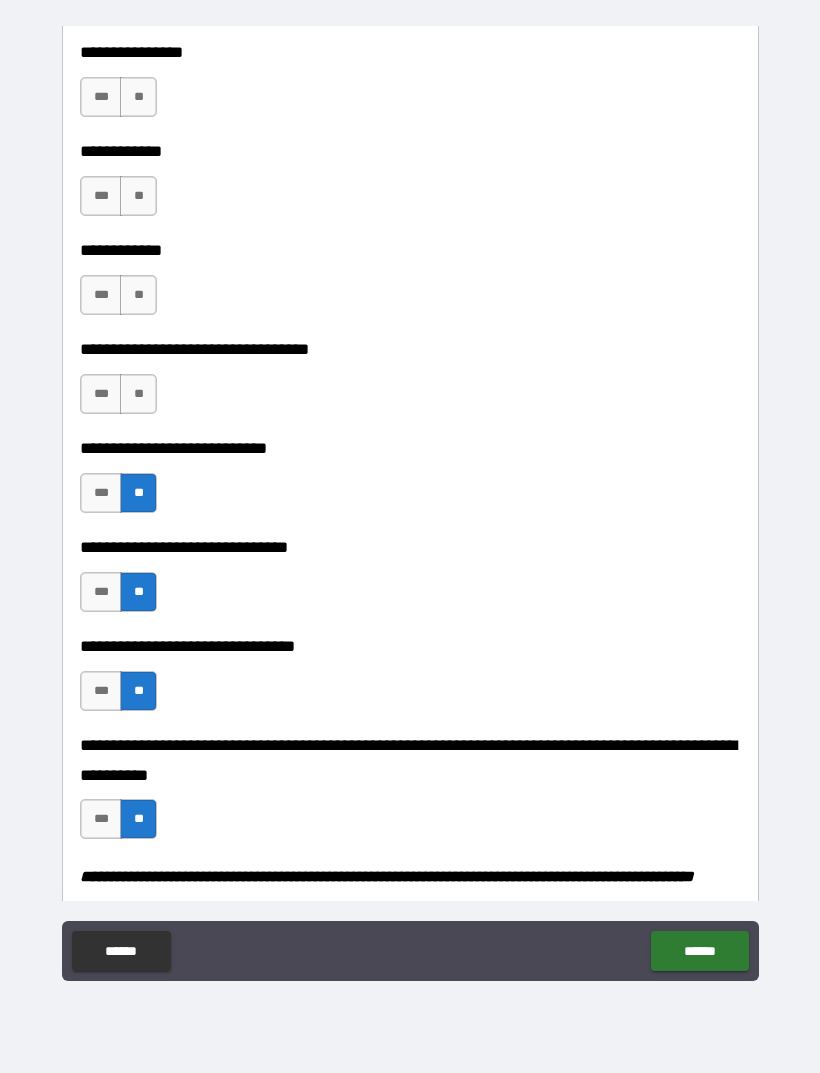 click on "**" at bounding box center (138, 394) 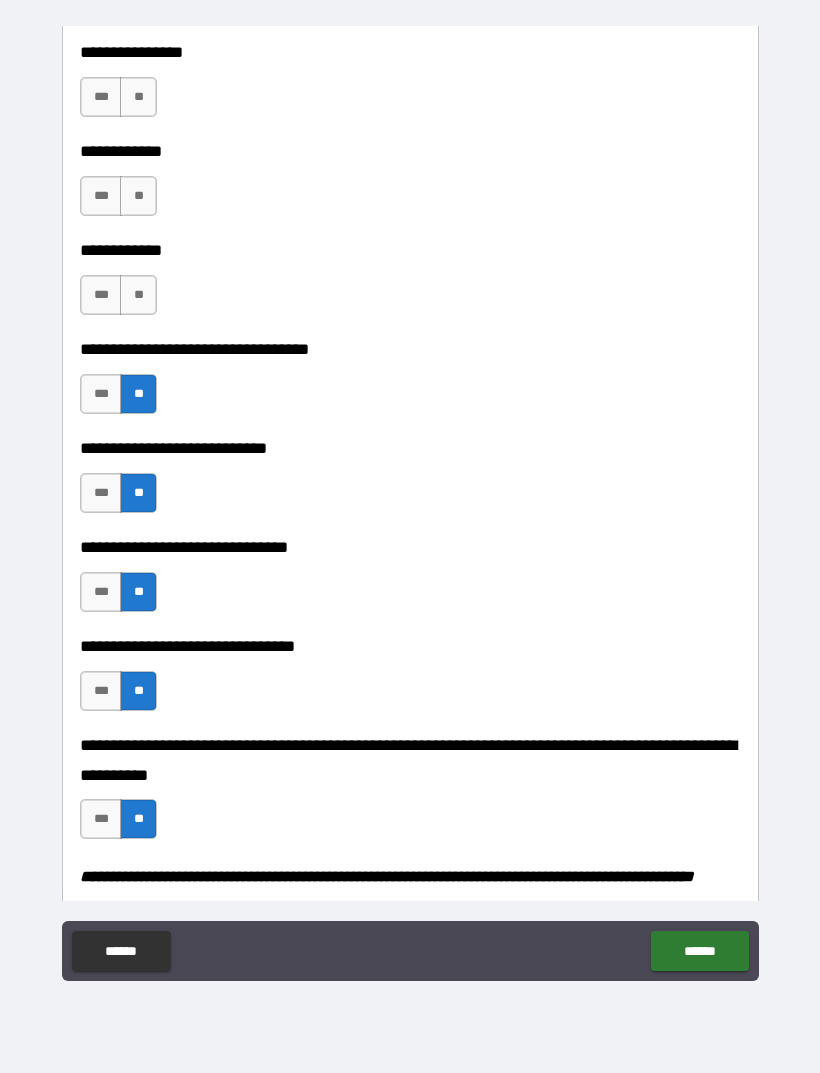 click on "**" at bounding box center (138, 295) 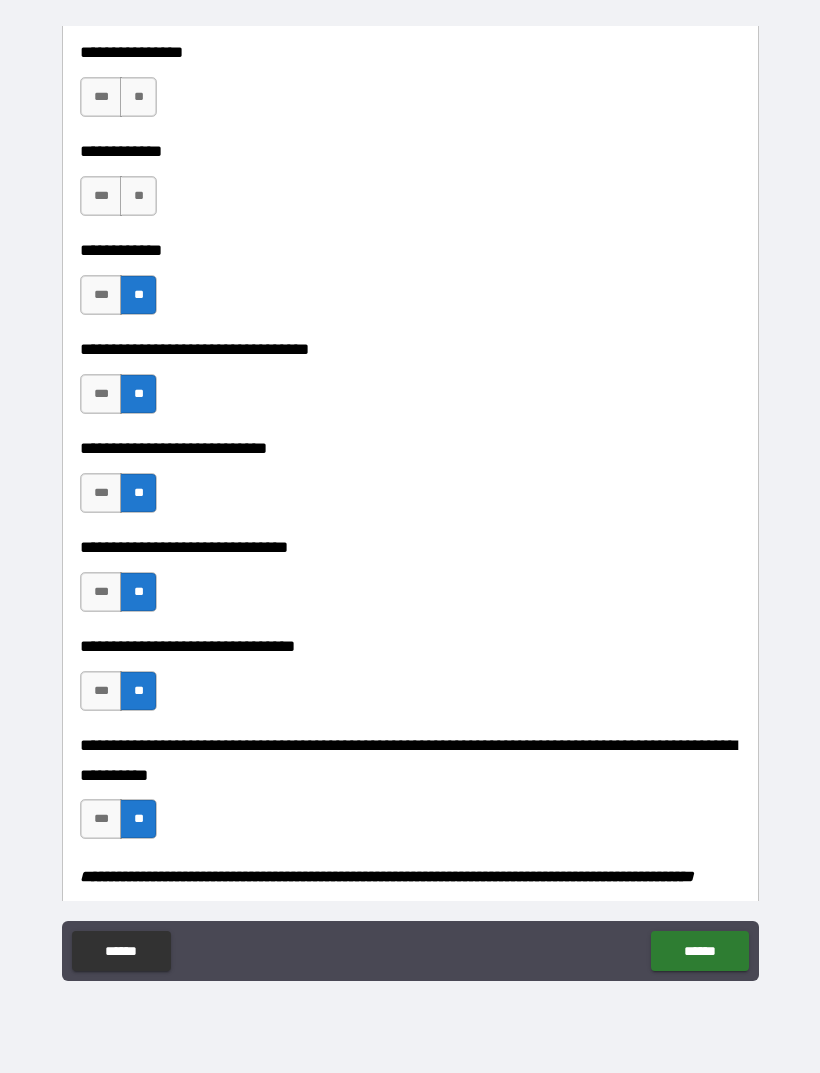 click on "**" at bounding box center (138, 196) 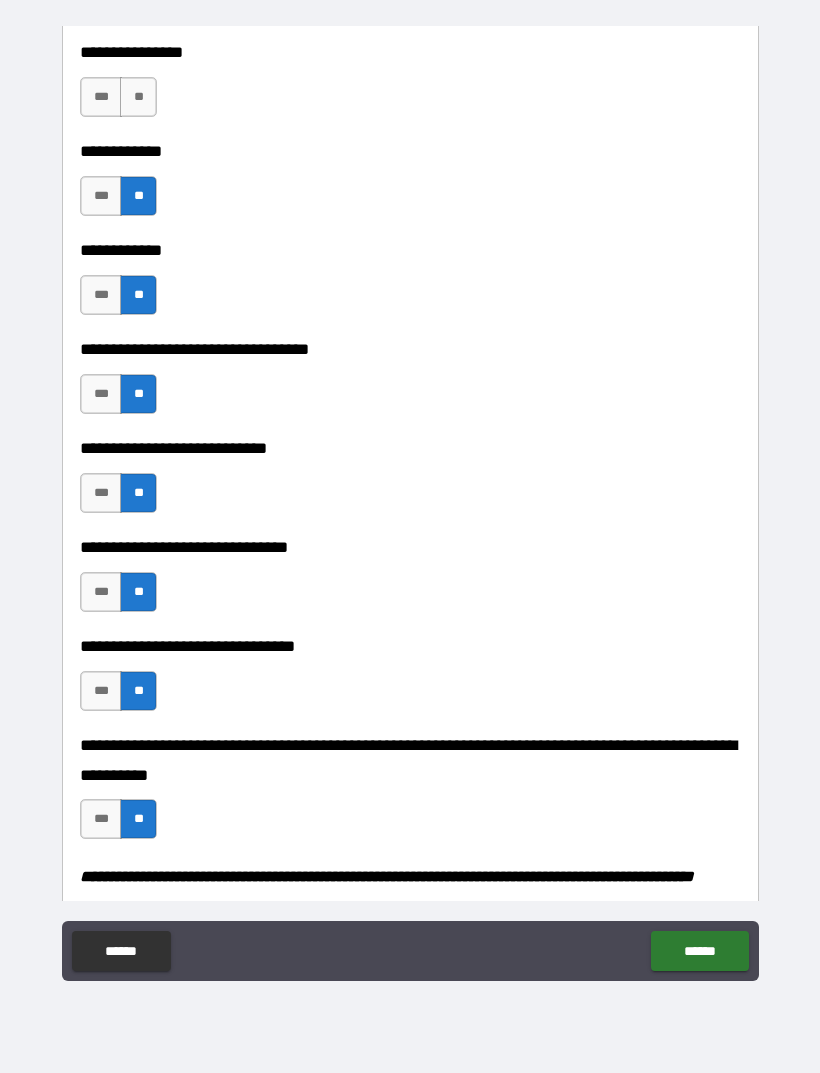 click on "**" at bounding box center (138, 97) 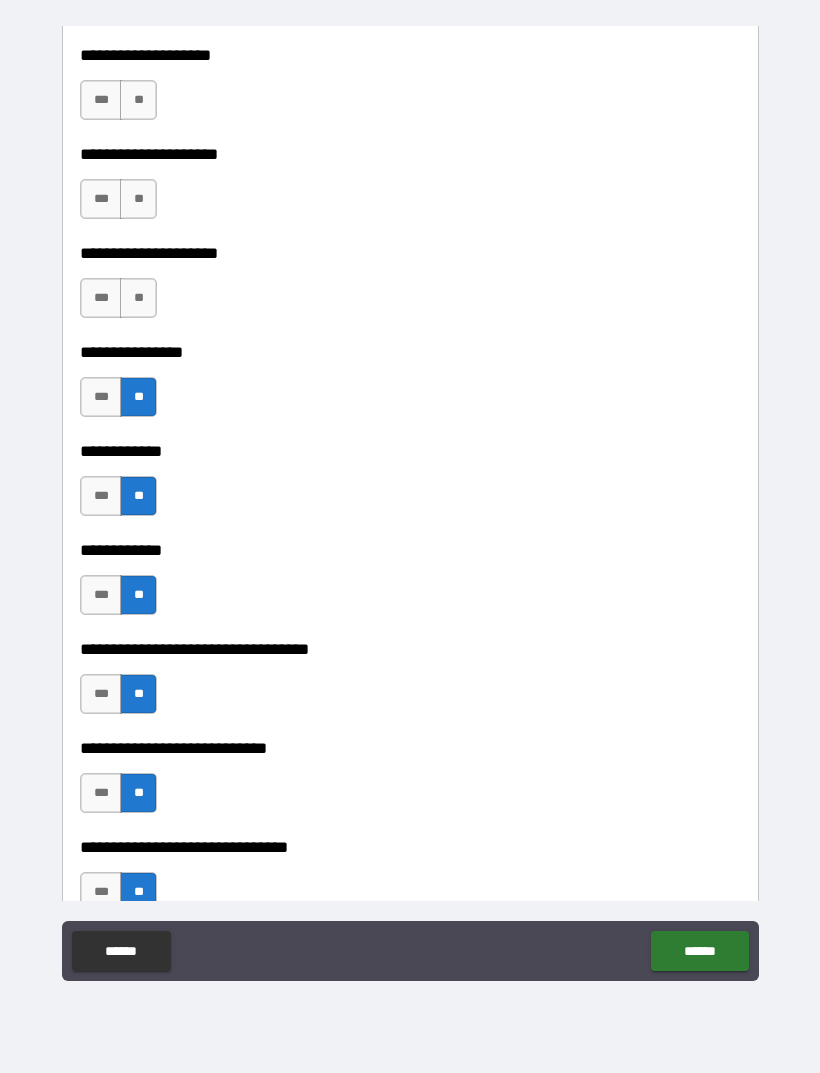 scroll, scrollTop: 9115, scrollLeft: 0, axis: vertical 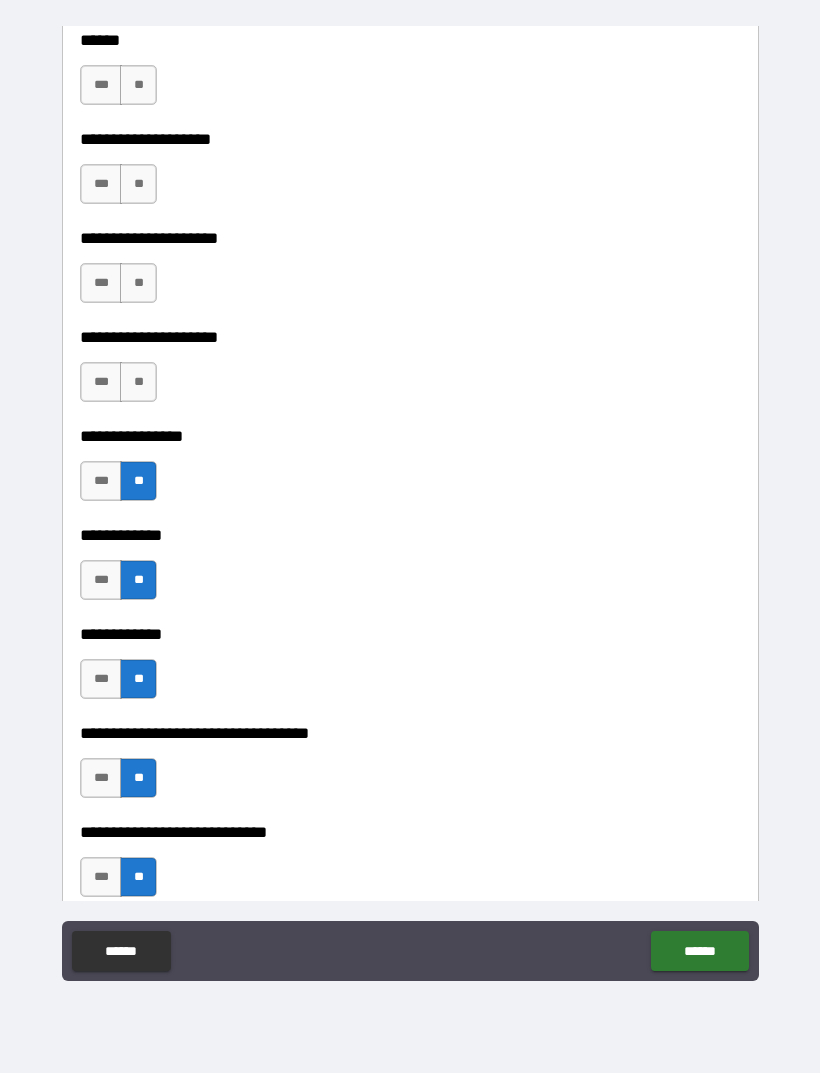 click on "**" at bounding box center [138, 382] 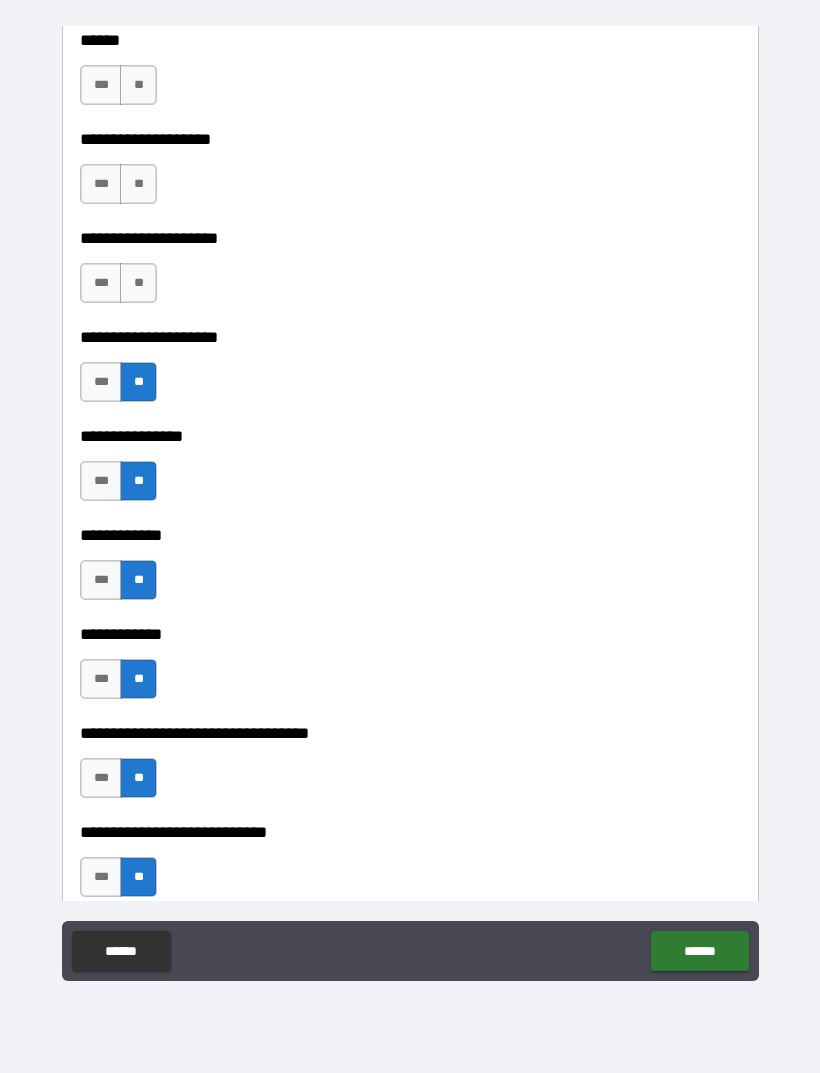 click on "**" at bounding box center (138, 283) 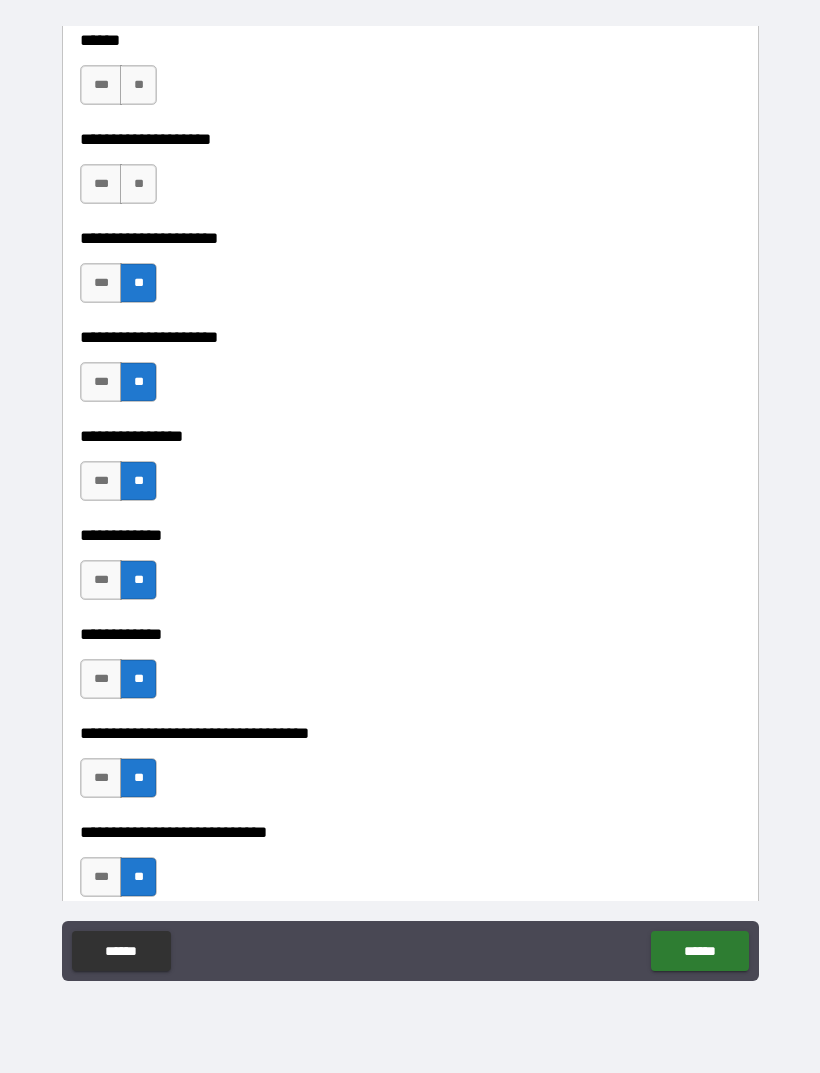 click on "**" at bounding box center [138, 184] 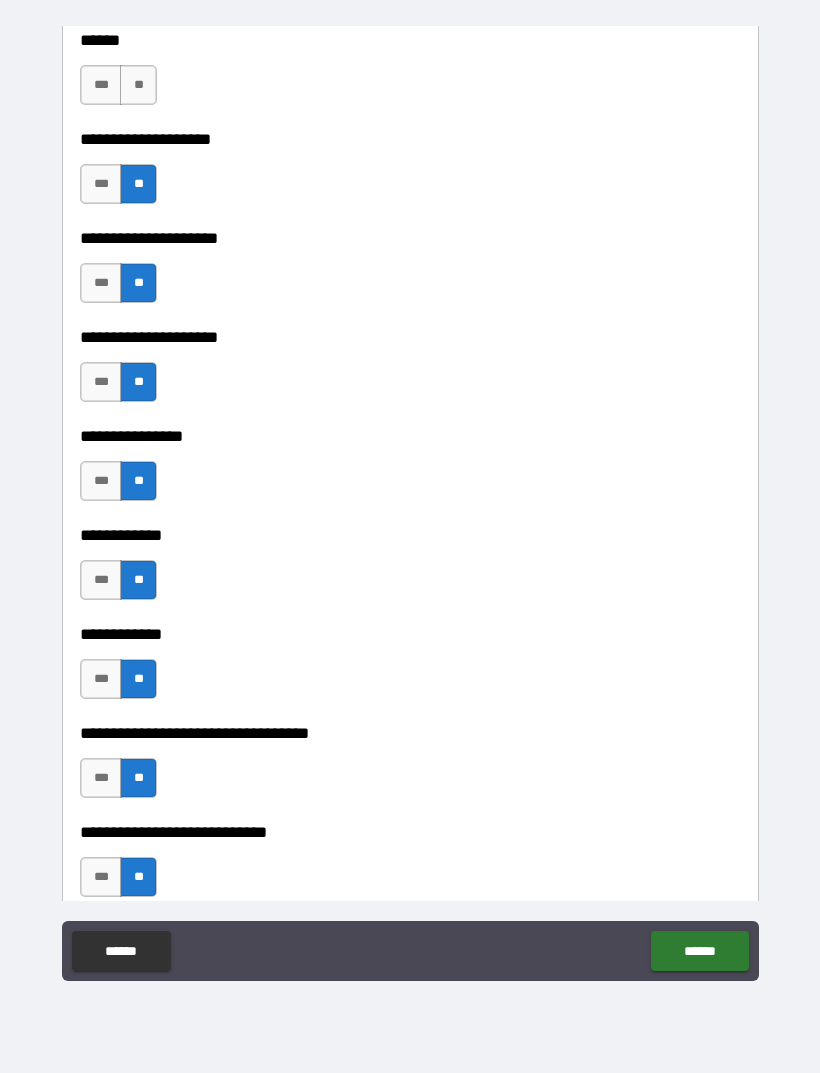 click on "**" at bounding box center [138, 85] 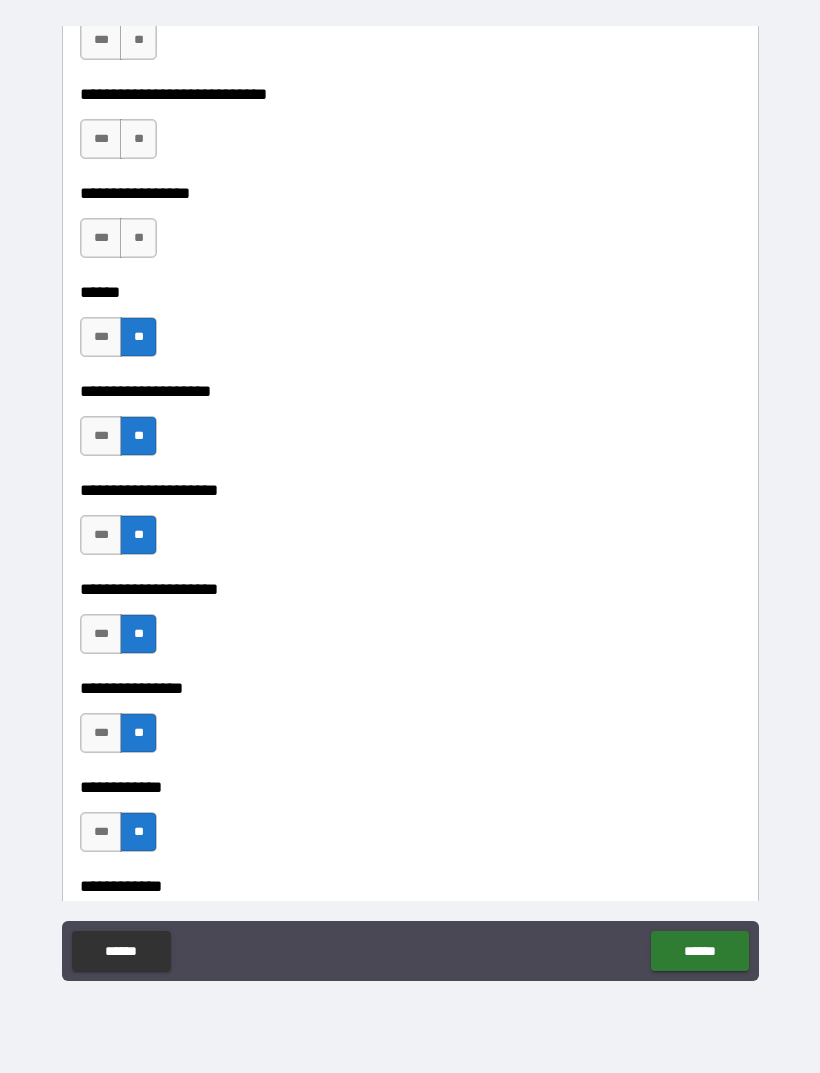 scroll, scrollTop: 8801, scrollLeft: 0, axis: vertical 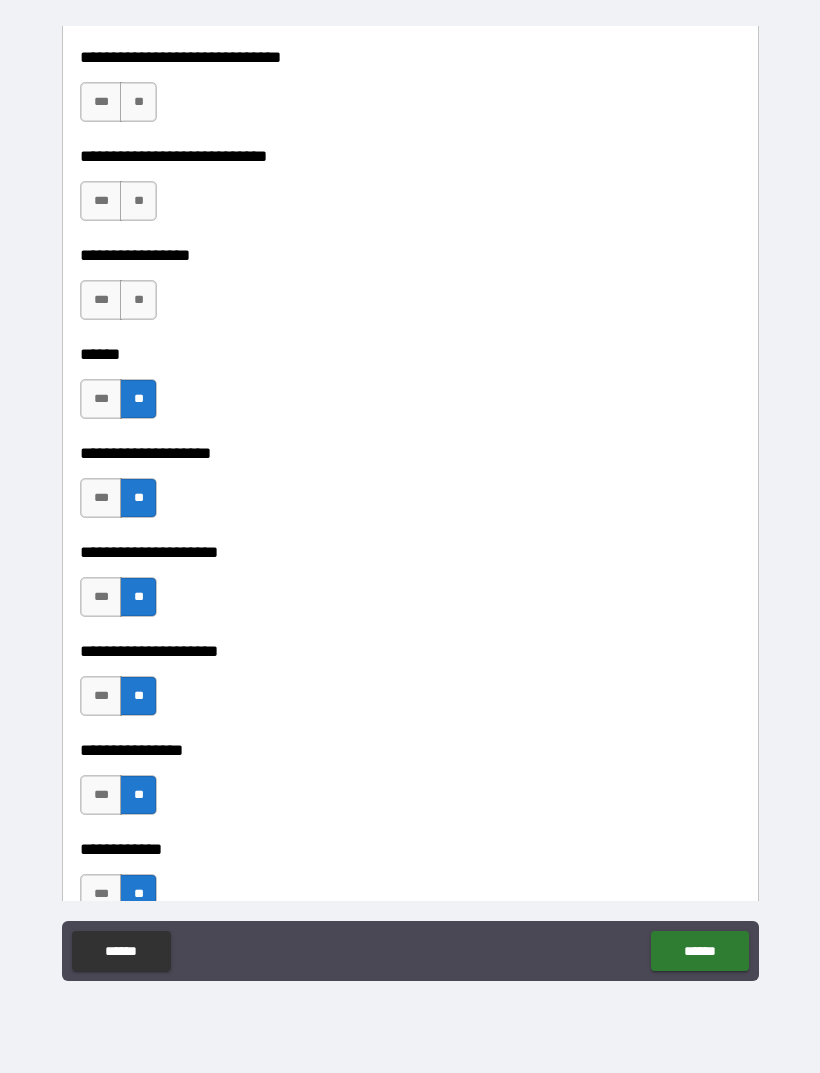 click on "**" at bounding box center [138, 300] 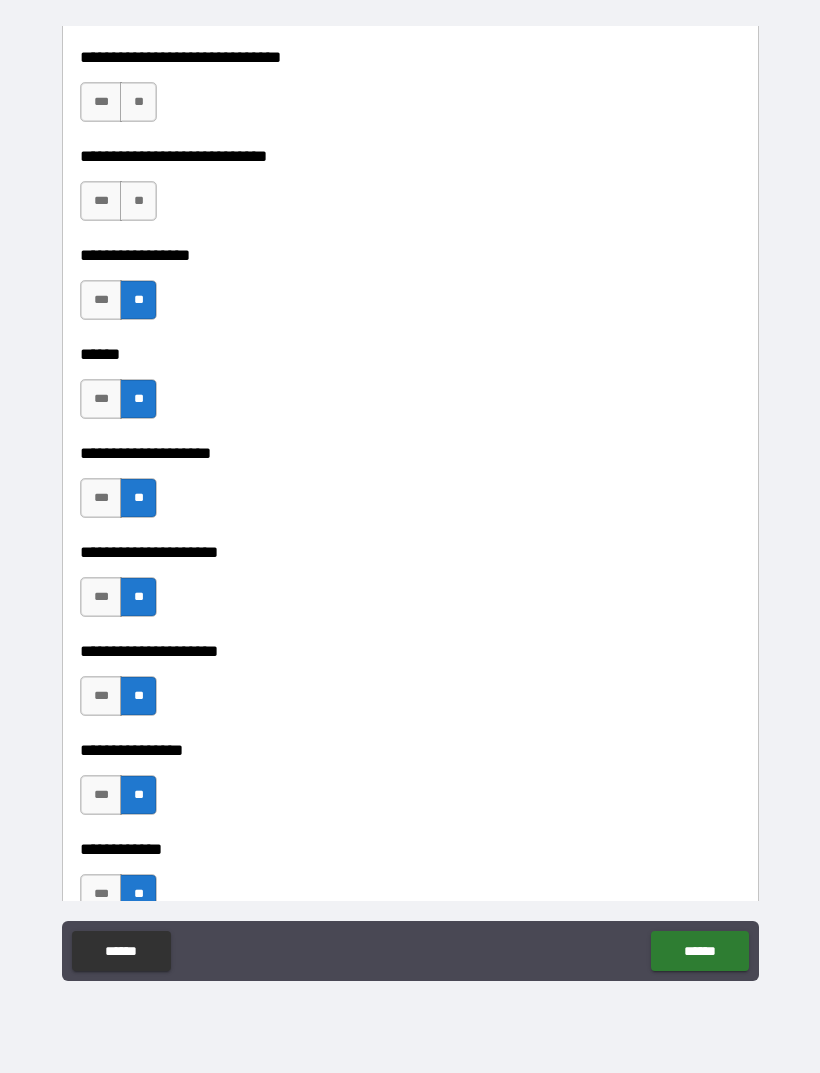 click on "**" at bounding box center (138, 201) 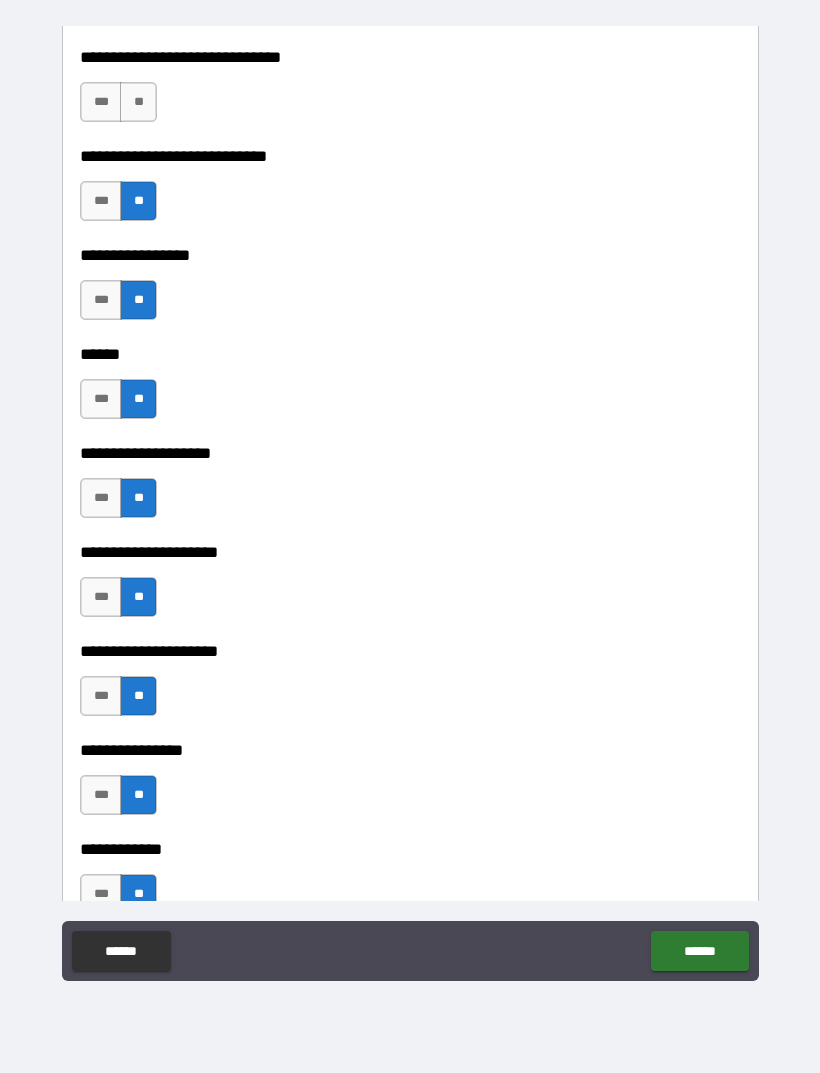 click on "**" at bounding box center (138, 102) 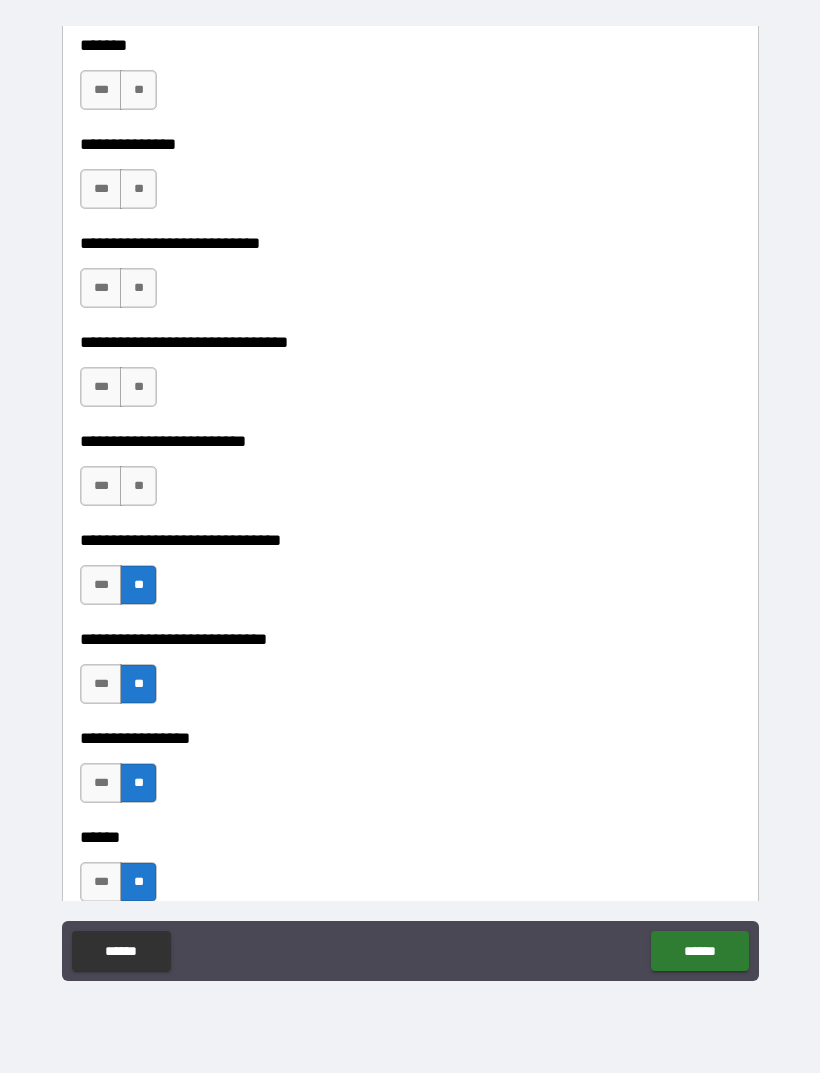 scroll, scrollTop: 8292, scrollLeft: 0, axis: vertical 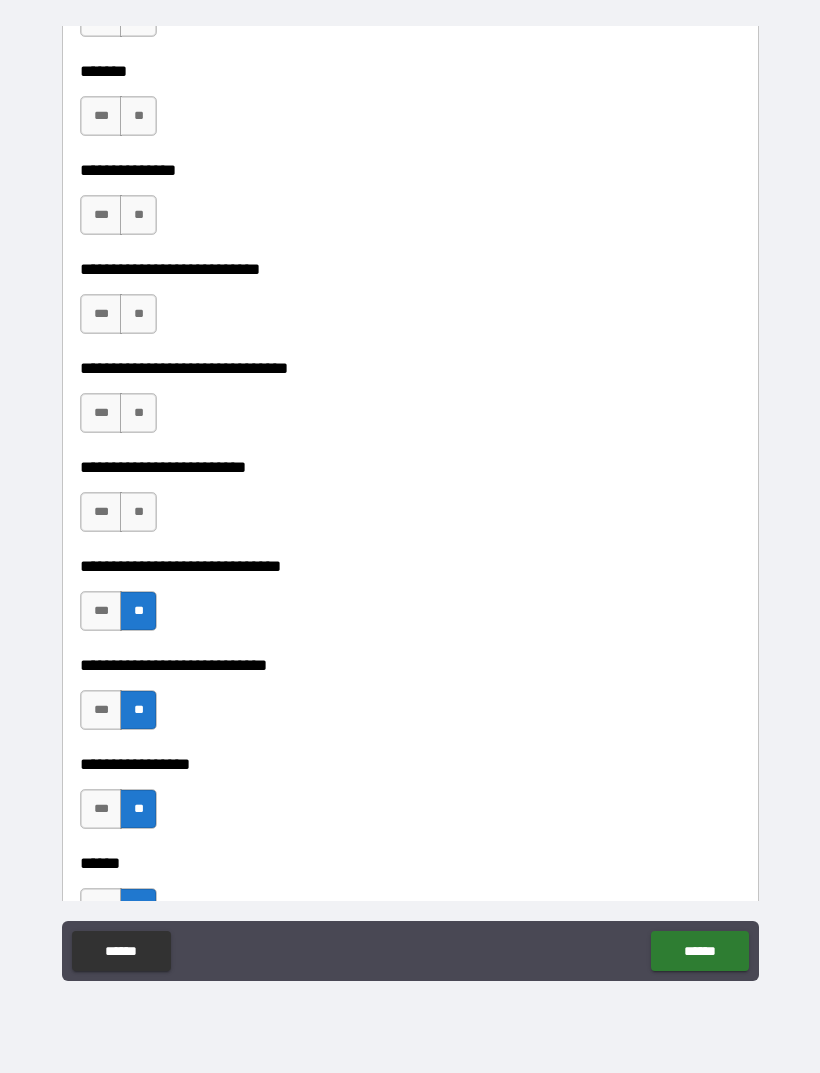 click on "**" at bounding box center [138, 512] 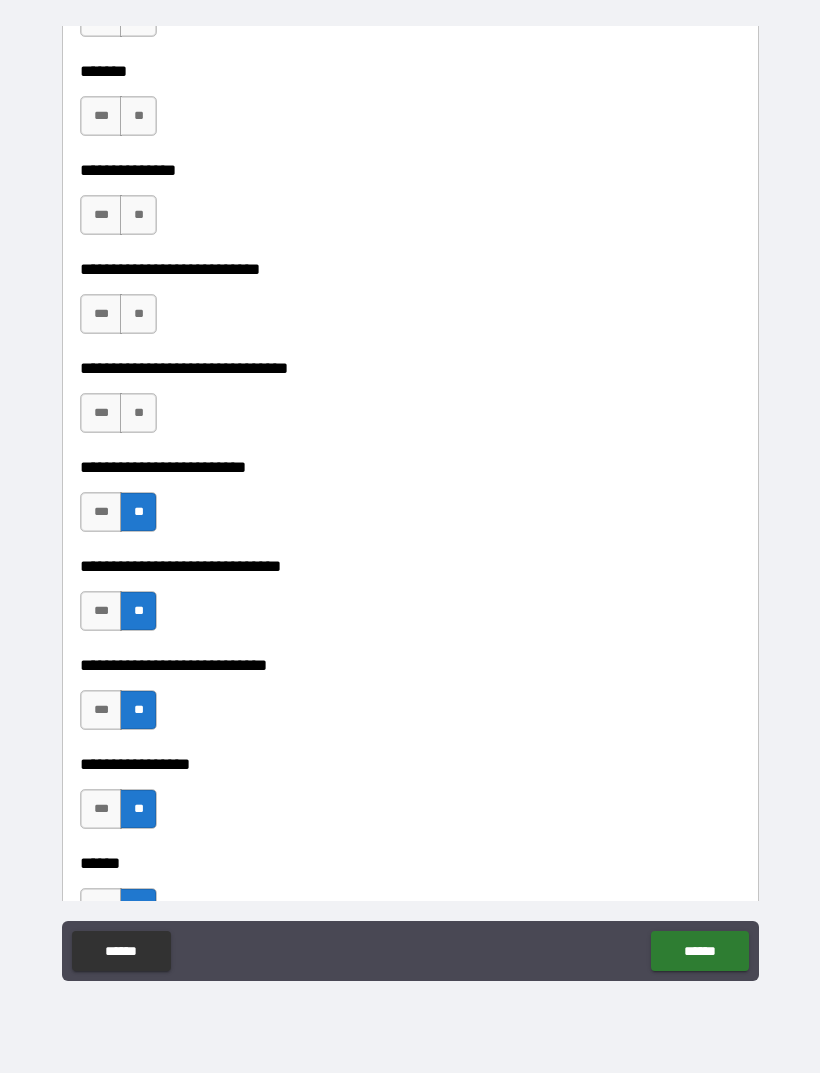 click on "**" at bounding box center (138, 413) 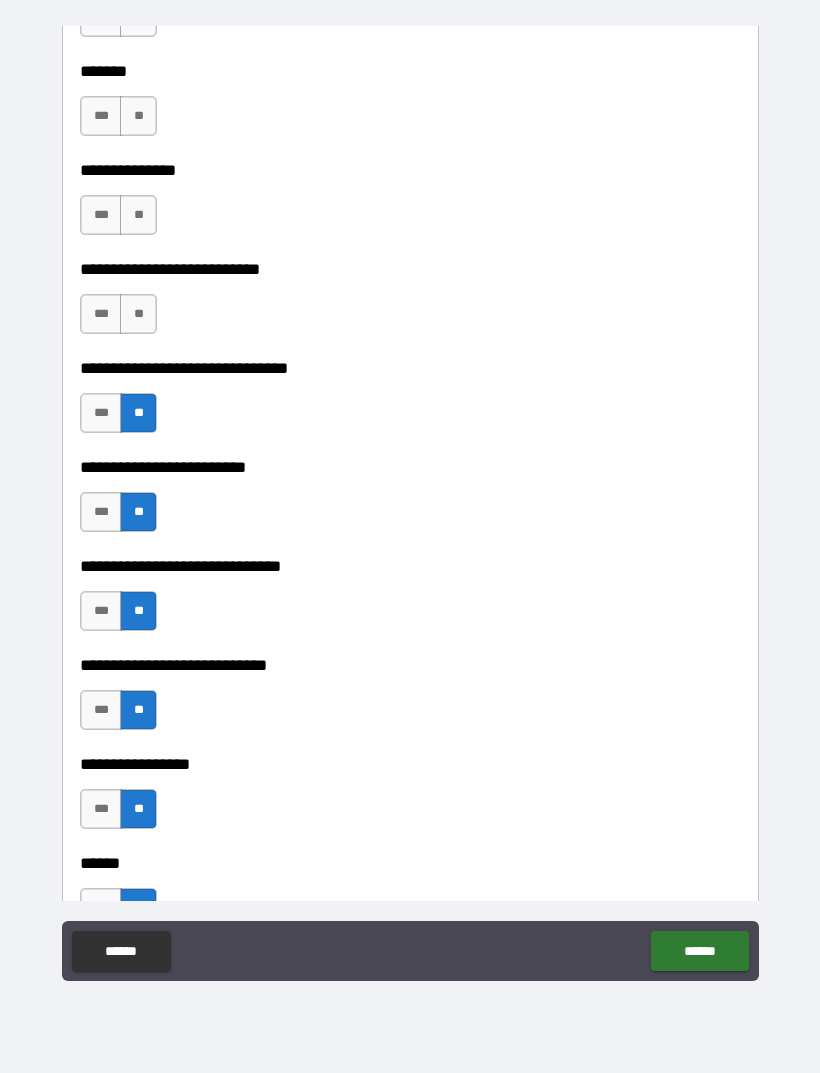 click on "**" at bounding box center [138, 314] 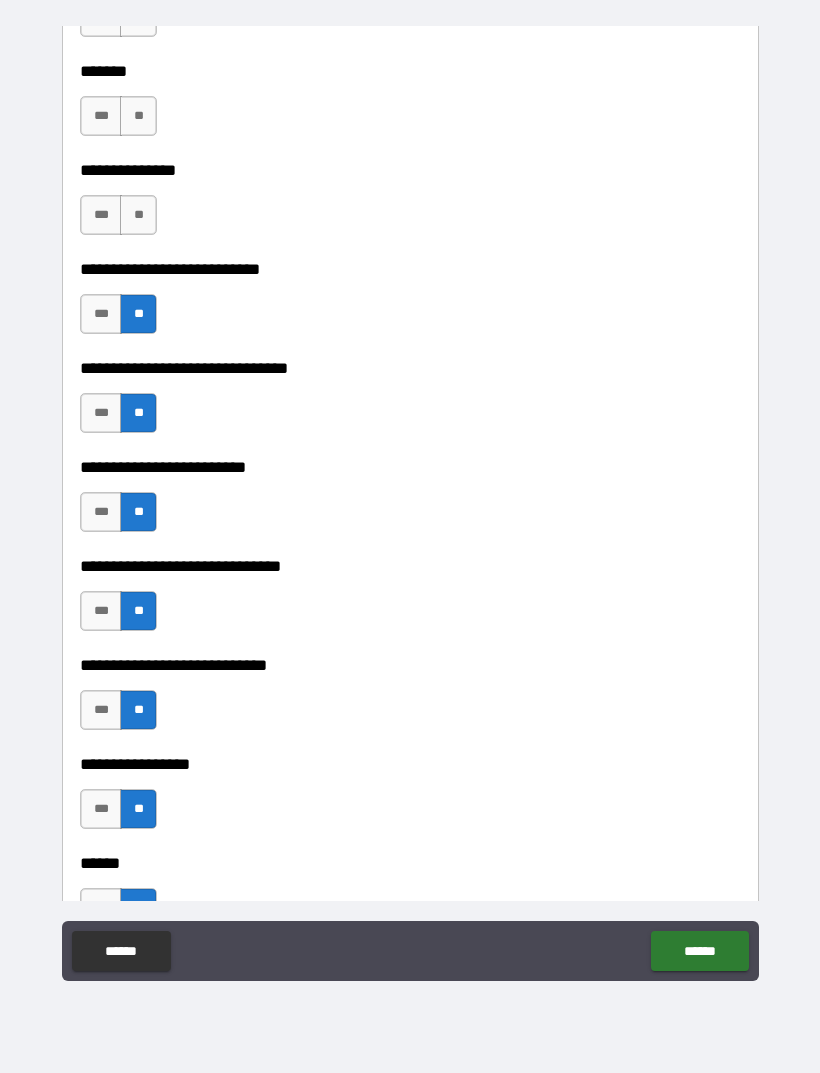 click on "**" at bounding box center (138, 215) 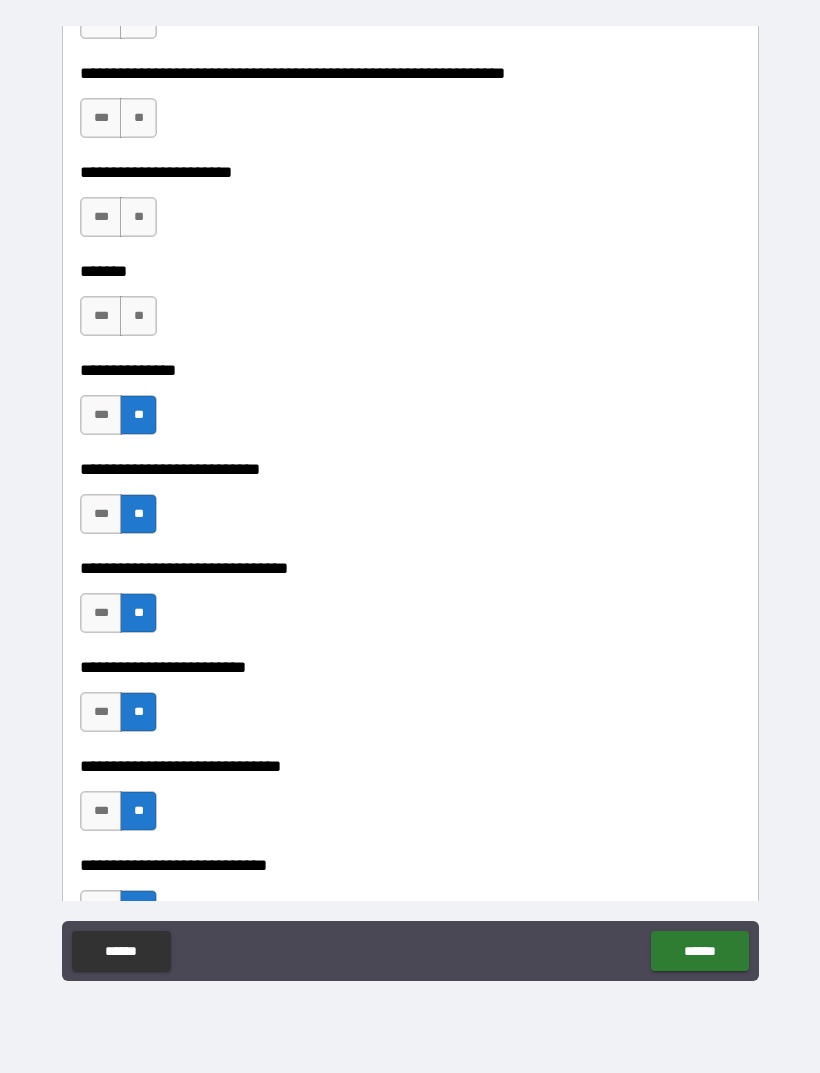 scroll, scrollTop: 8032, scrollLeft: 0, axis: vertical 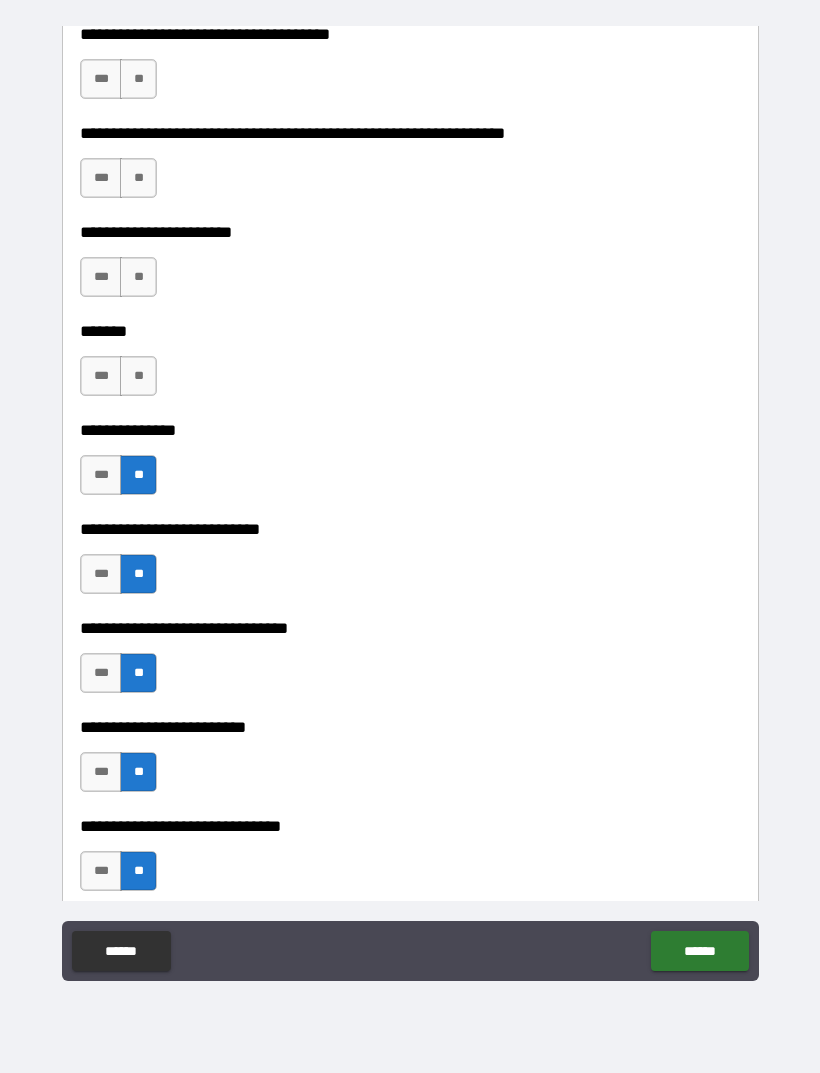 click on "**" at bounding box center [138, 376] 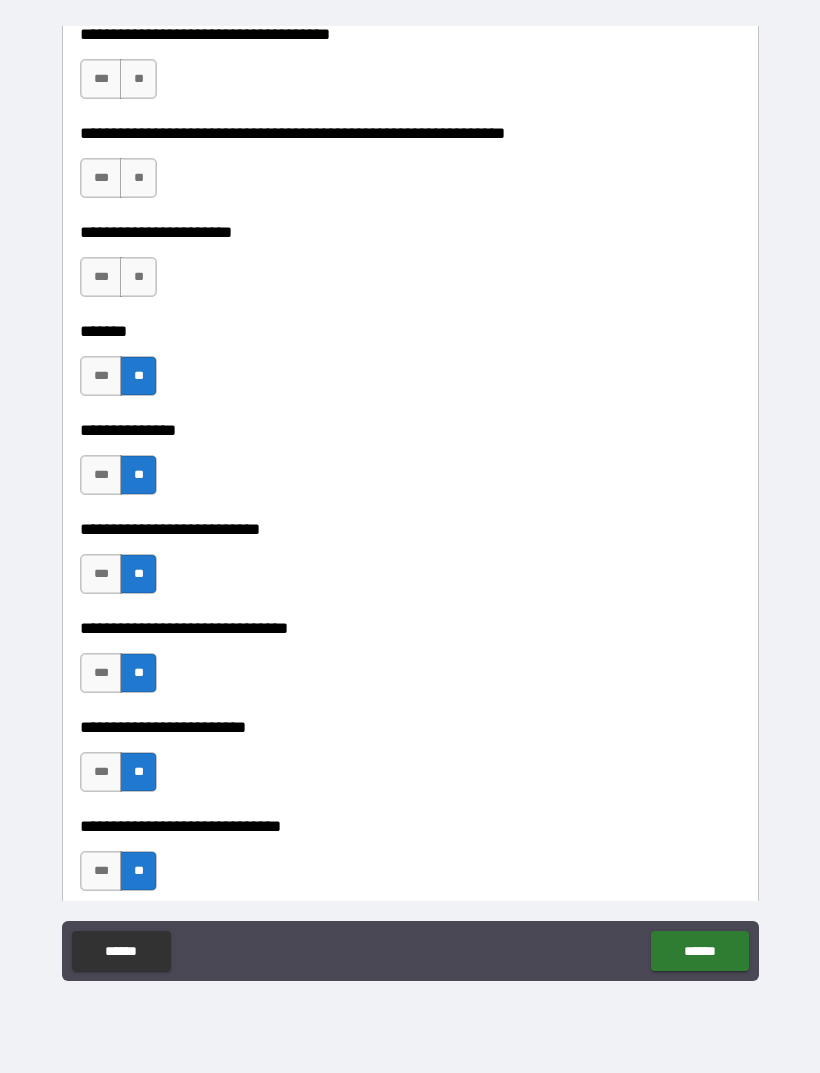 click on "**" at bounding box center [138, 277] 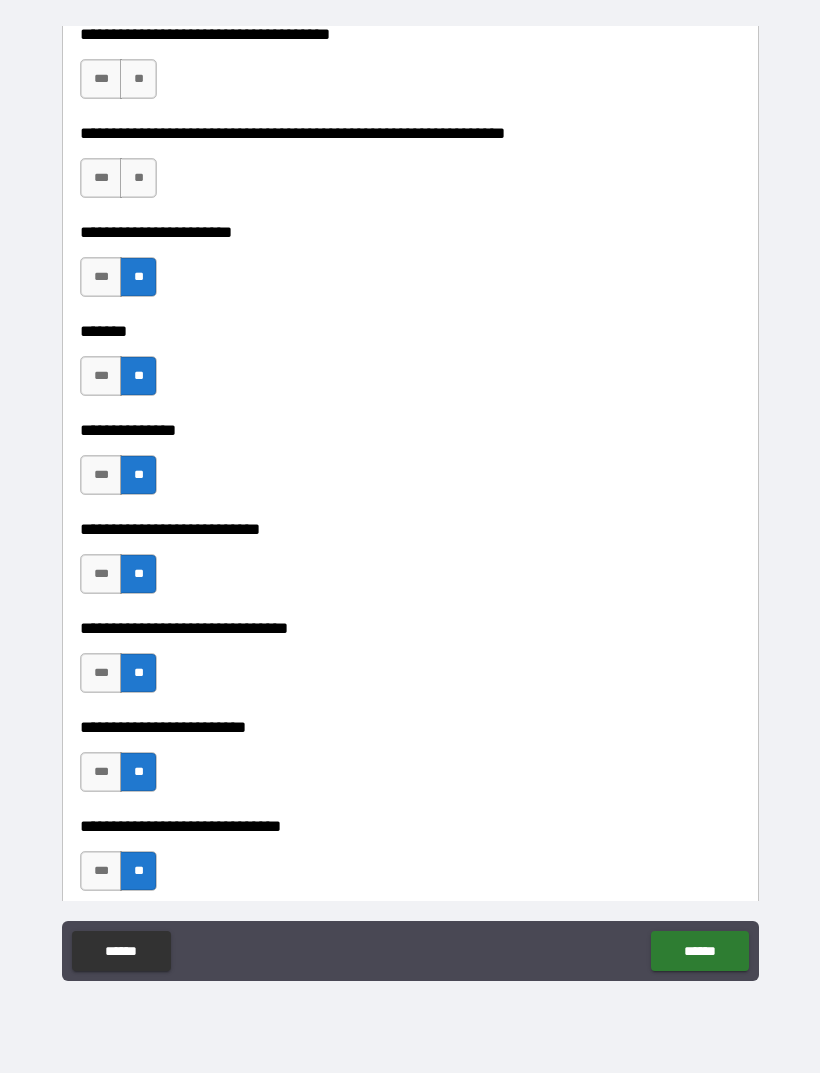click on "**" at bounding box center (138, 178) 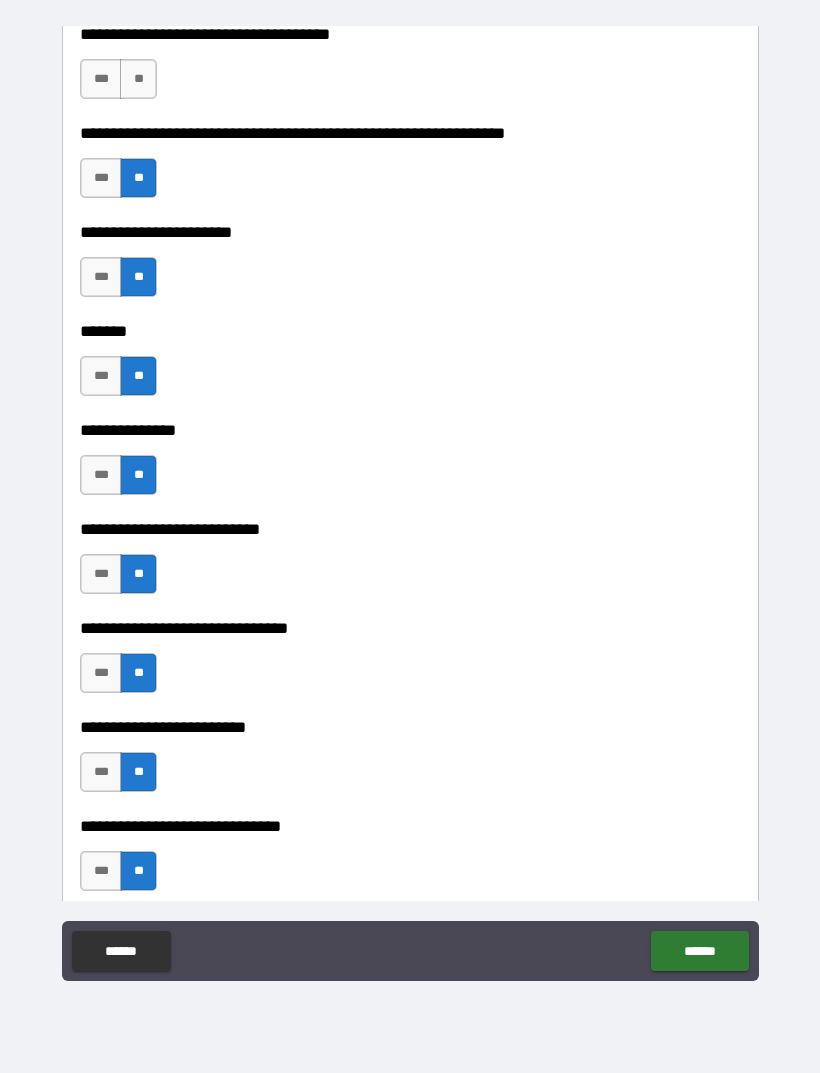 click on "**" at bounding box center (138, 79) 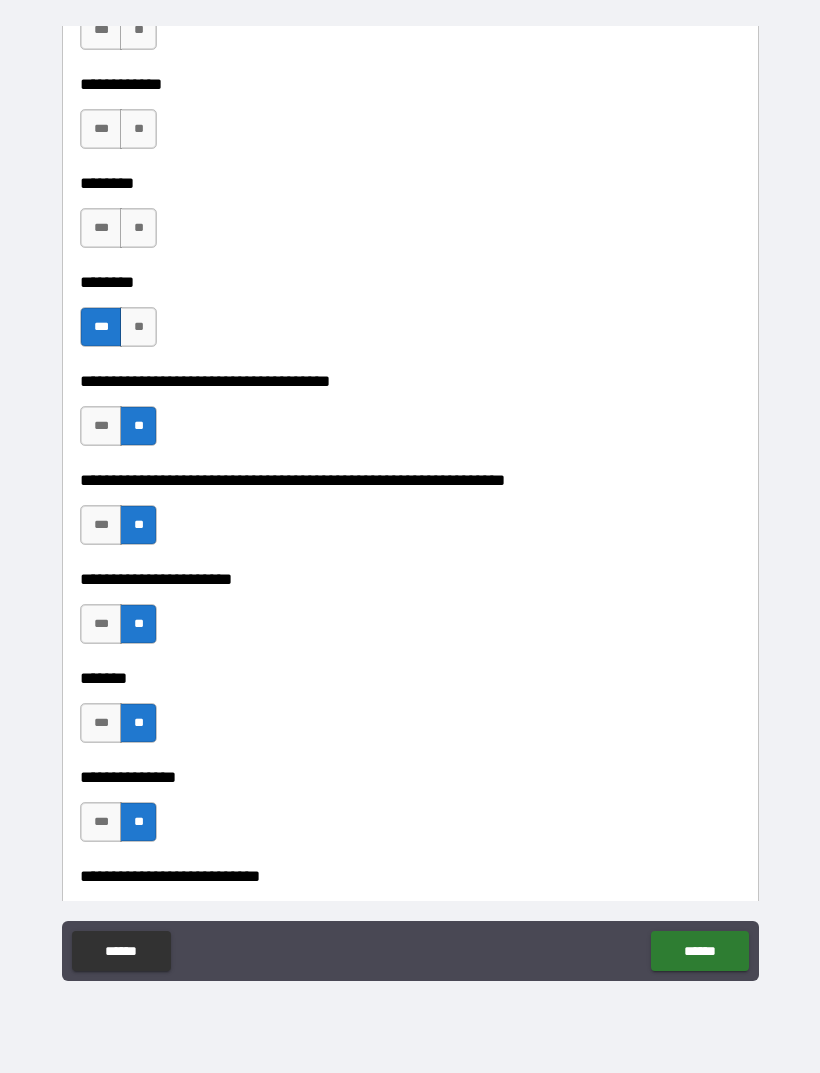 scroll, scrollTop: 7664, scrollLeft: 0, axis: vertical 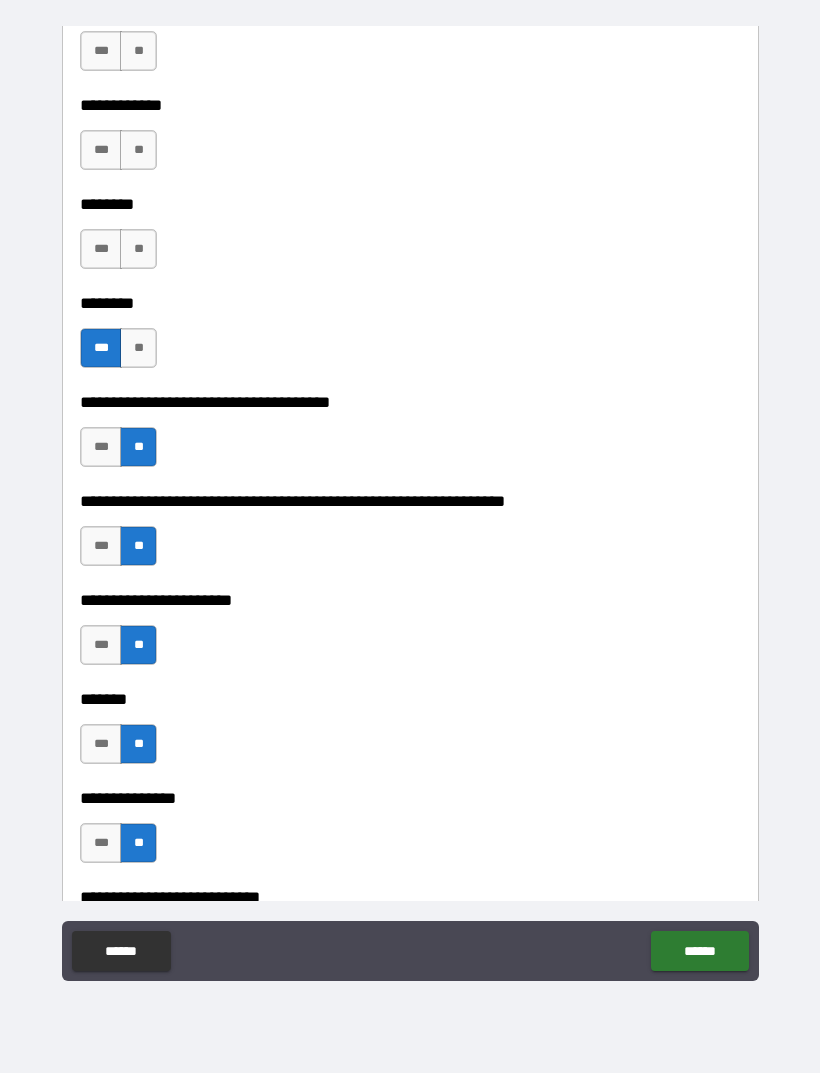 click on "**" at bounding box center (138, 249) 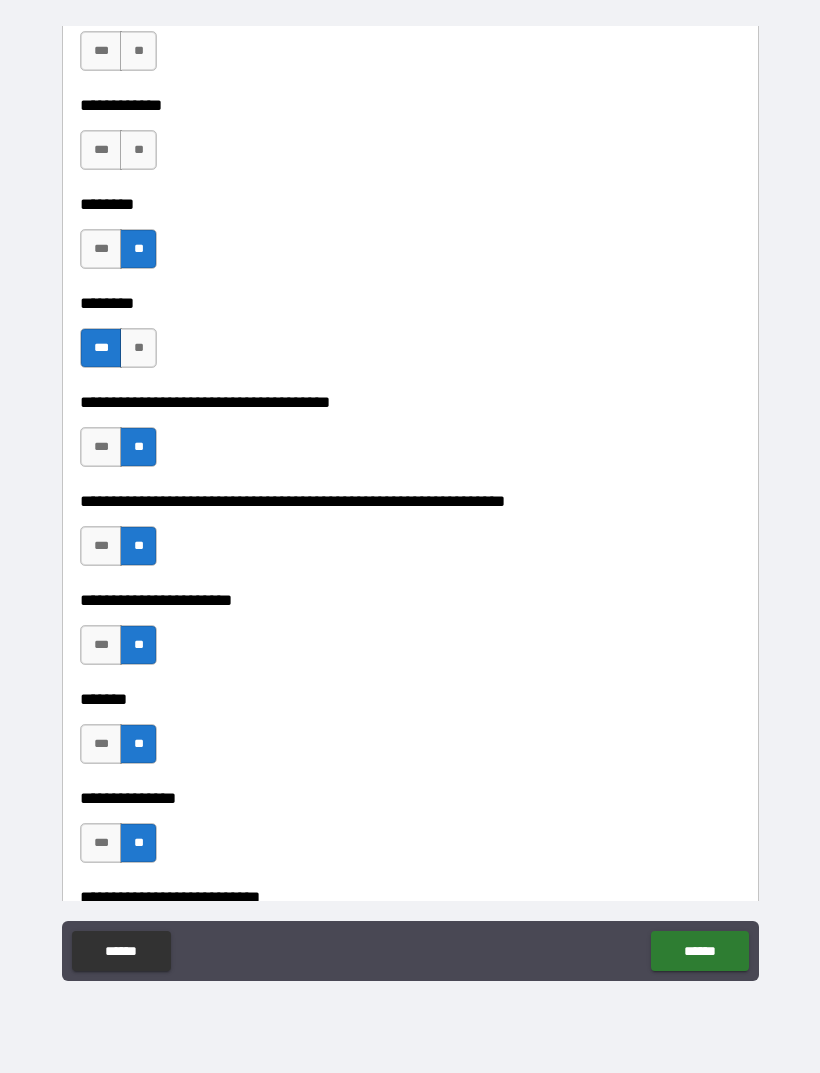 click on "**" at bounding box center (138, 150) 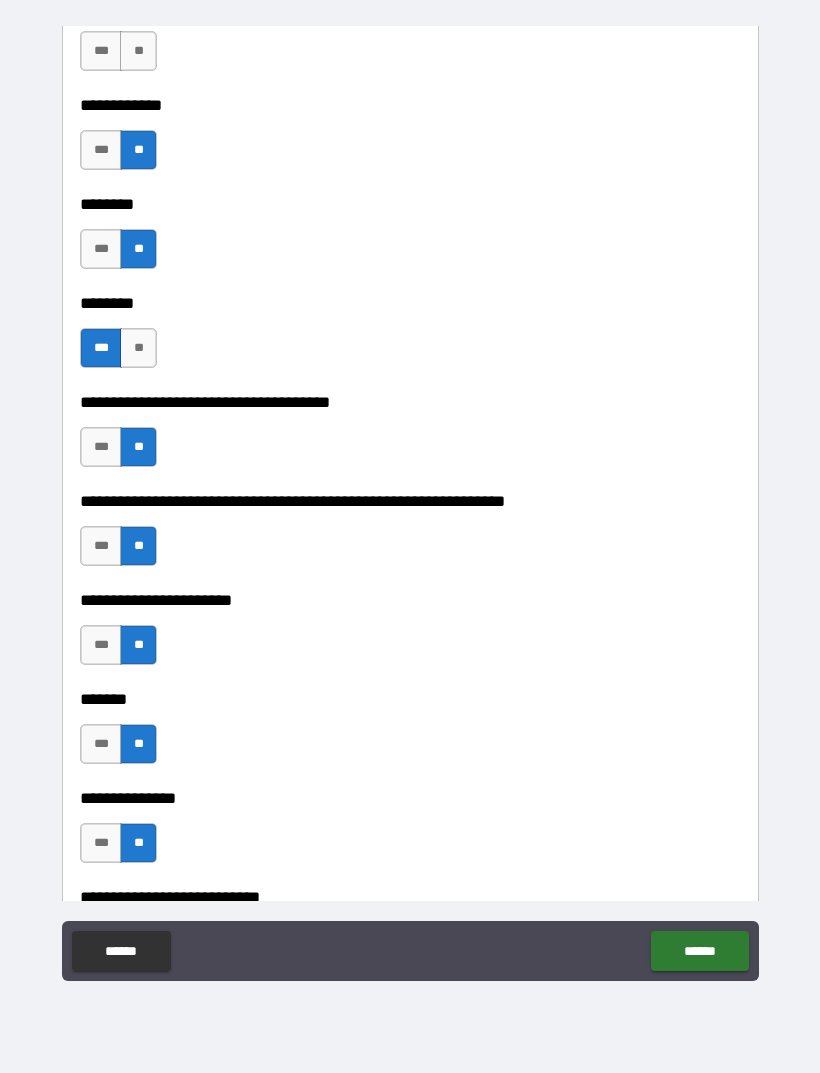 click on "**" at bounding box center [138, 51] 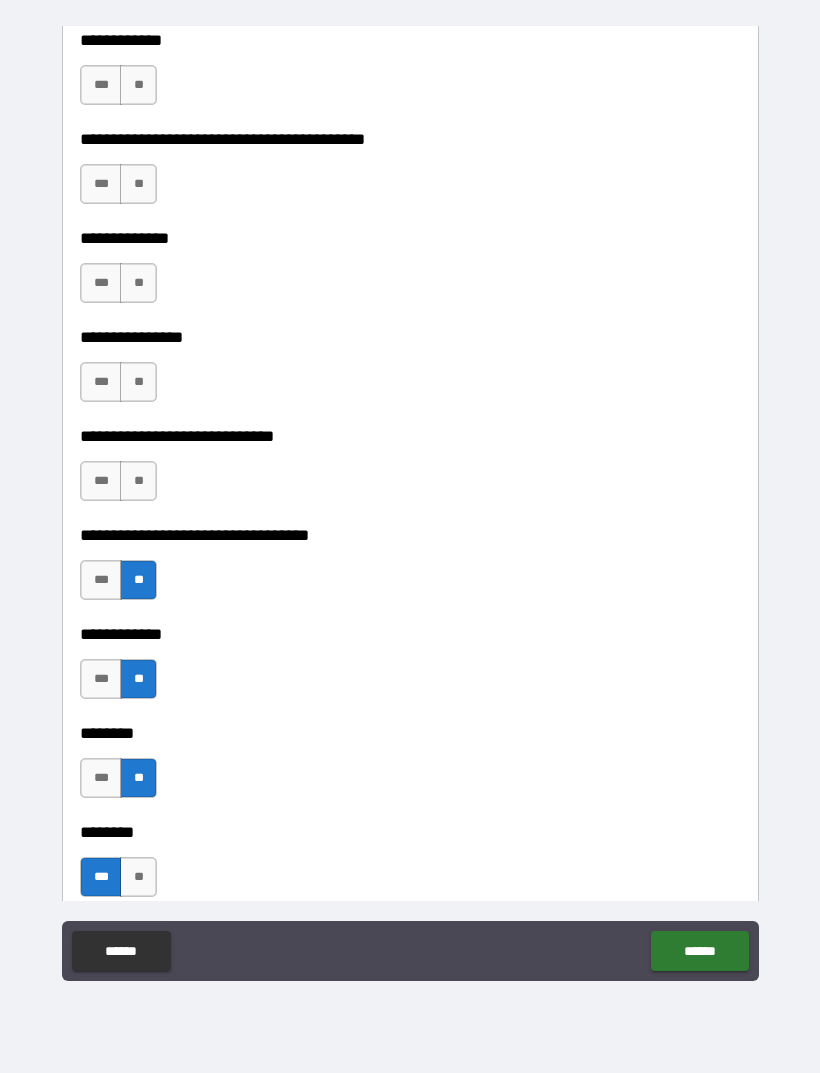scroll, scrollTop: 7125, scrollLeft: 0, axis: vertical 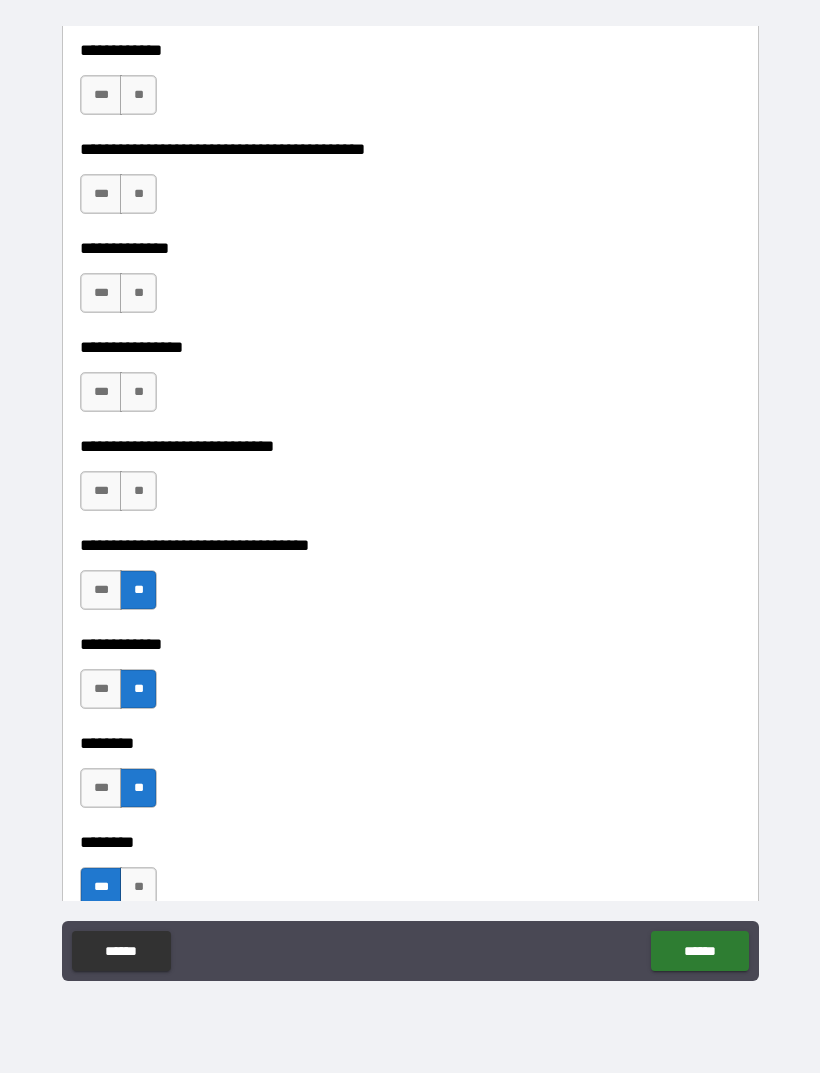 click on "**" at bounding box center [138, 491] 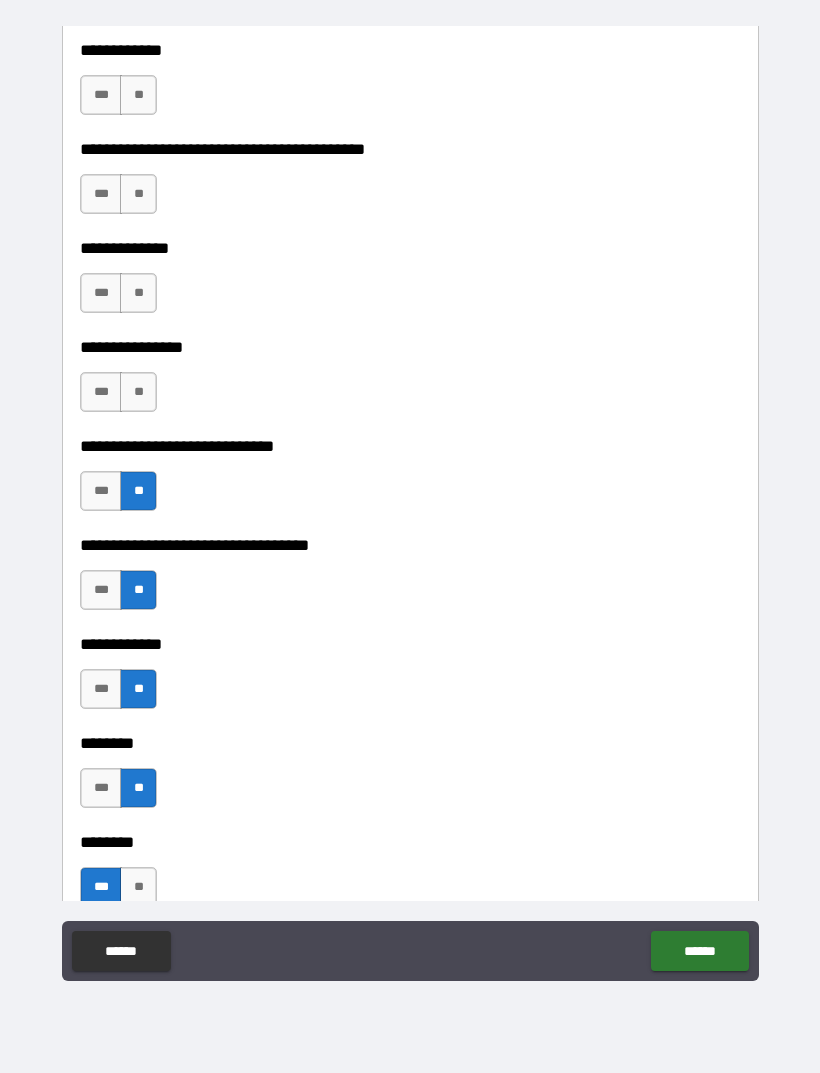 click on "**" at bounding box center (138, 392) 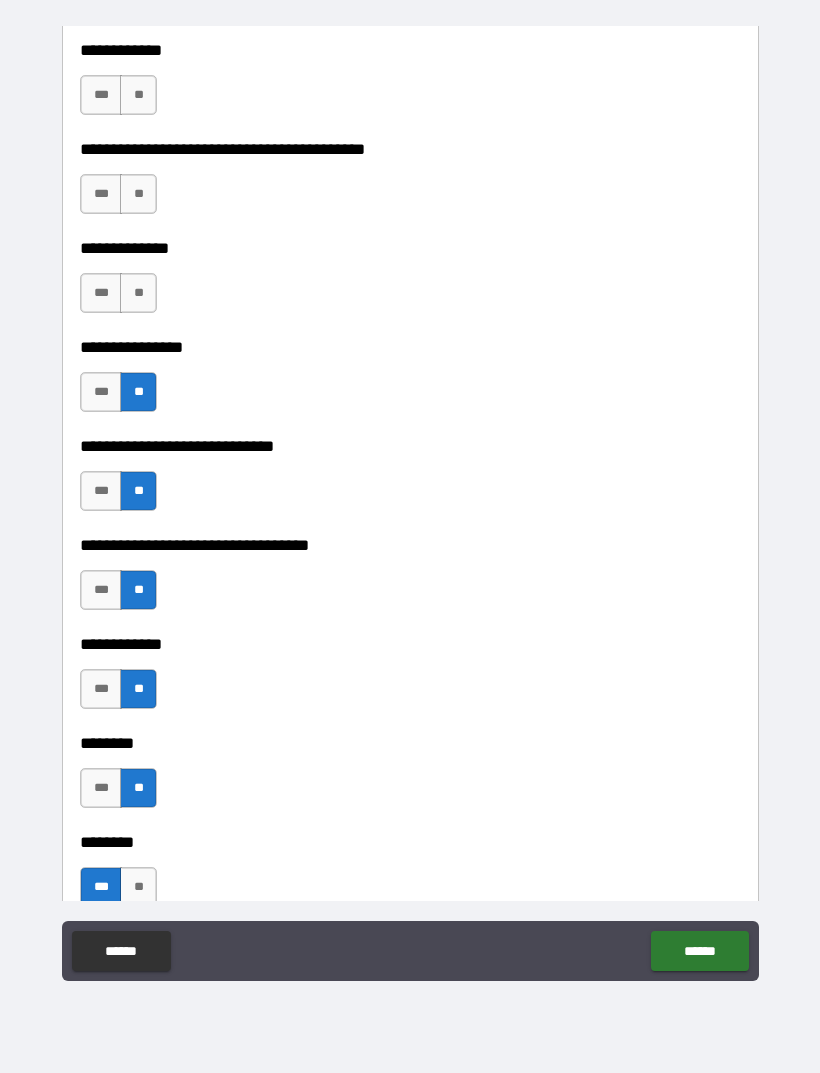 click on "**" at bounding box center [138, 293] 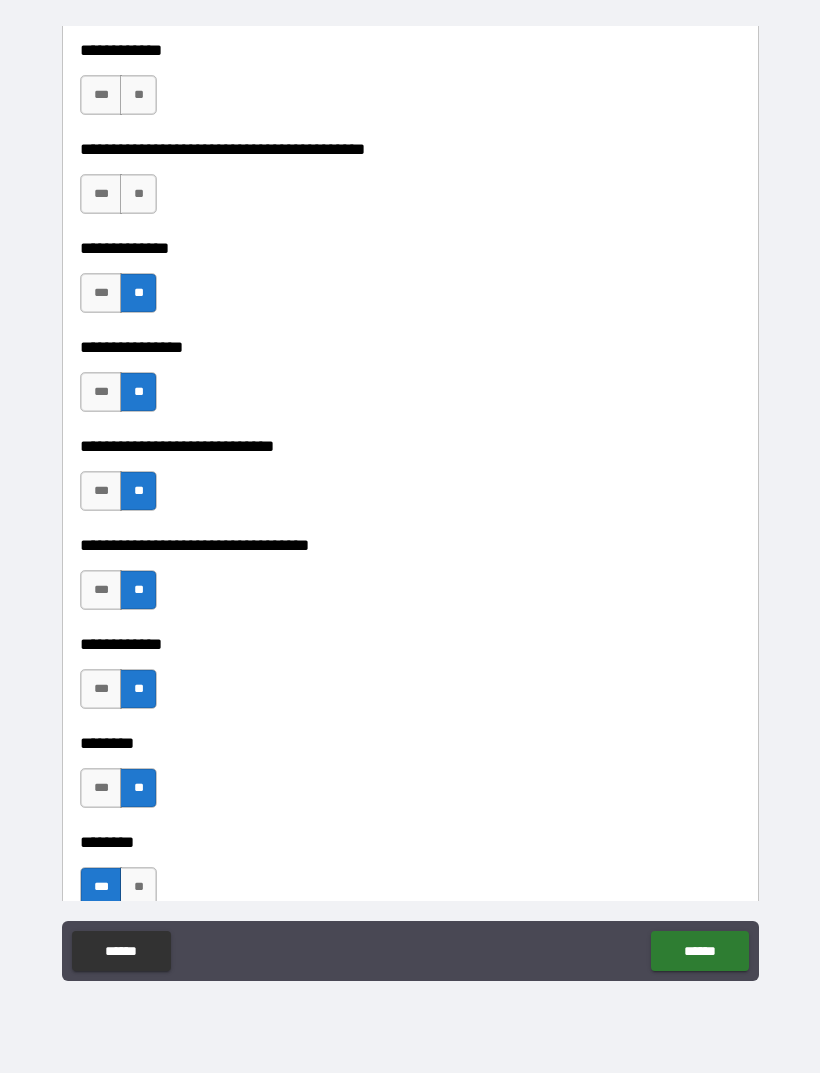 click on "**" at bounding box center [138, 194] 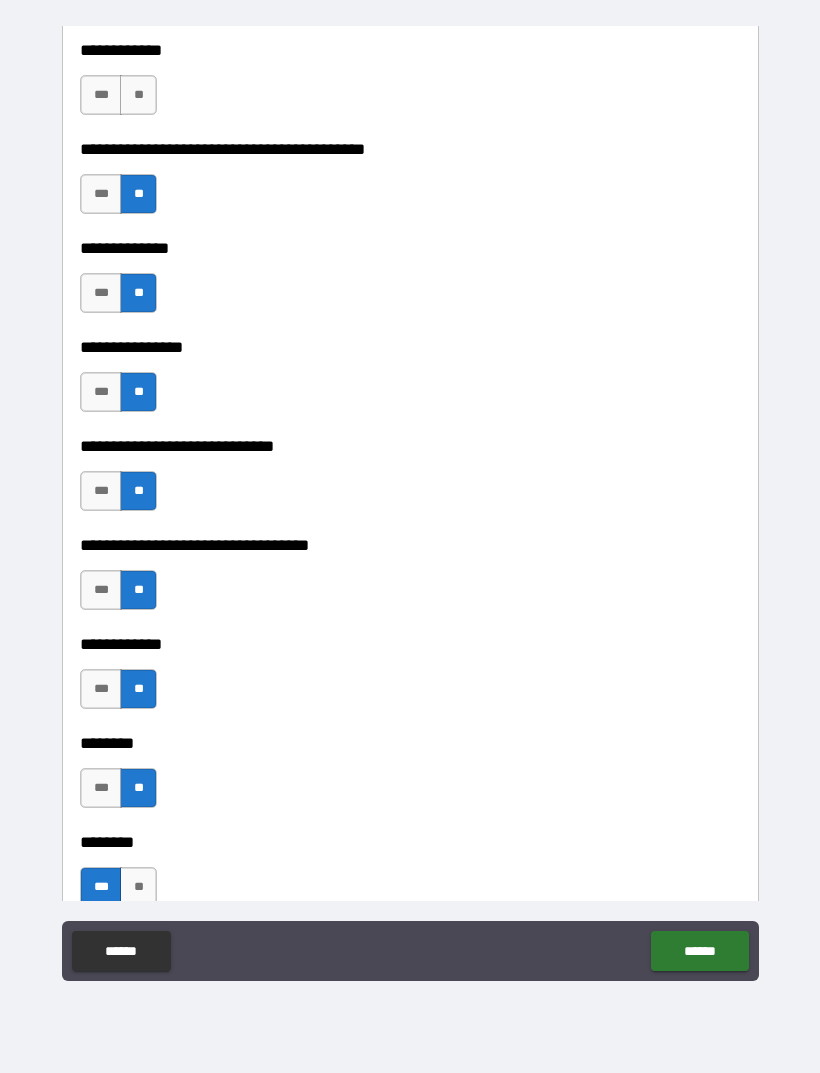 click on "**" at bounding box center [138, 95] 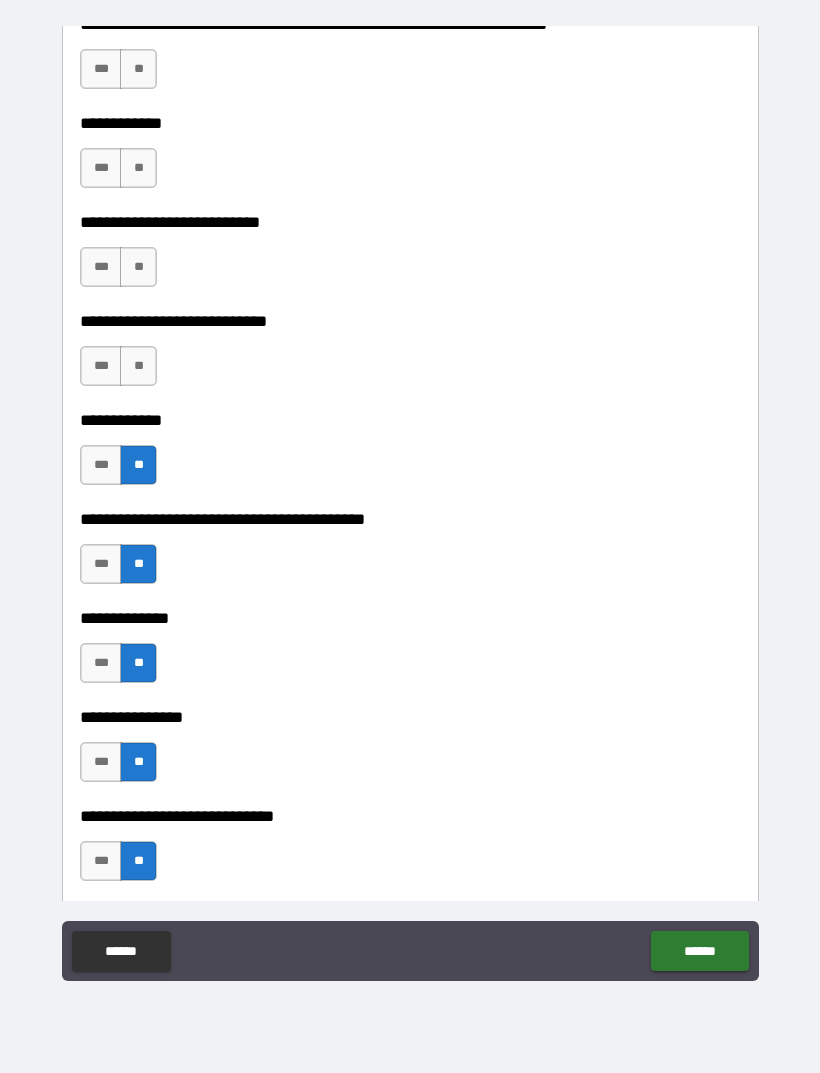 scroll, scrollTop: 6749, scrollLeft: 0, axis: vertical 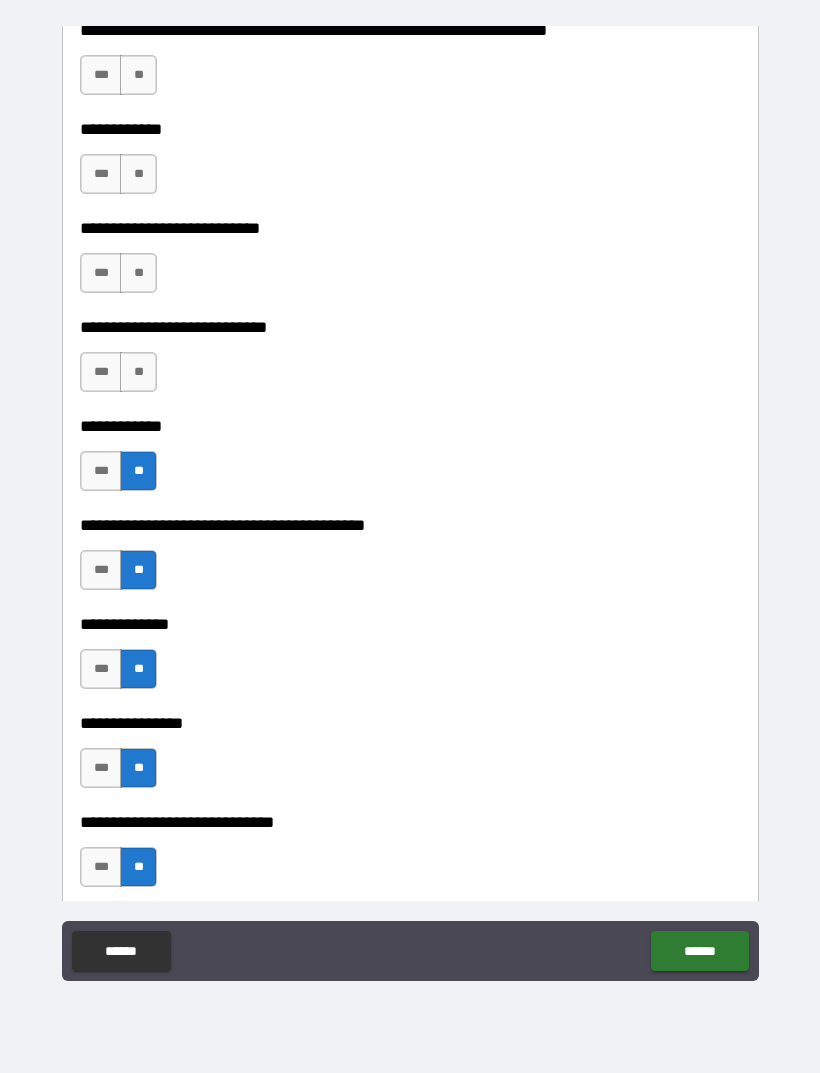 click on "**" at bounding box center (138, 372) 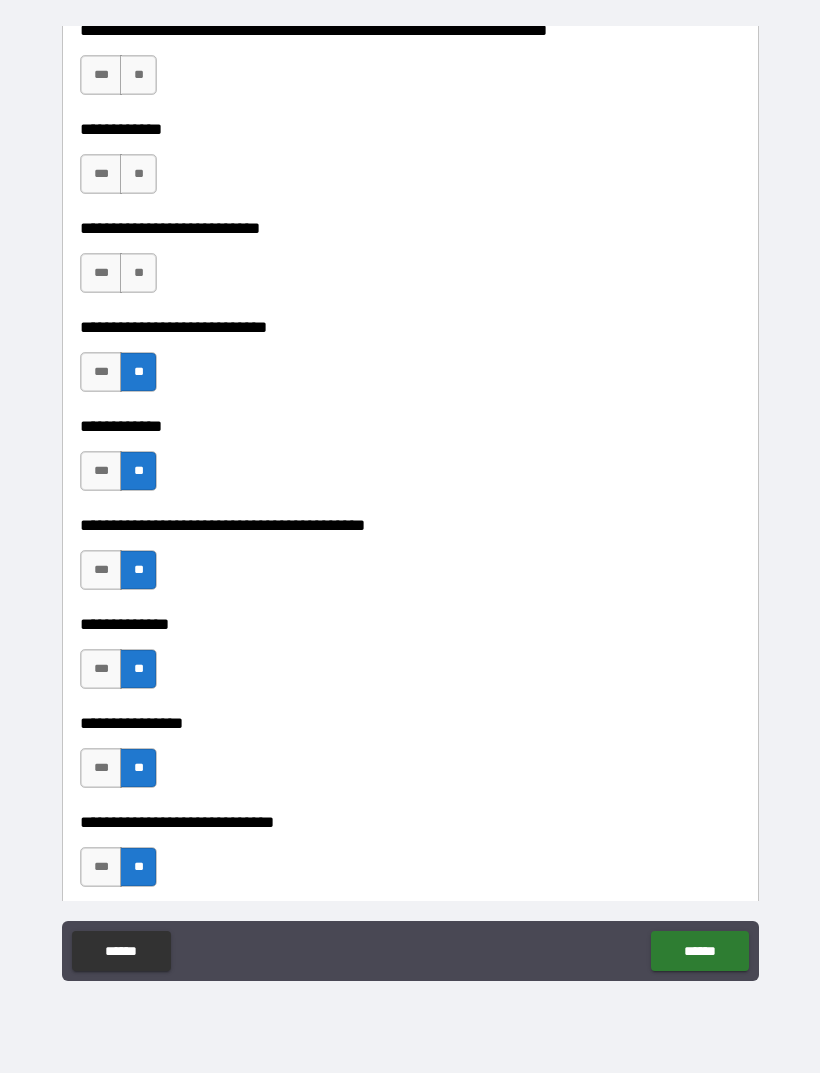 click on "**" at bounding box center (138, 372) 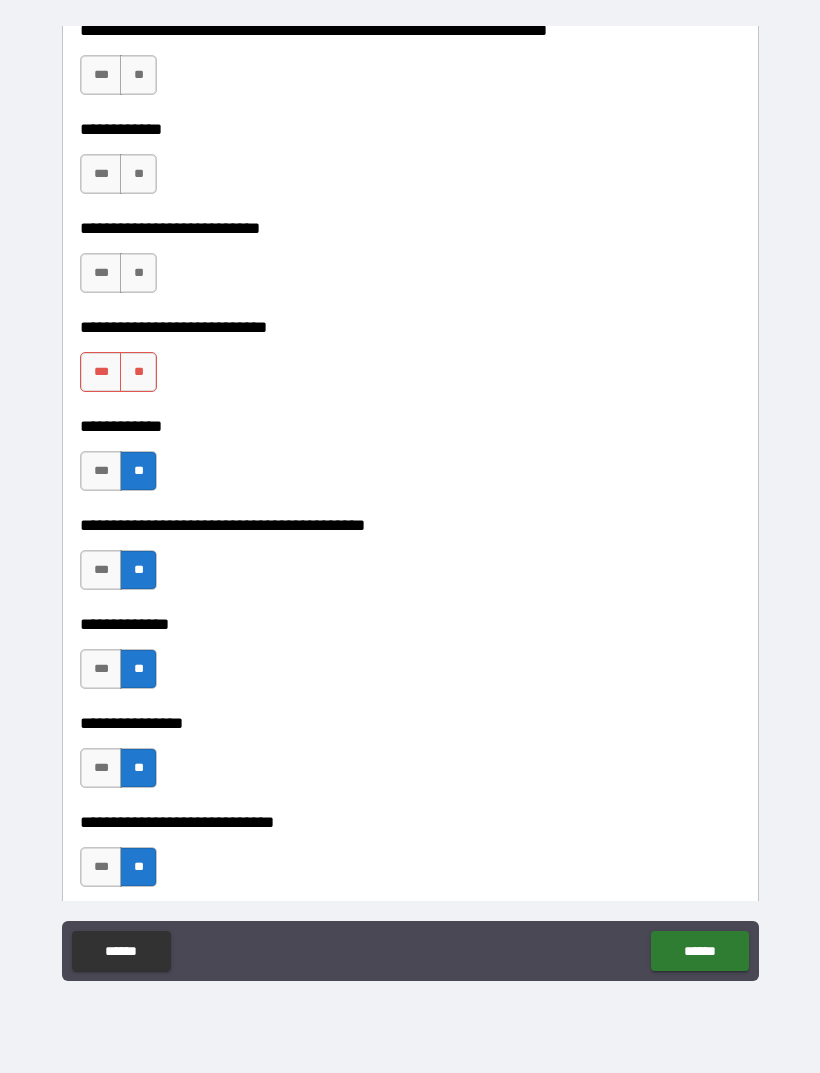click on "**" at bounding box center (138, 372) 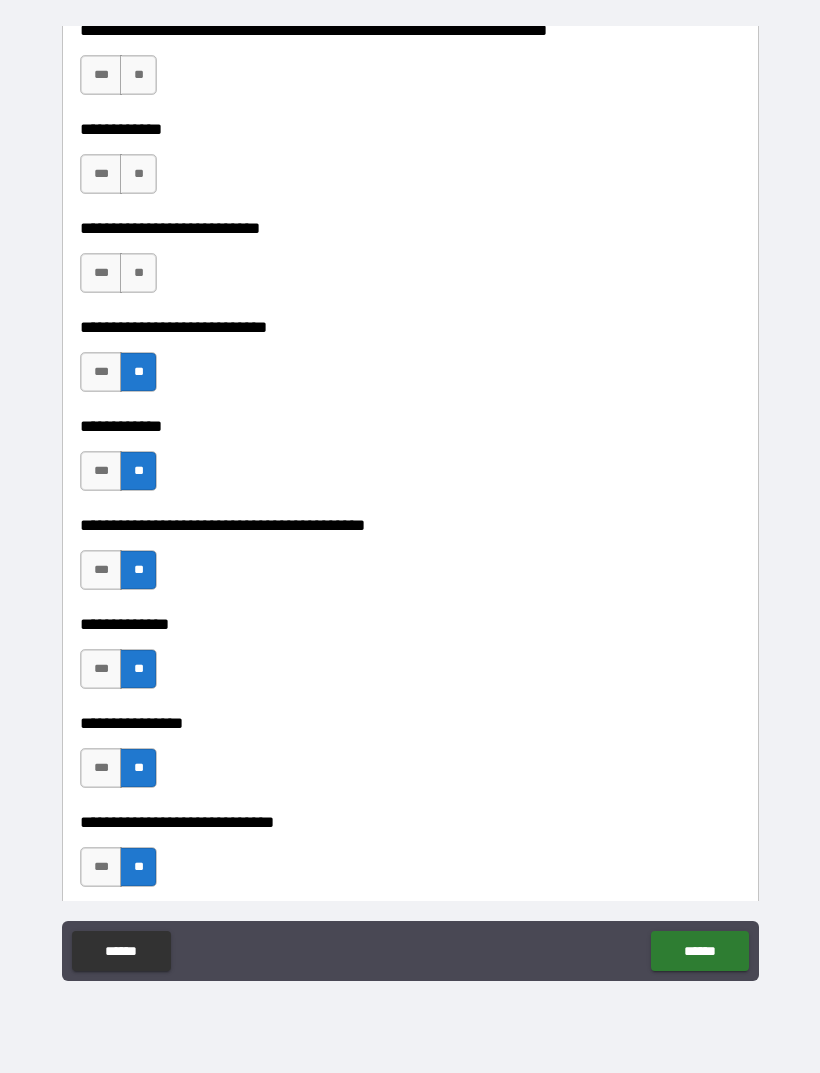 click on "**" at bounding box center [138, 273] 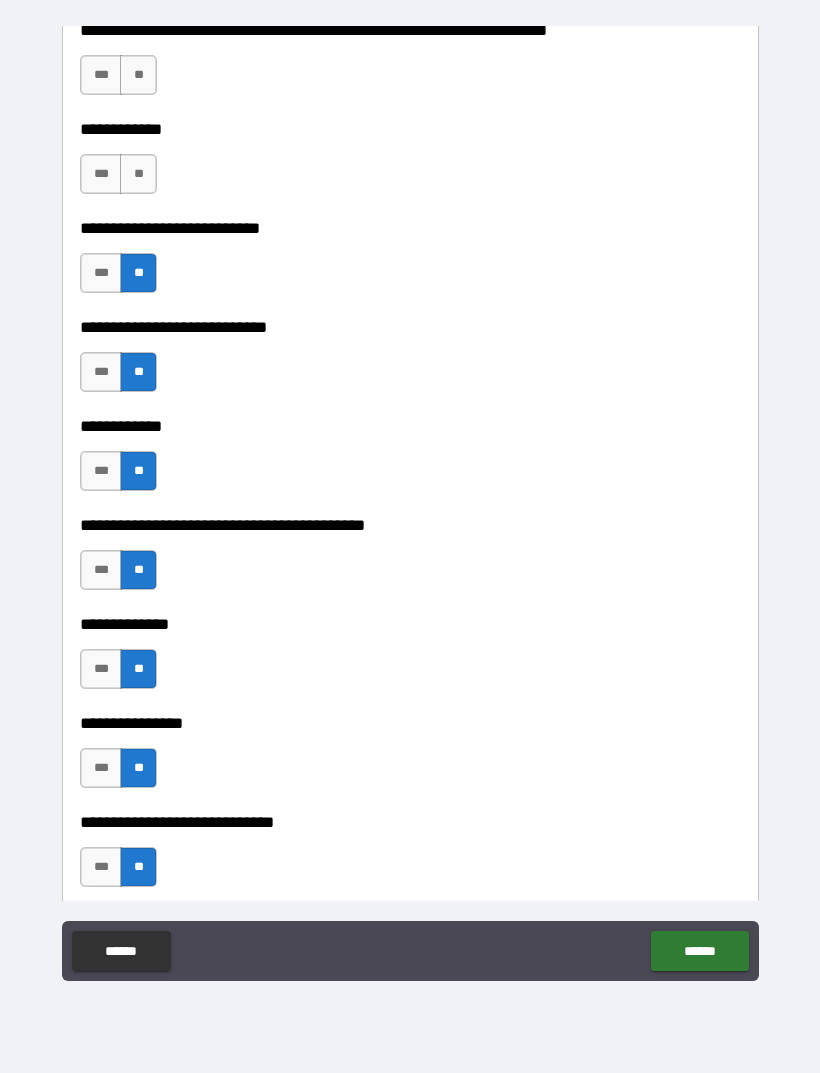 click on "**" at bounding box center [138, 174] 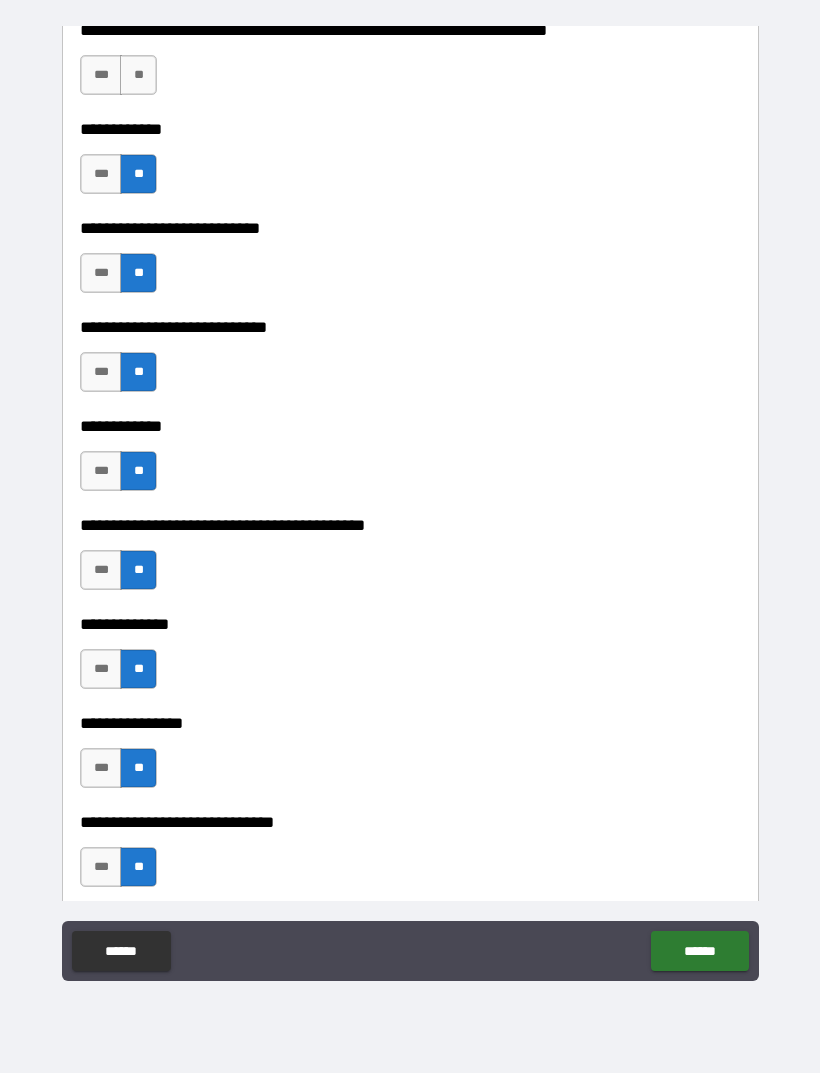 click on "**" at bounding box center [138, 75] 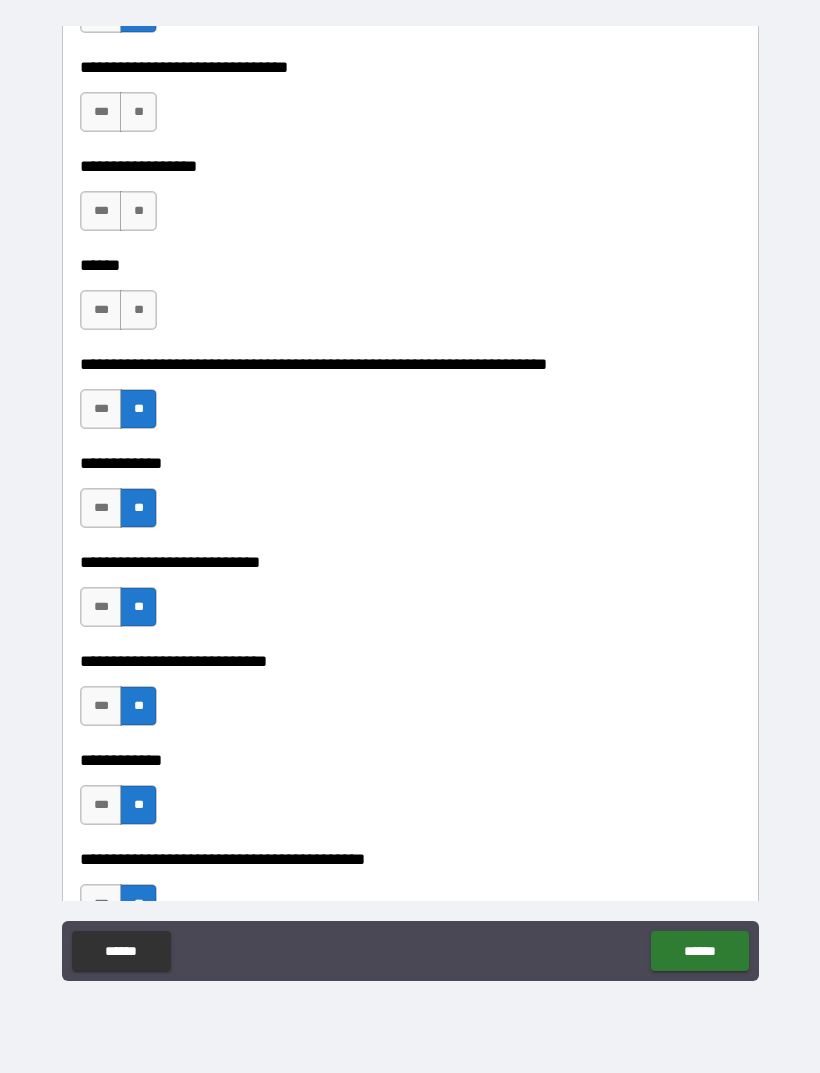 scroll, scrollTop: 6411, scrollLeft: 0, axis: vertical 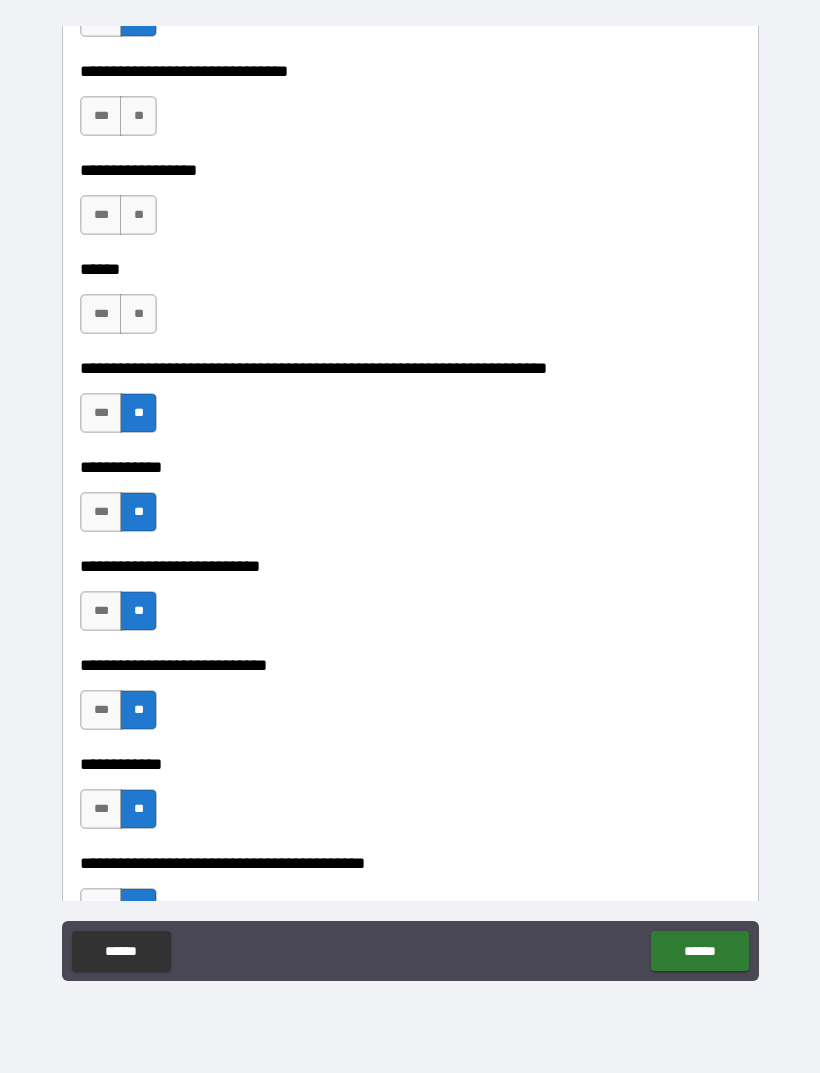 click on "**" at bounding box center (138, 215) 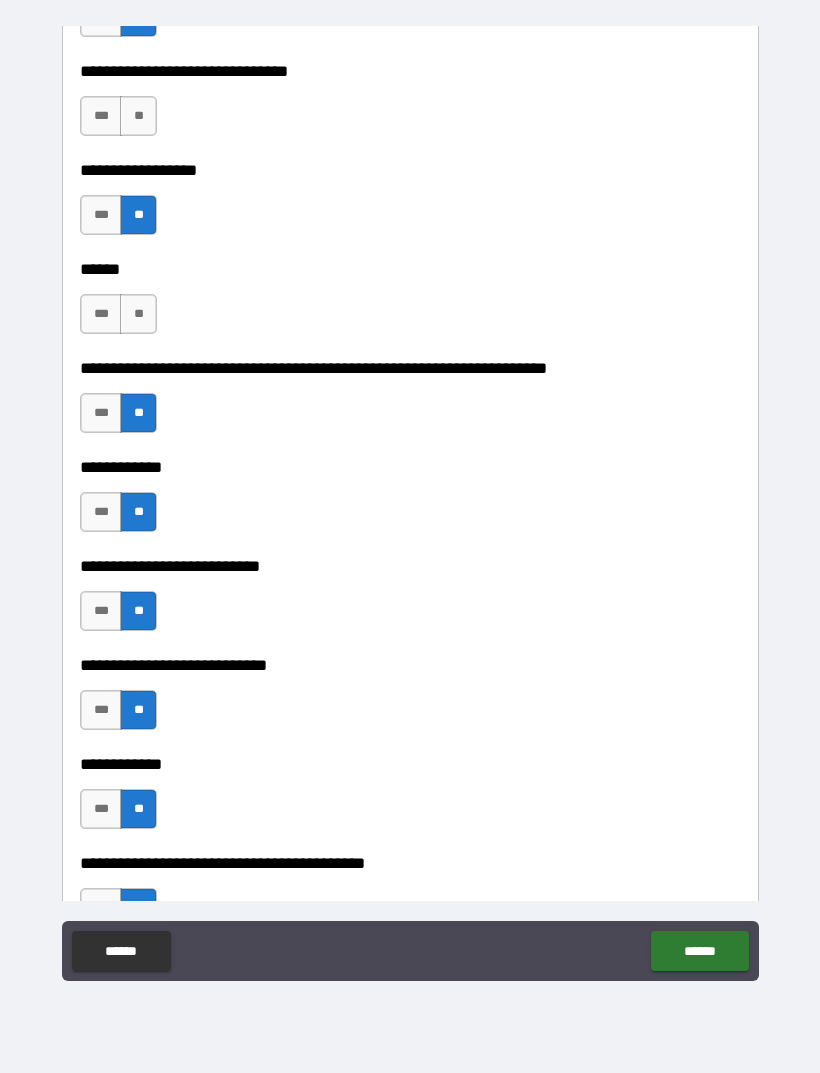click on "**" at bounding box center [138, 314] 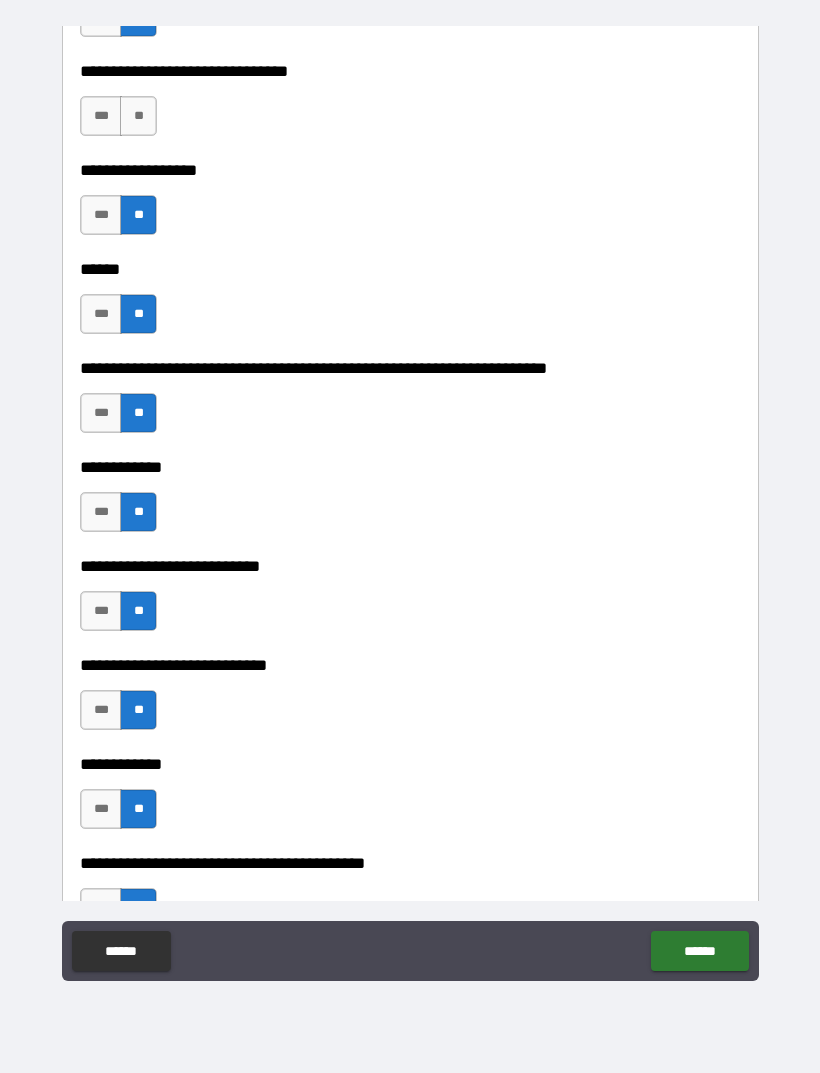 click on "**" at bounding box center [138, 116] 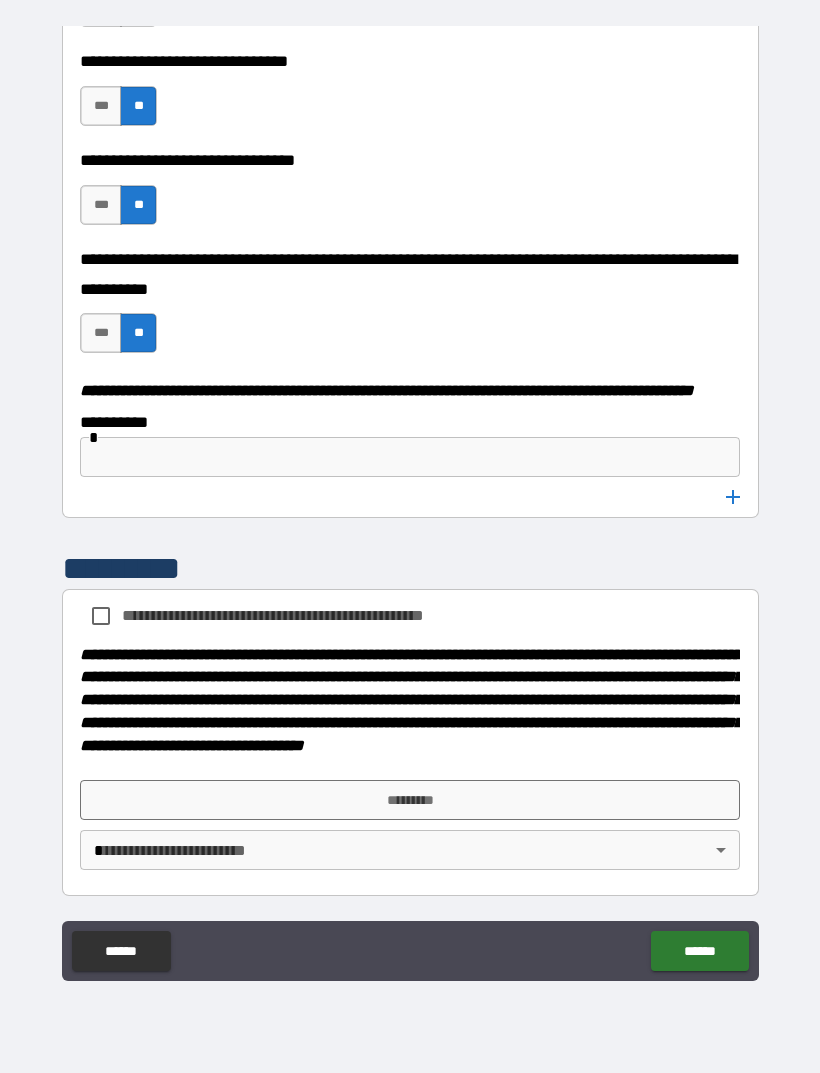 scroll, scrollTop: 10041, scrollLeft: 0, axis: vertical 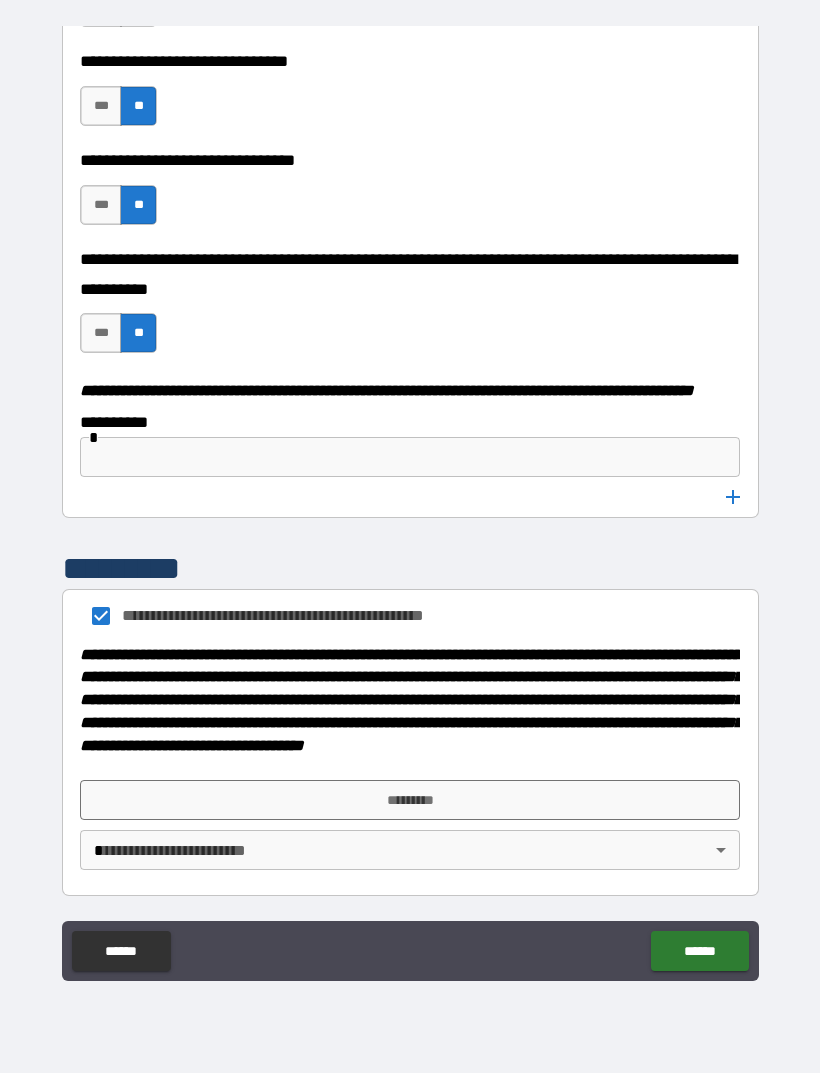 click on "*********" at bounding box center (410, 800) 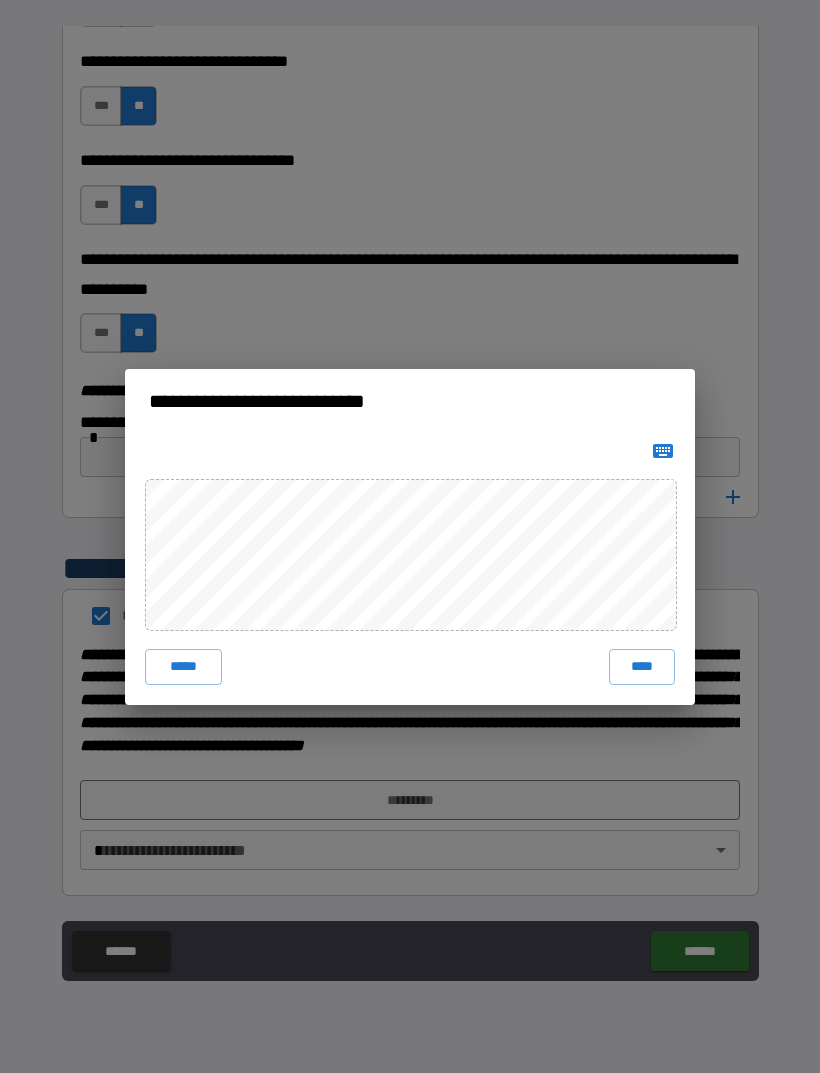 click on "****" at bounding box center [642, 667] 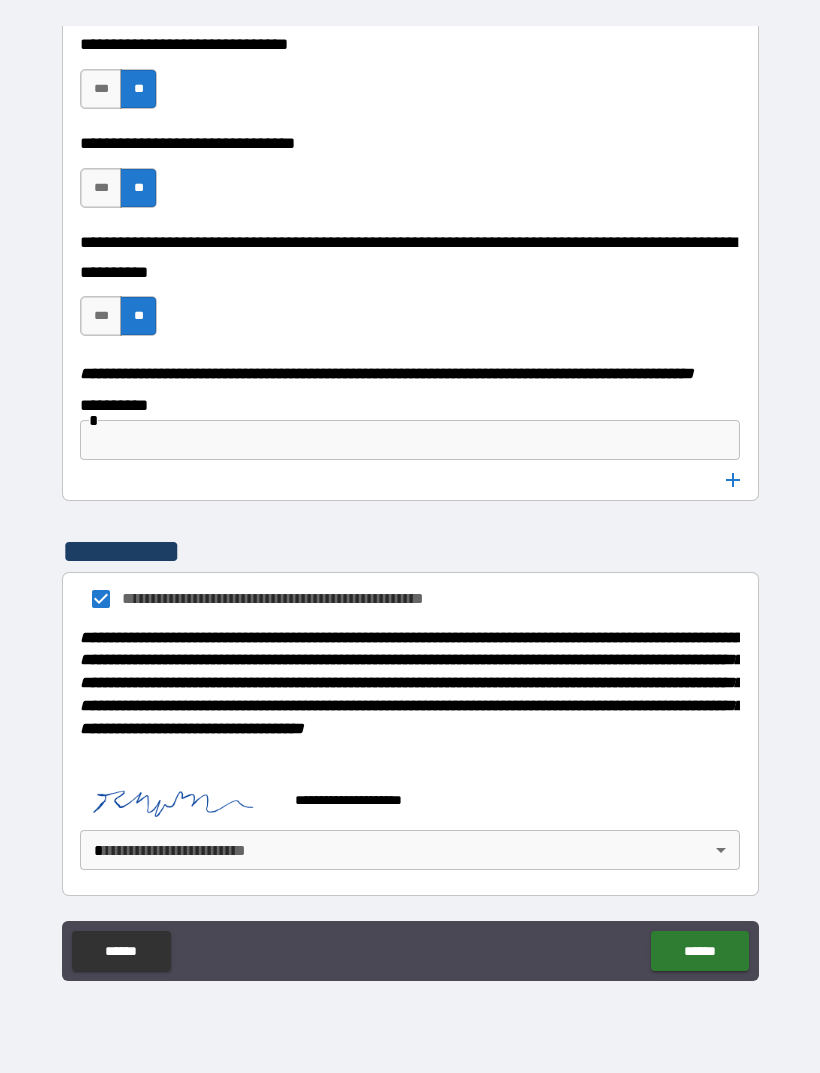 scroll, scrollTop: 10031, scrollLeft: 0, axis: vertical 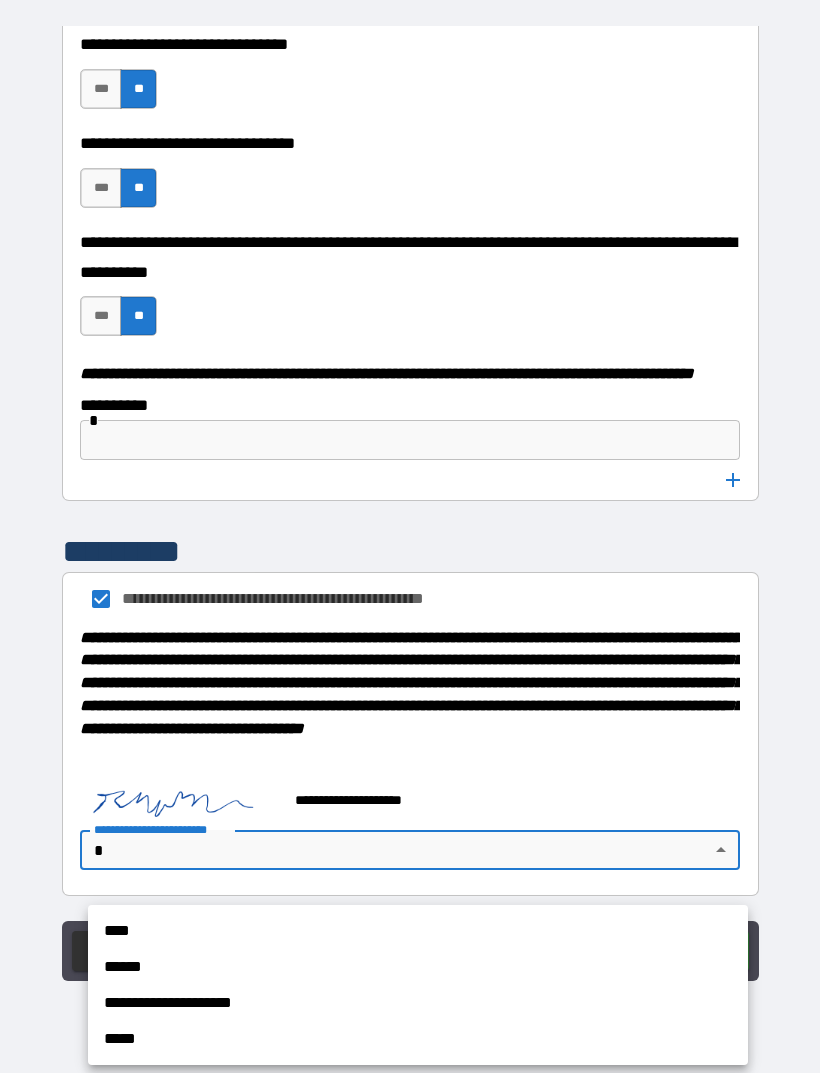 click on "****" at bounding box center (418, 931) 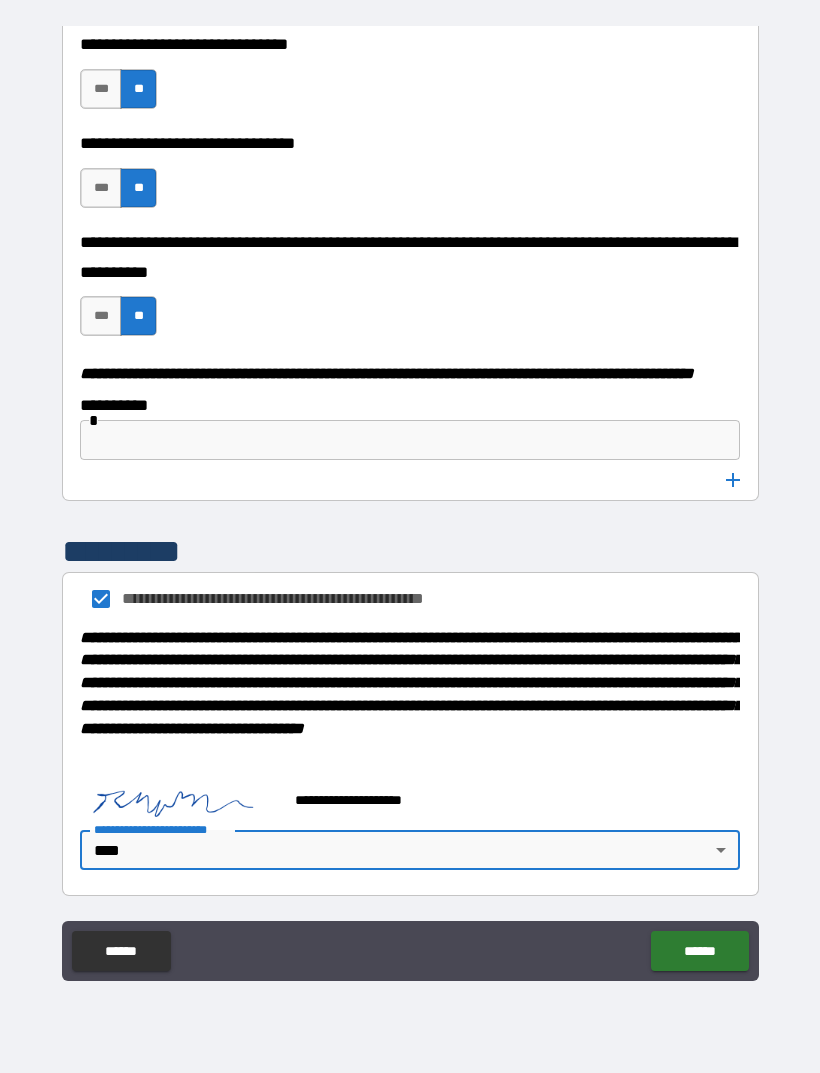 type on "****" 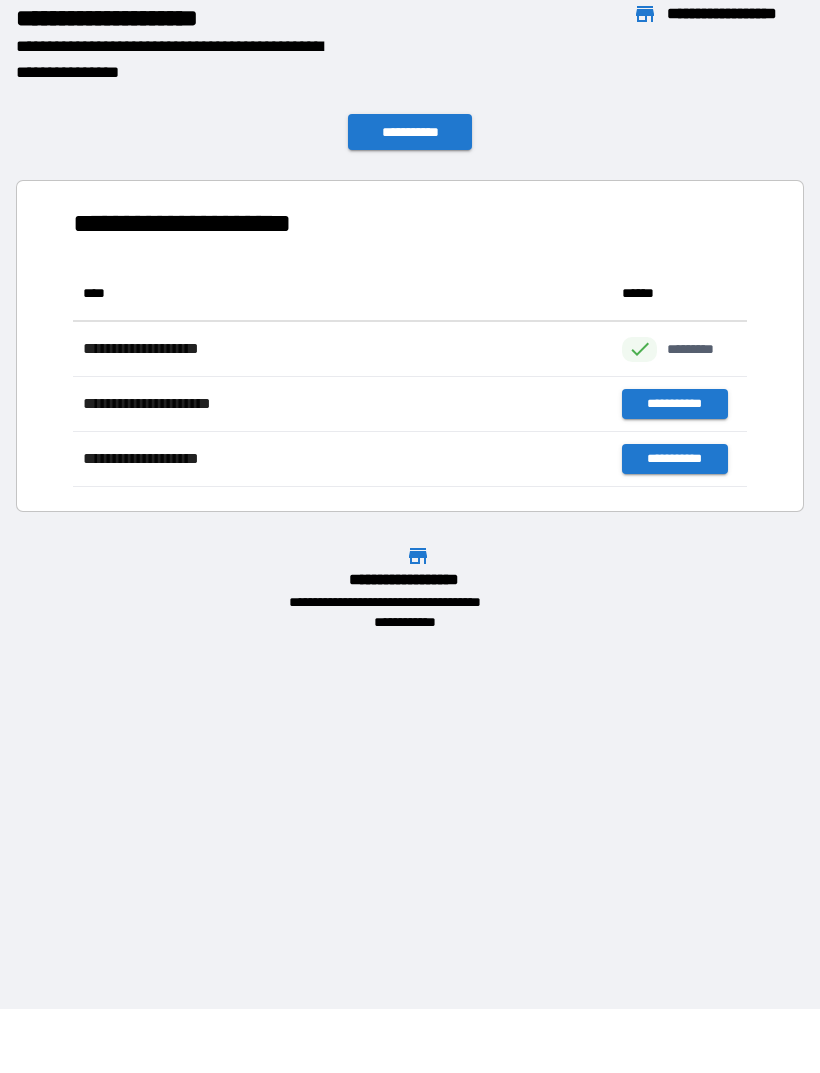 scroll, scrollTop: 221, scrollLeft: 674, axis: both 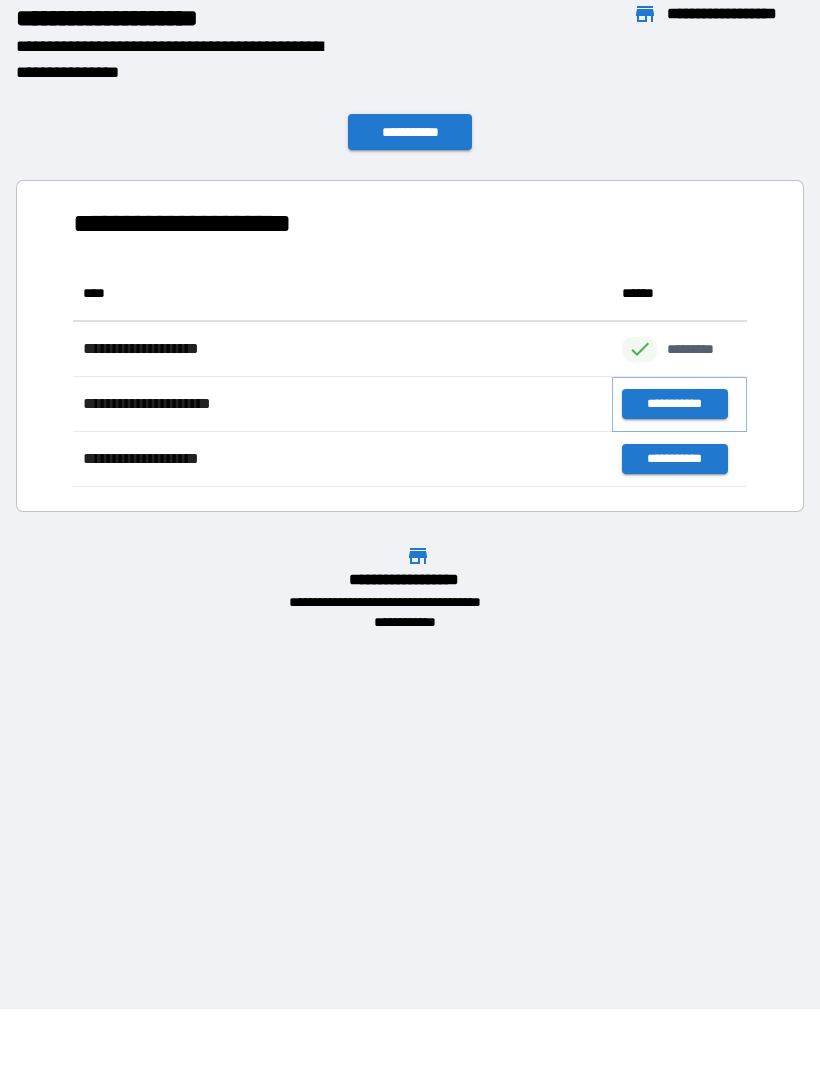 click on "**********" at bounding box center (674, 404) 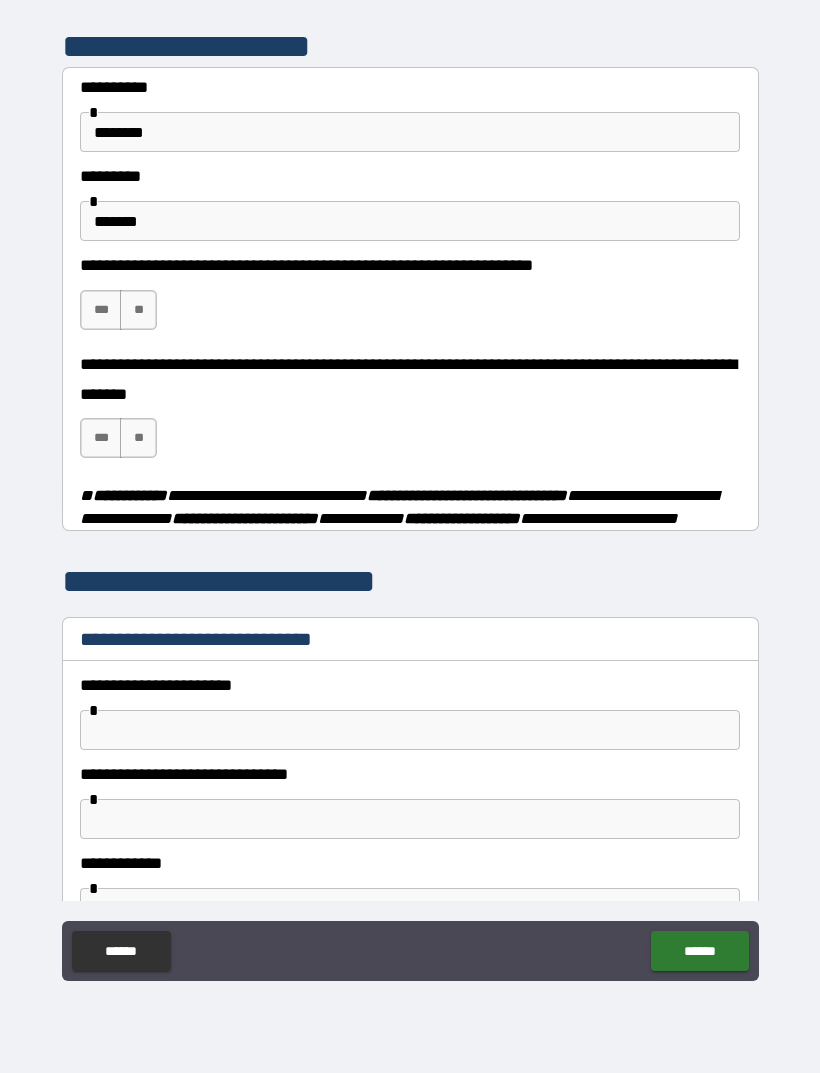 click on "***" at bounding box center (101, 310) 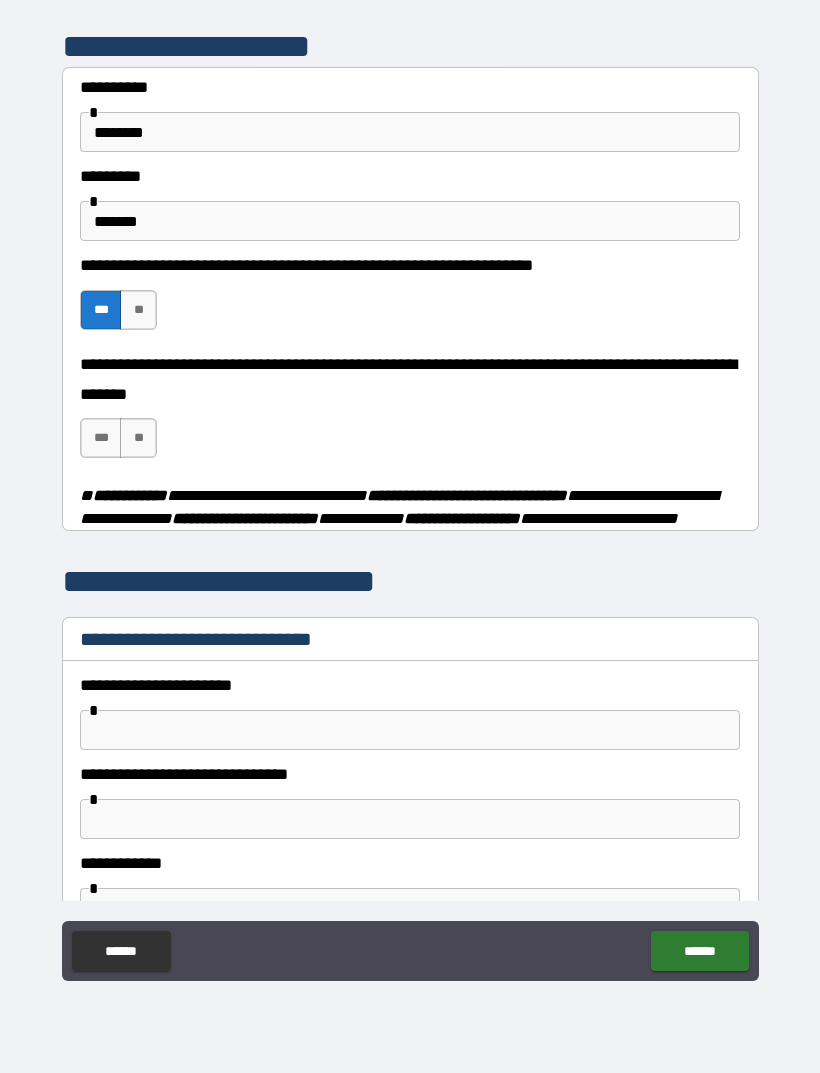 click on "**" at bounding box center (138, 438) 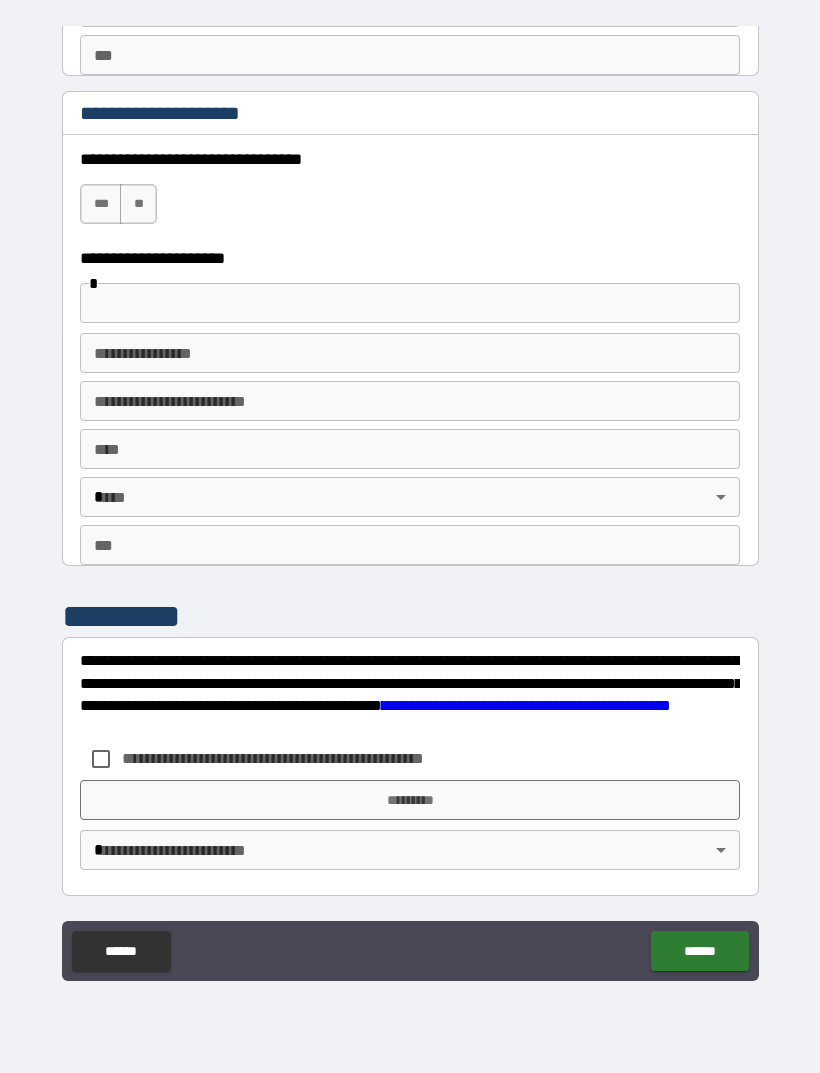 scroll, scrollTop: 3470, scrollLeft: 0, axis: vertical 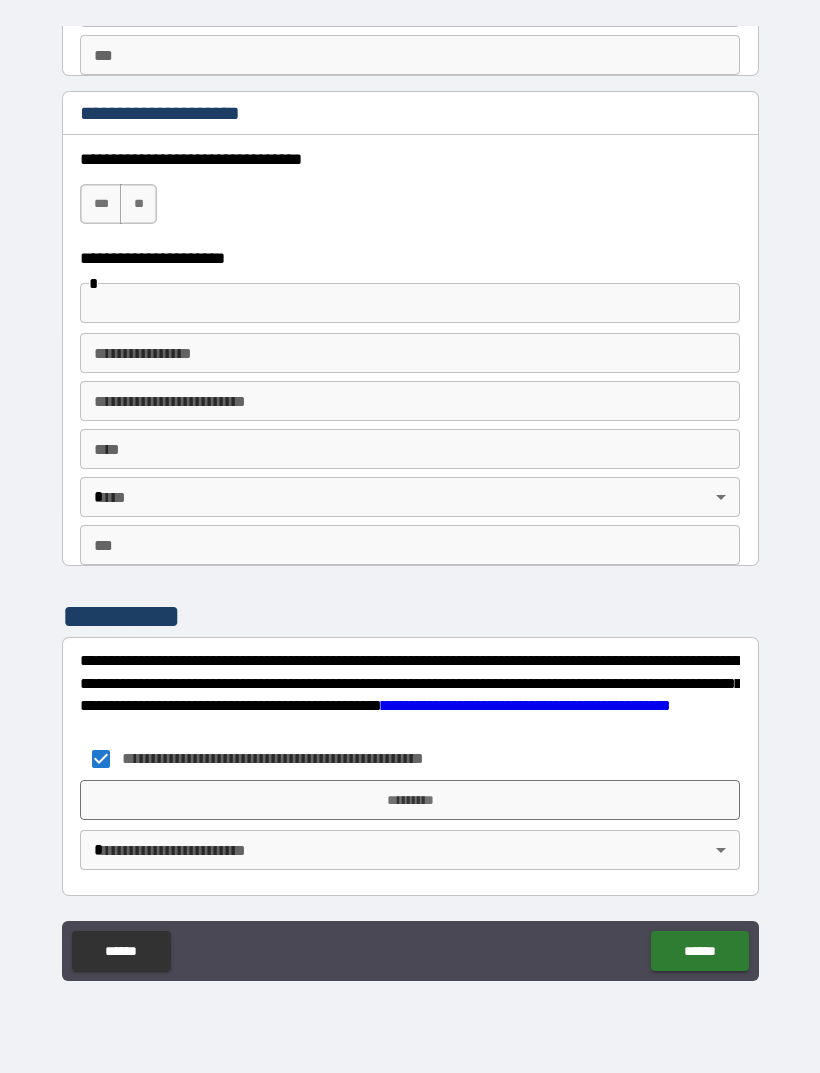 click on "*********" at bounding box center (410, 800) 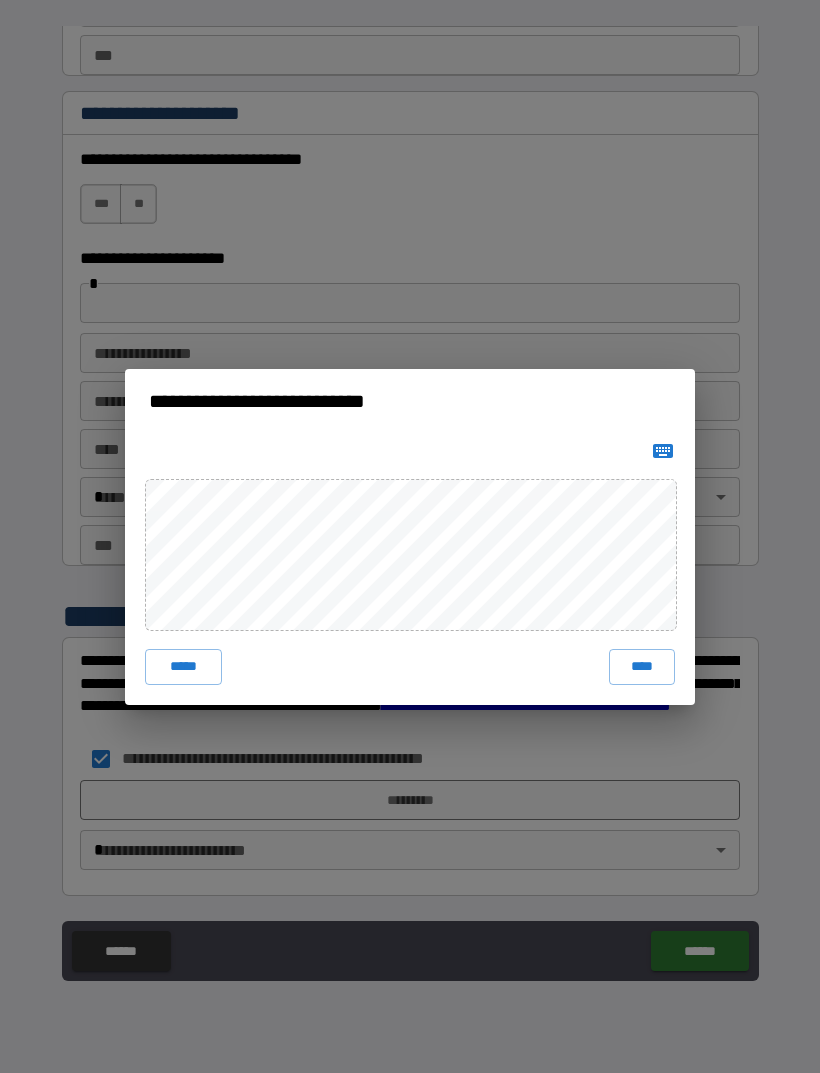 click 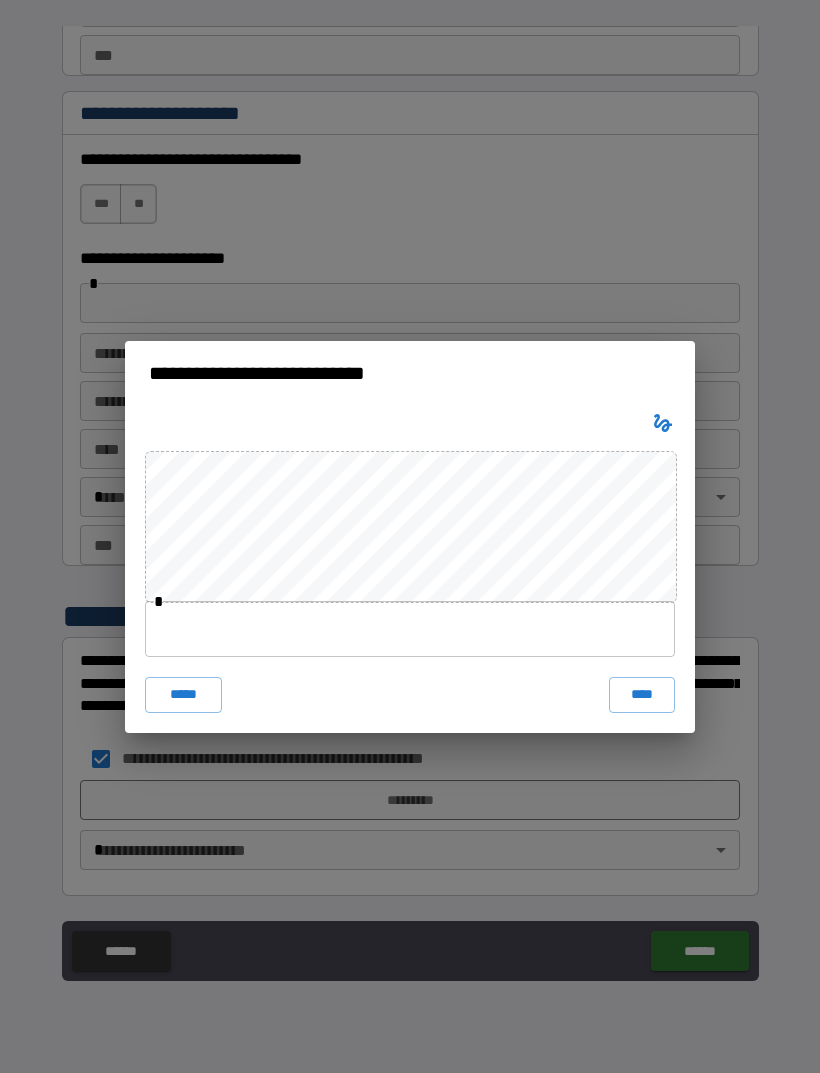 click at bounding box center [410, 629] 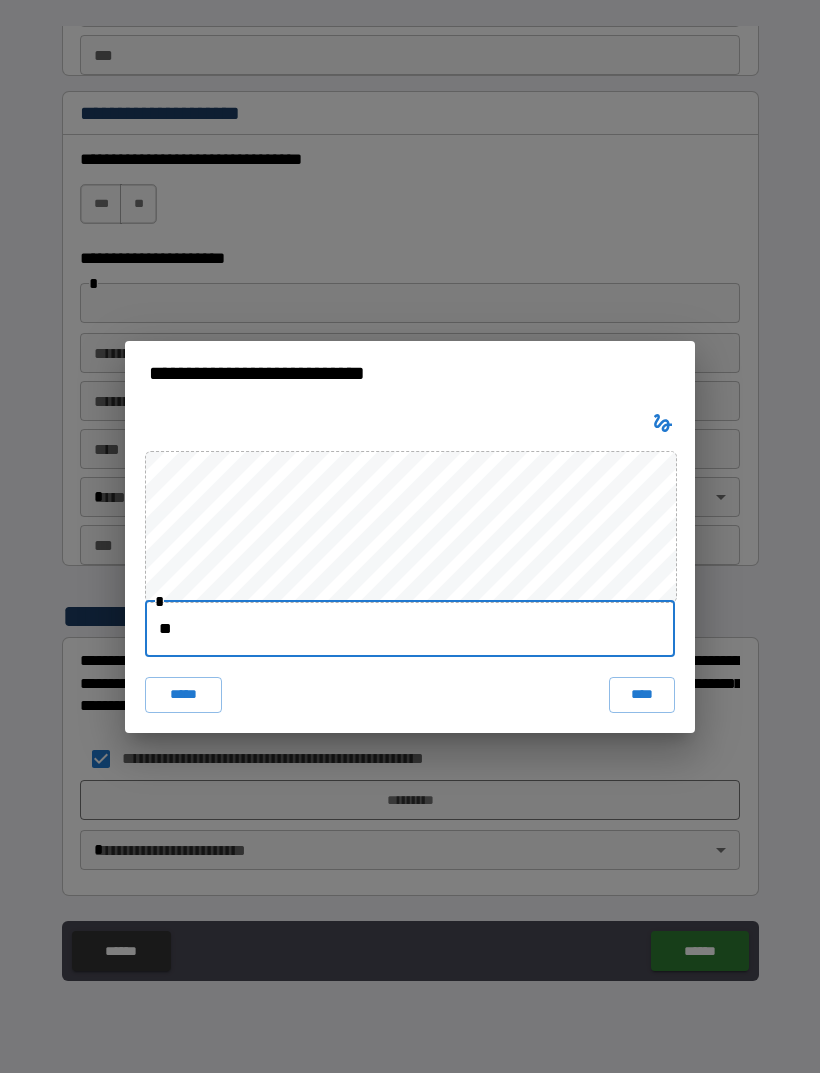 type on "***" 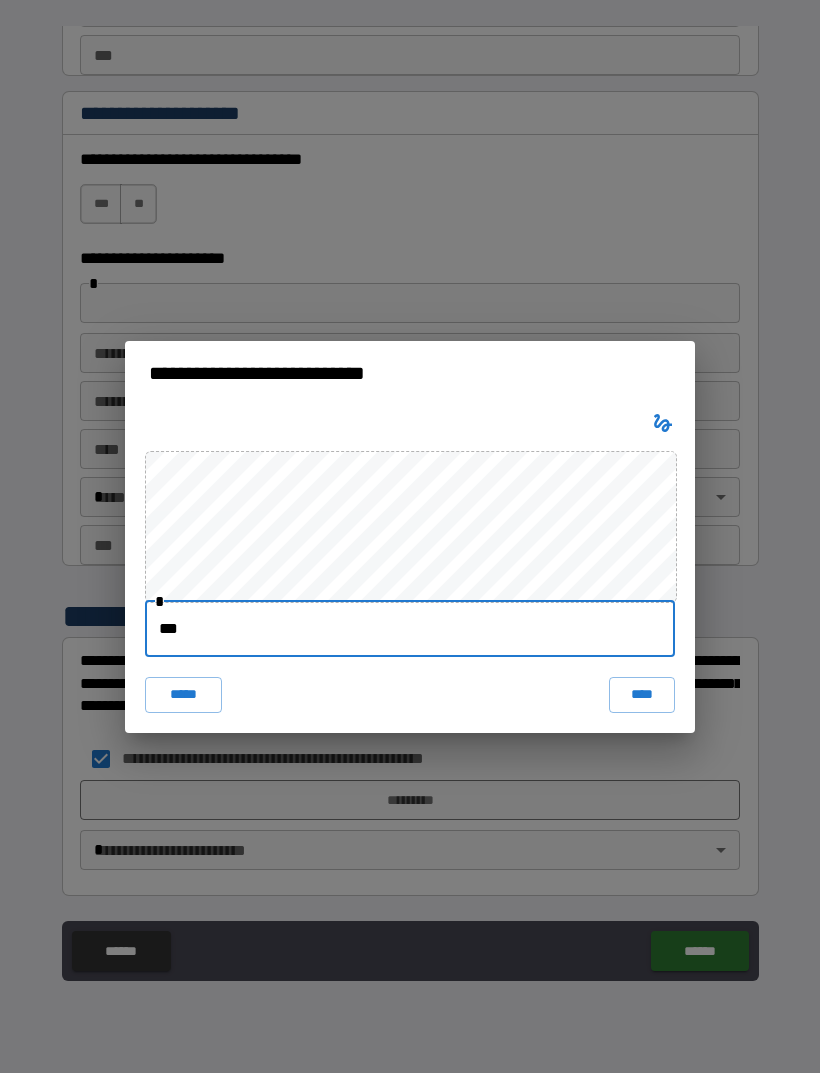 click on "****" at bounding box center (642, 695) 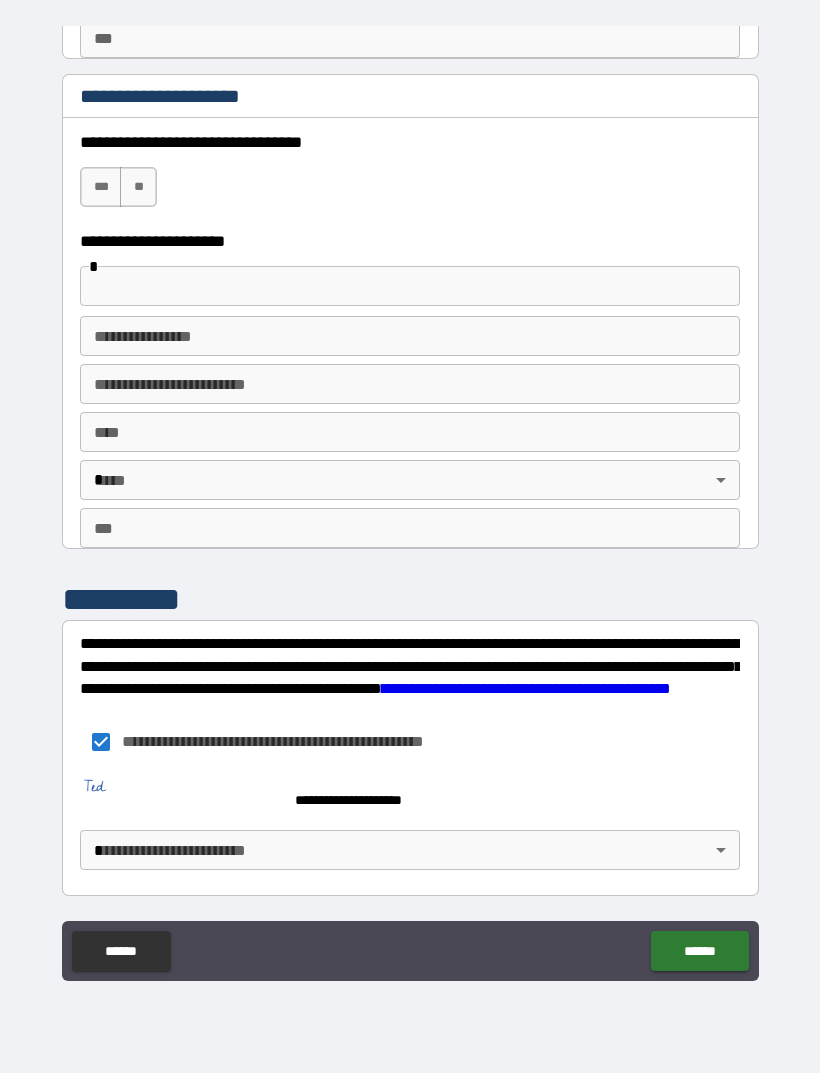 click on "**********" at bounding box center [410, 504] 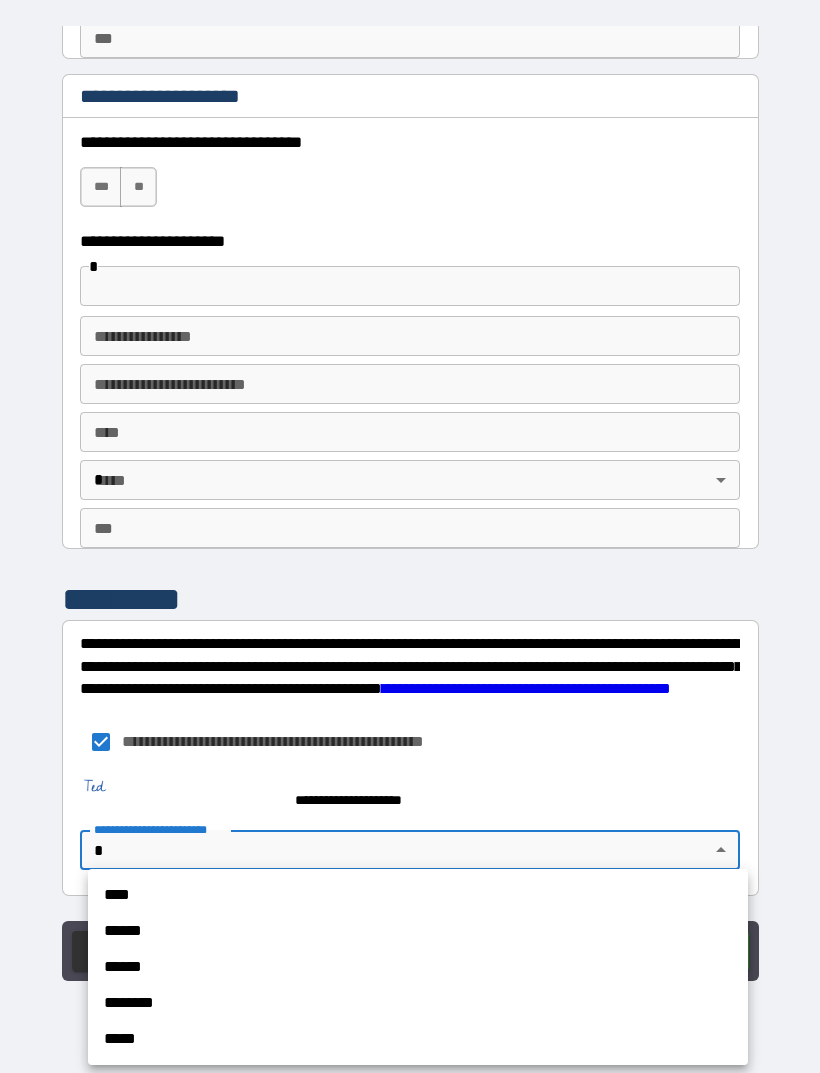 click on "*****" at bounding box center (418, 1039) 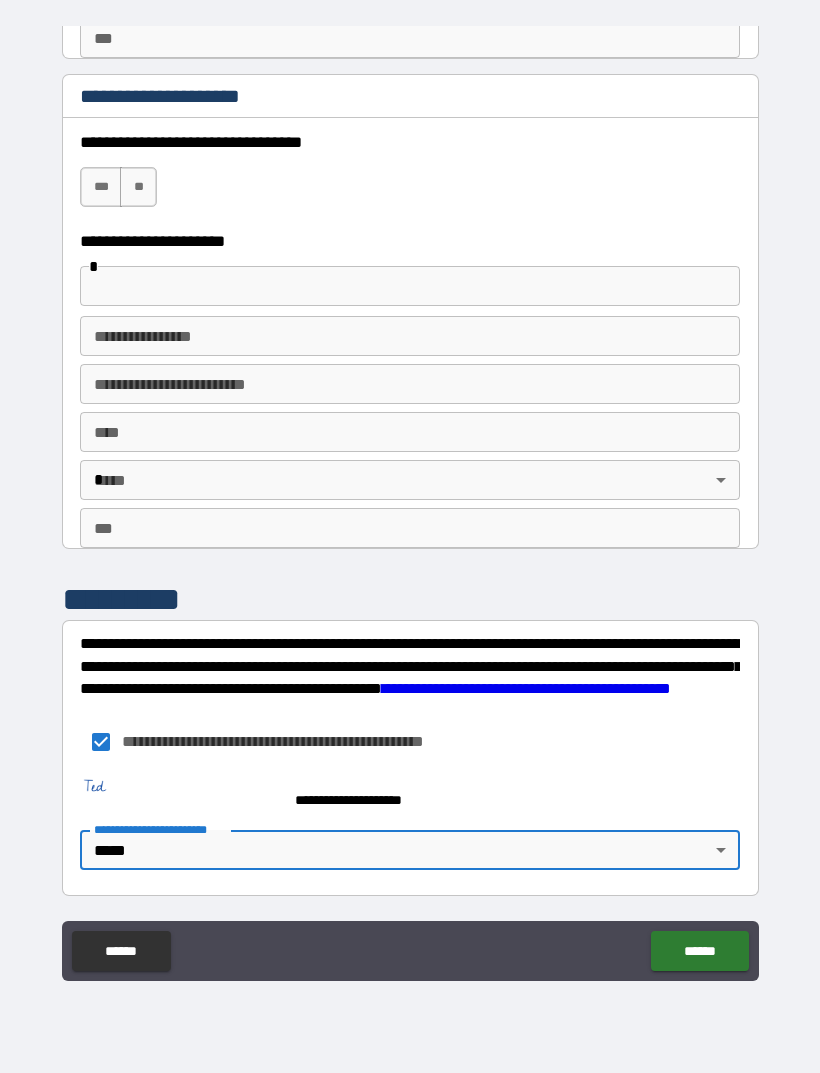 click on "******" at bounding box center (699, 951) 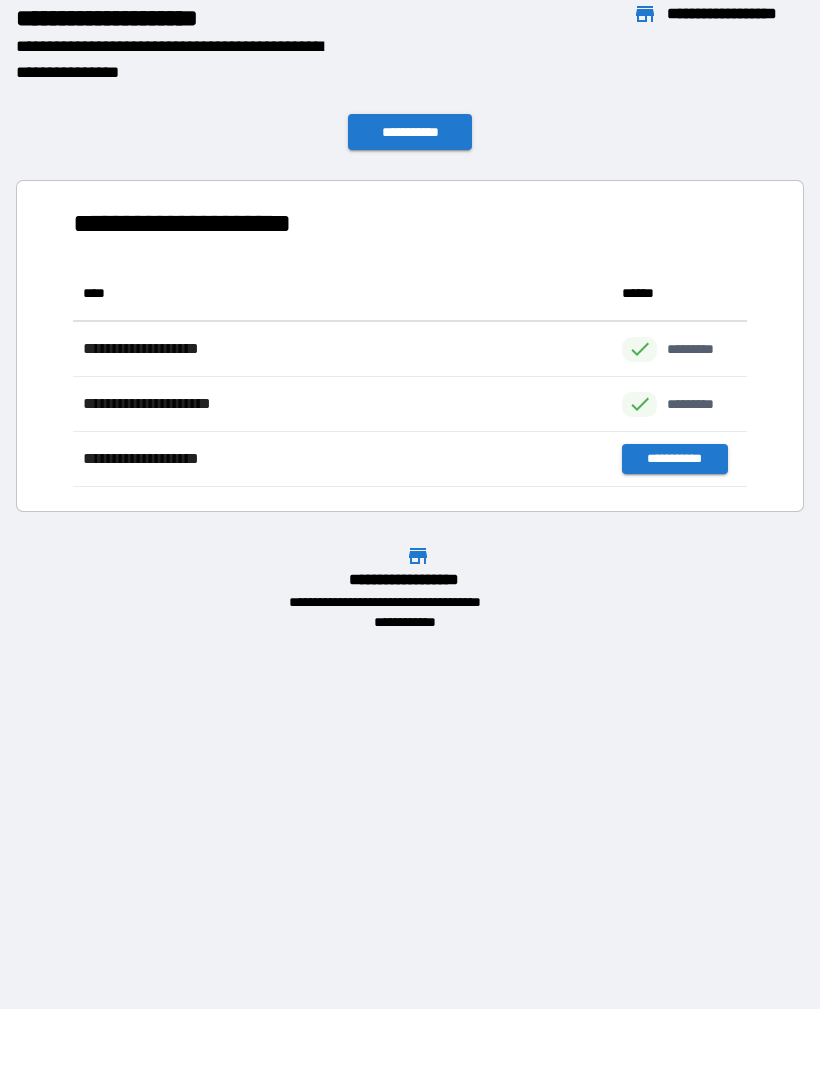 scroll, scrollTop: 1, scrollLeft: 1, axis: both 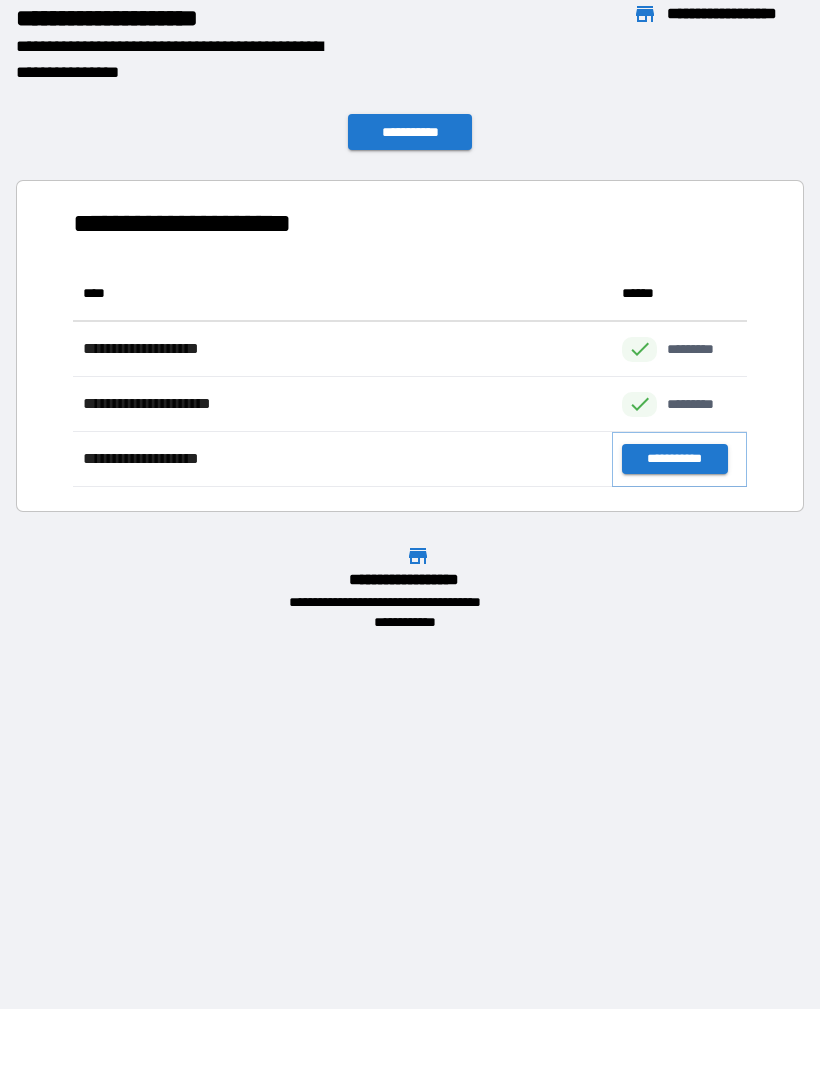 click on "**********" at bounding box center (674, 459) 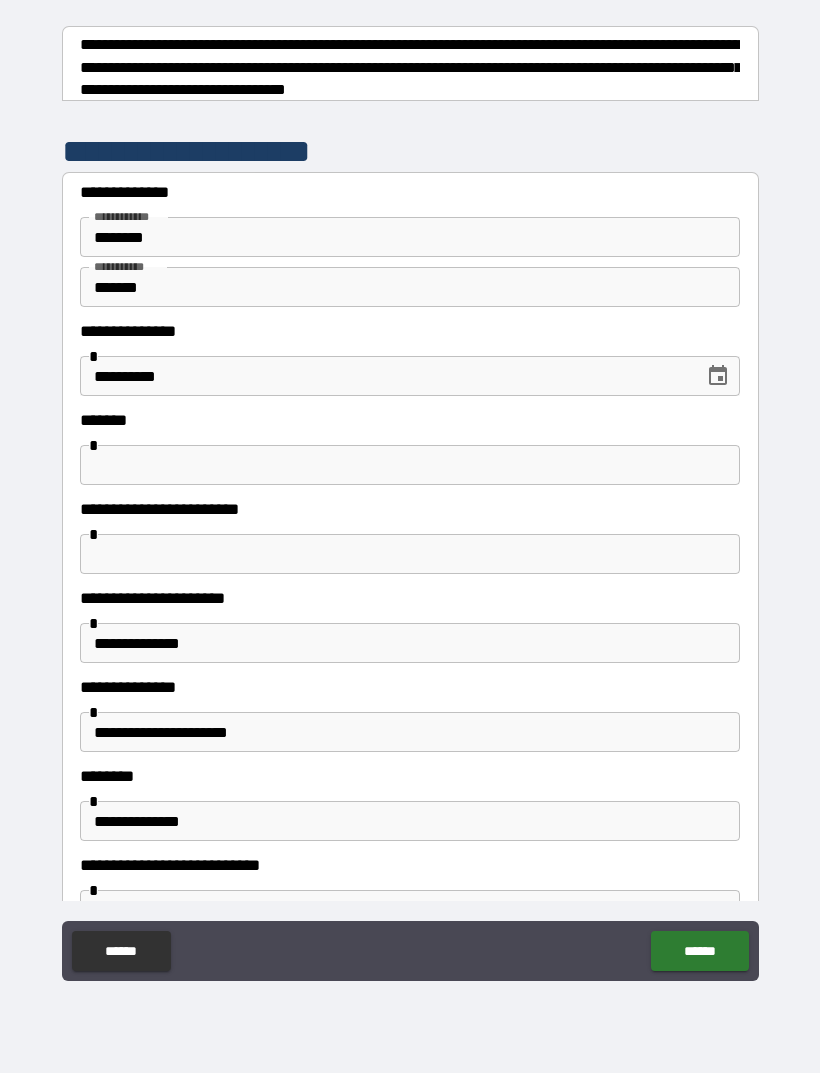 click at bounding box center [410, 465] 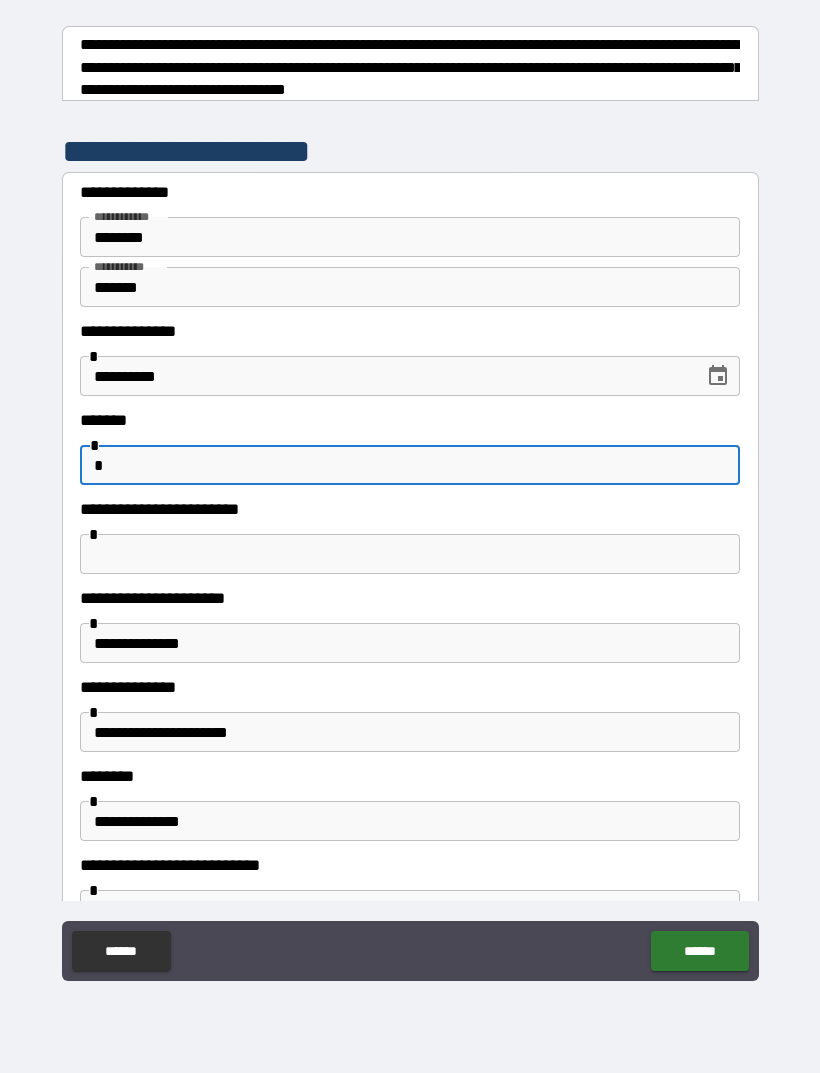 type on "*" 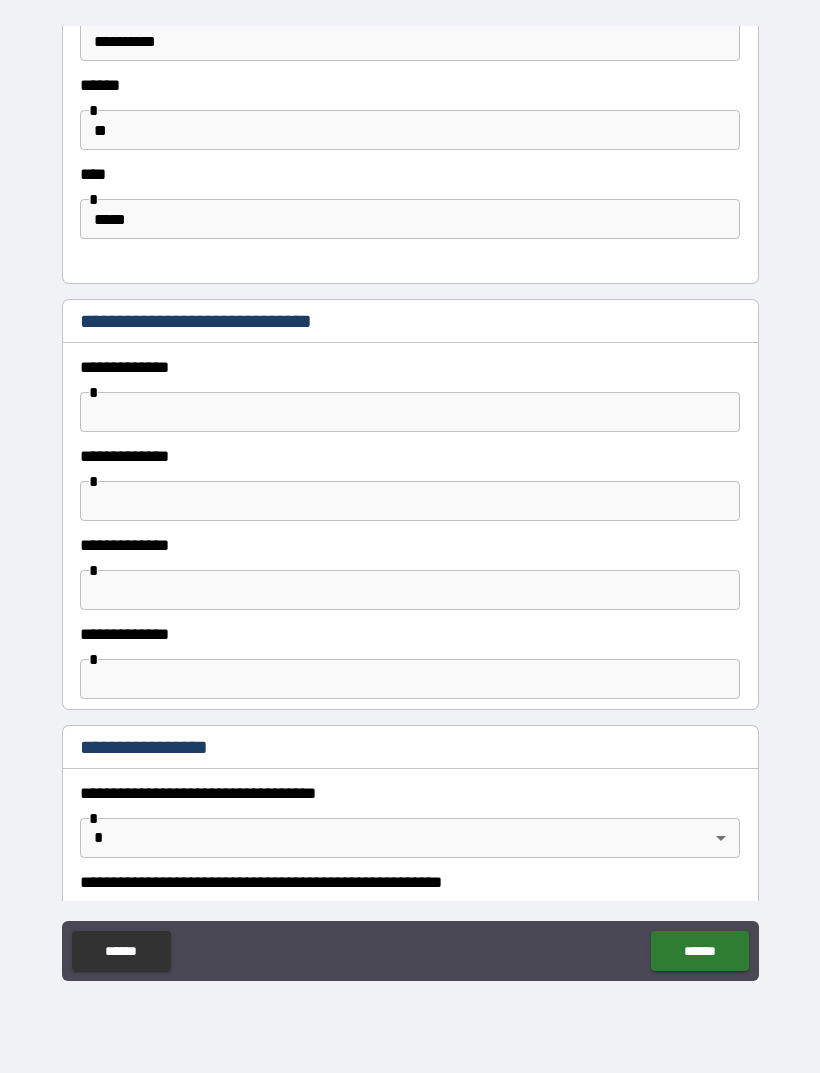 scroll, scrollTop: 960, scrollLeft: 0, axis: vertical 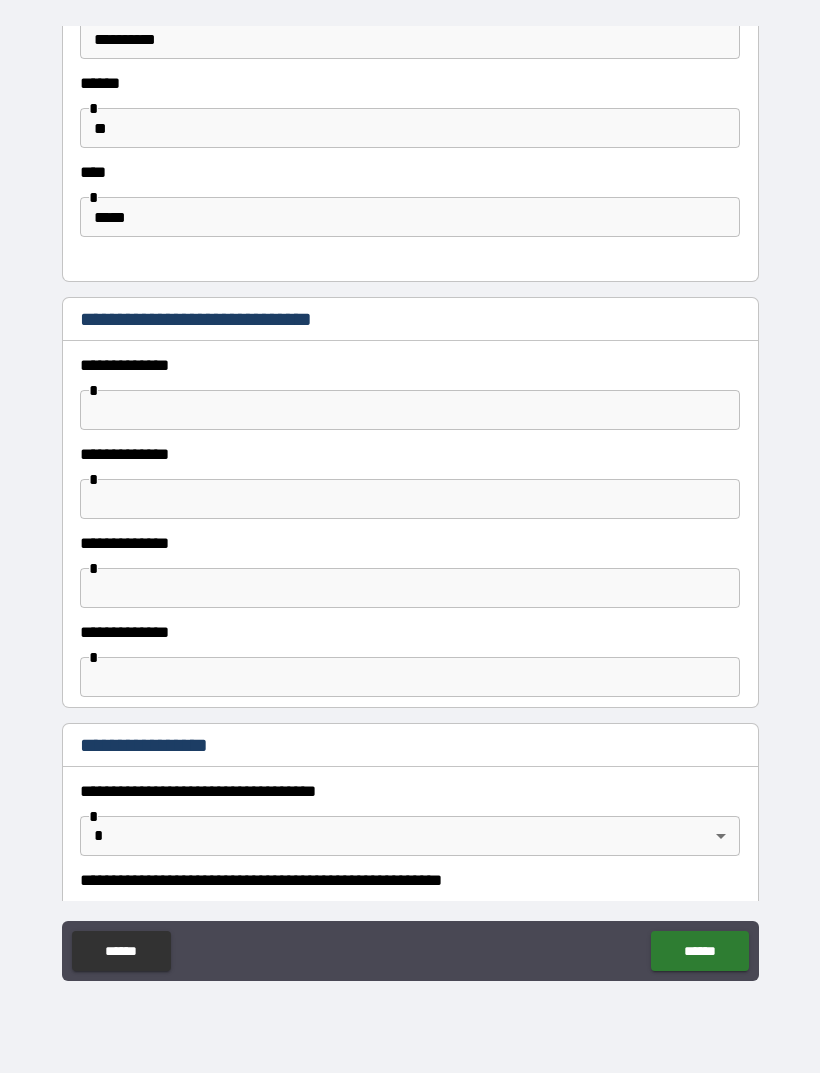 type on "**********" 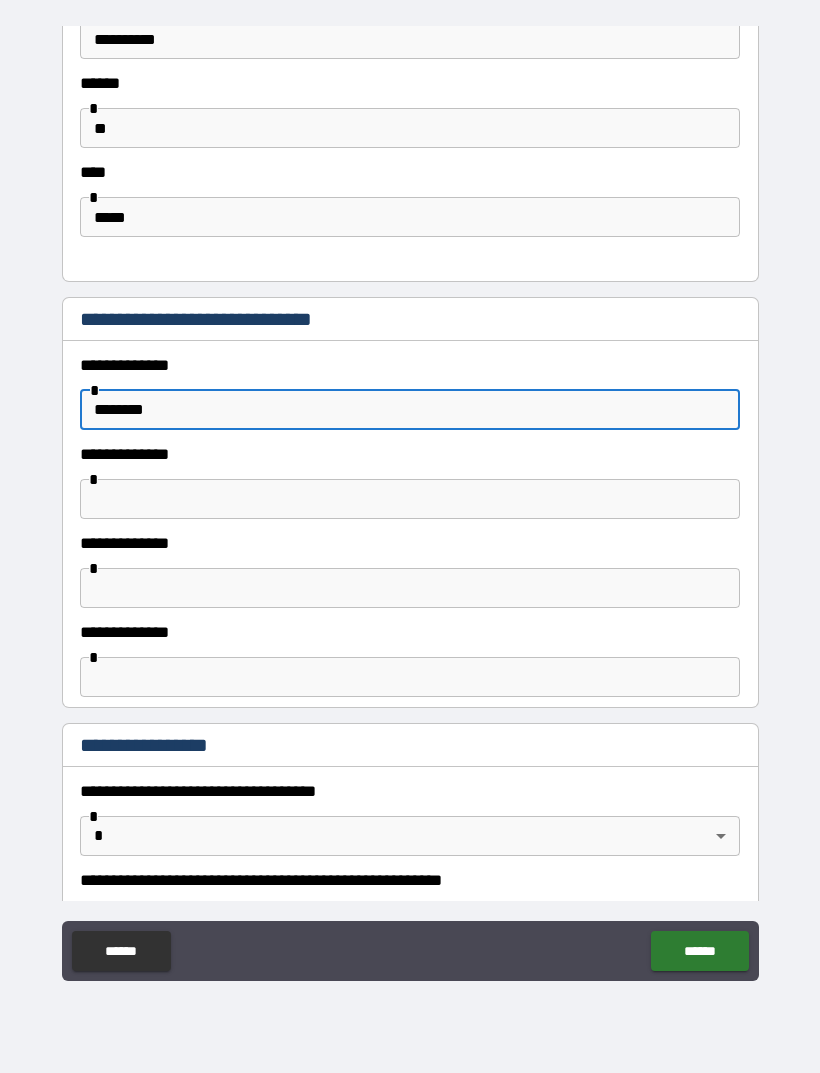 type on "********" 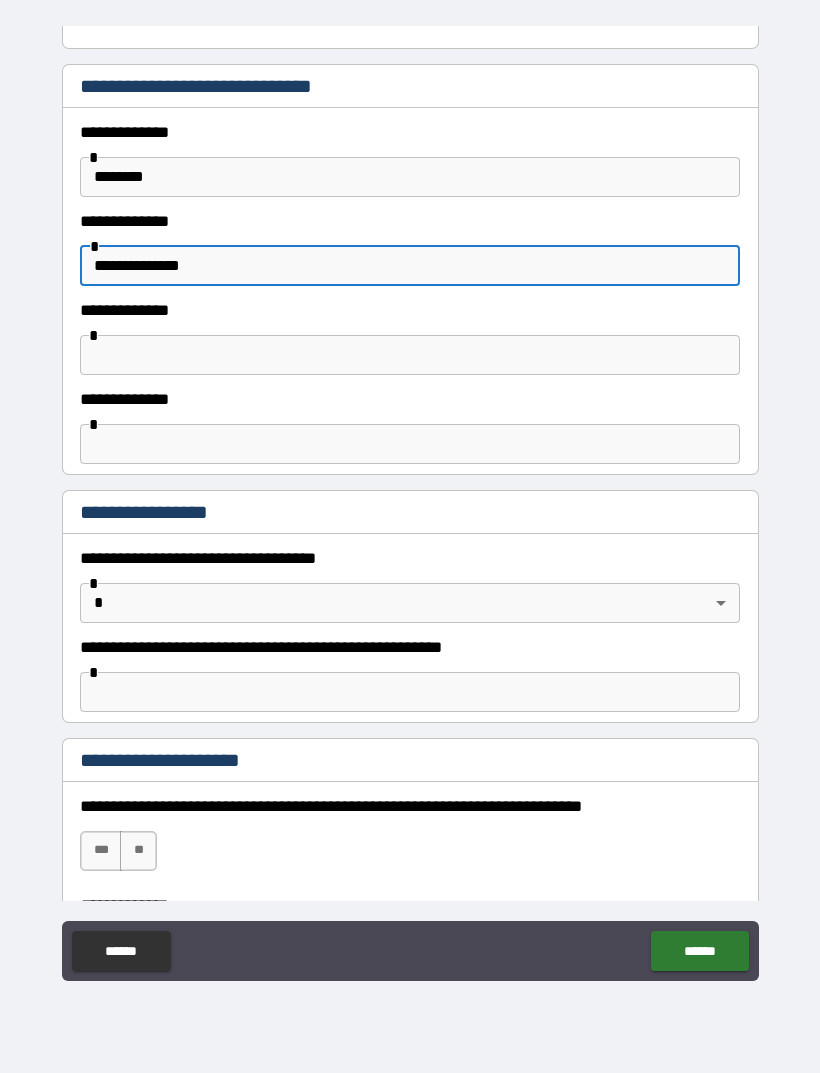 scroll, scrollTop: 1194, scrollLeft: 0, axis: vertical 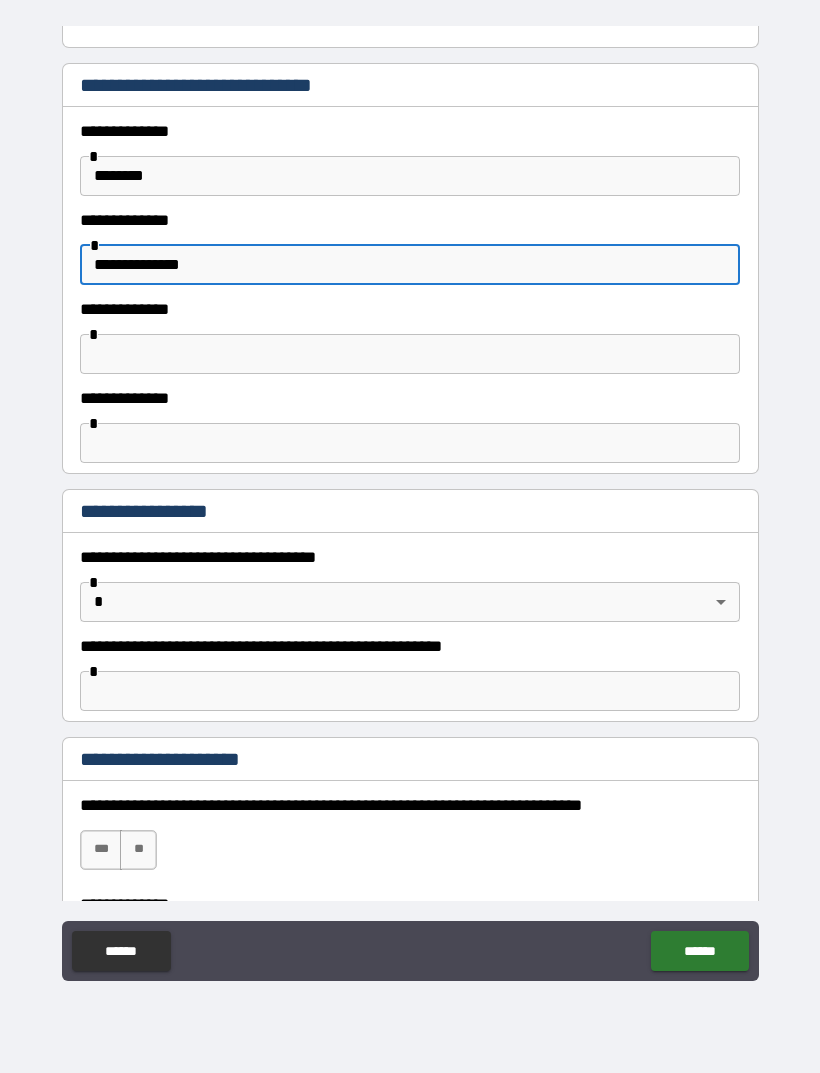 type on "**********" 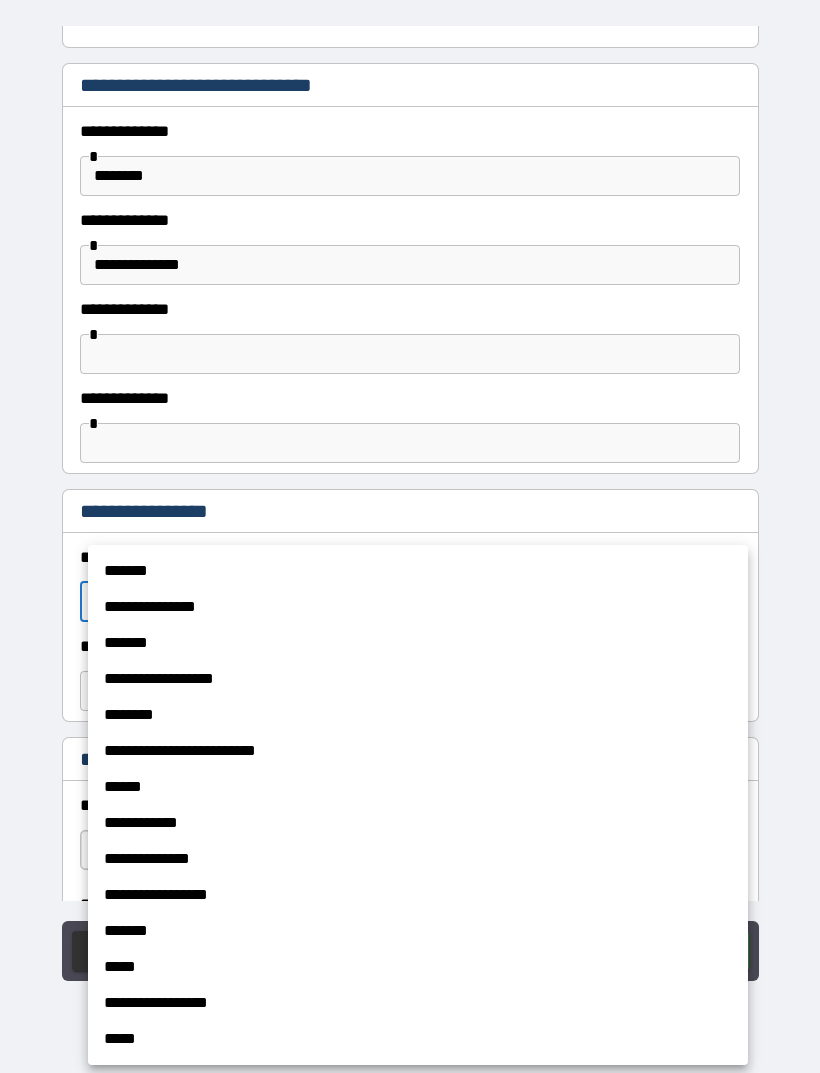 click on "*******" at bounding box center [418, 571] 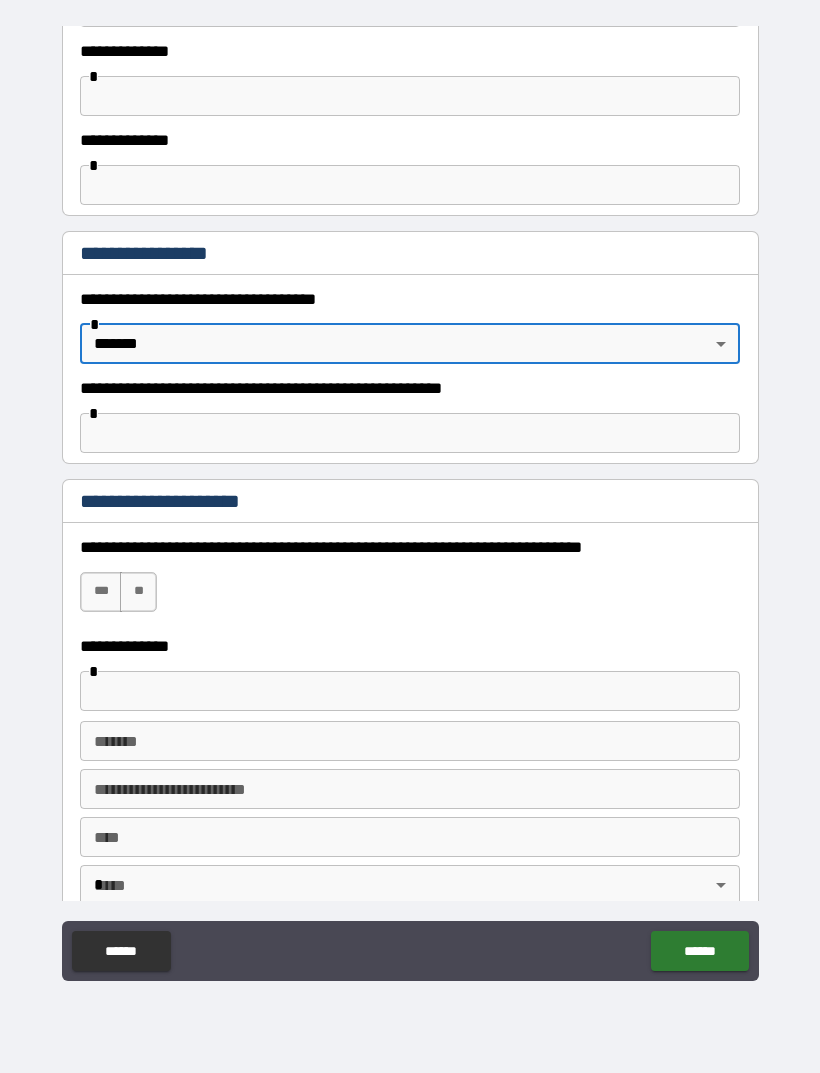 scroll, scrollTop: 1454, scrollLeft: 0, axis: vertical 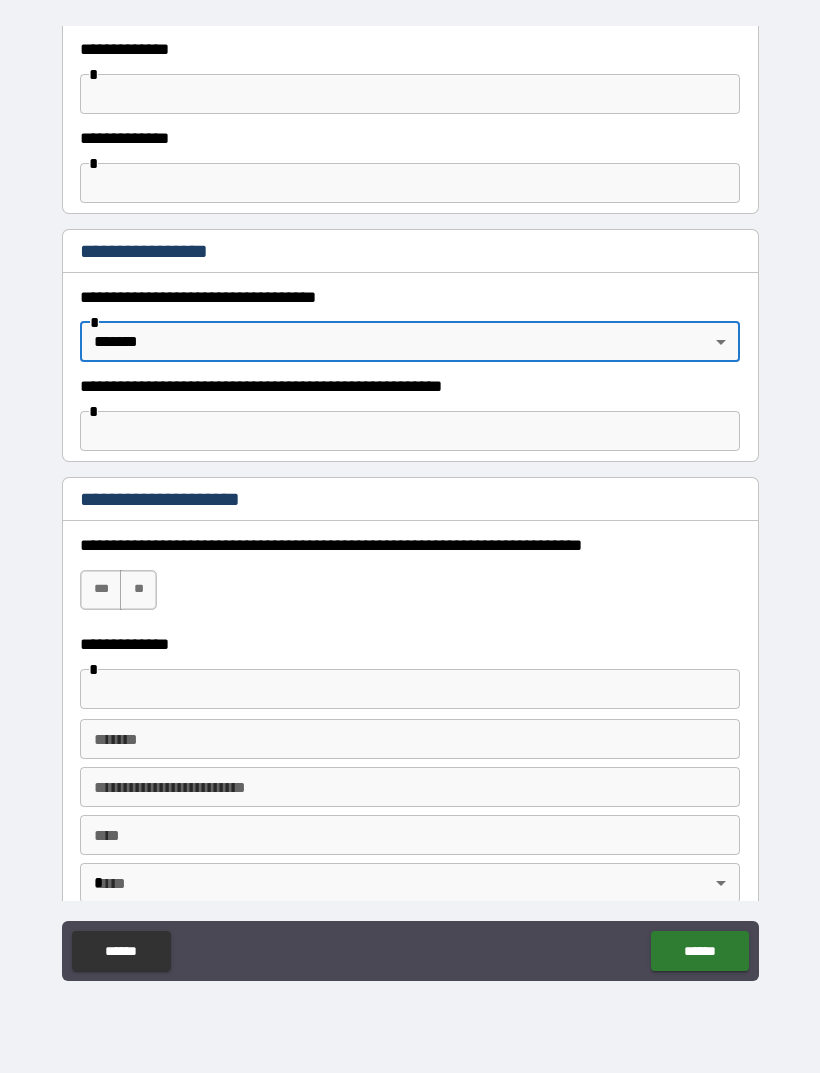 click on "**" at bounding box center (138, 590) 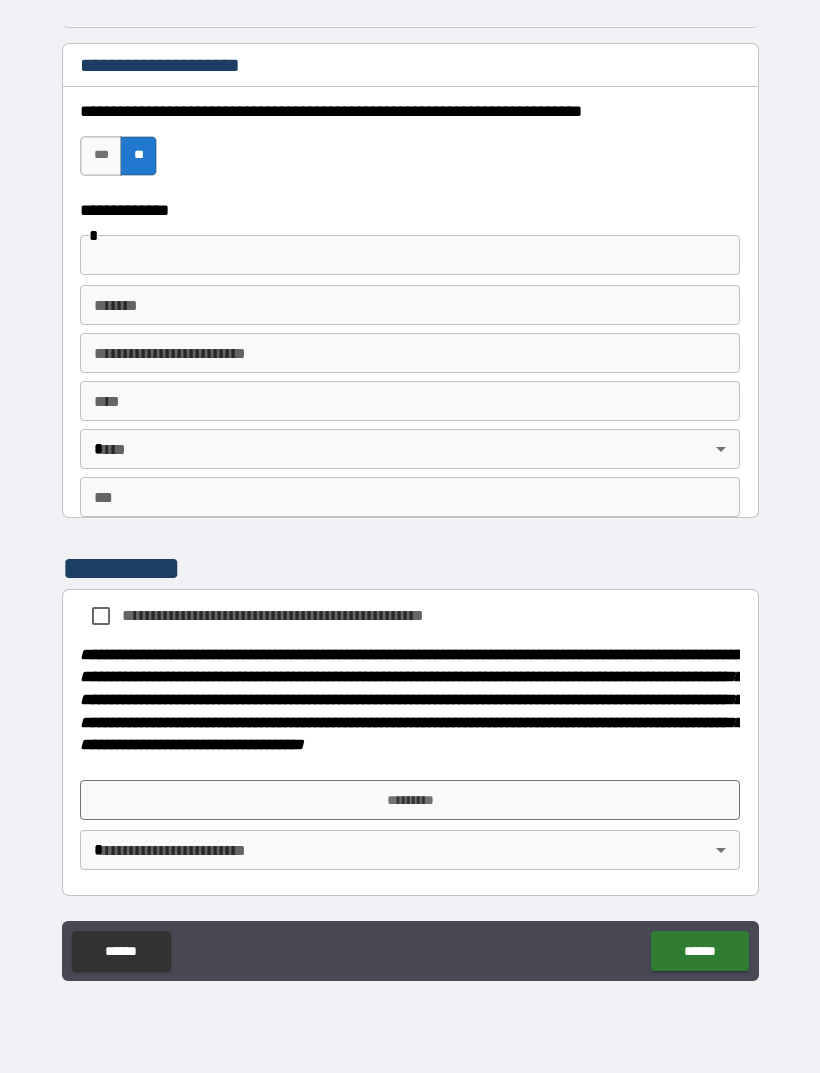 scroll, scrollTop: 1905, scrollLeft: 0, axis: vertical 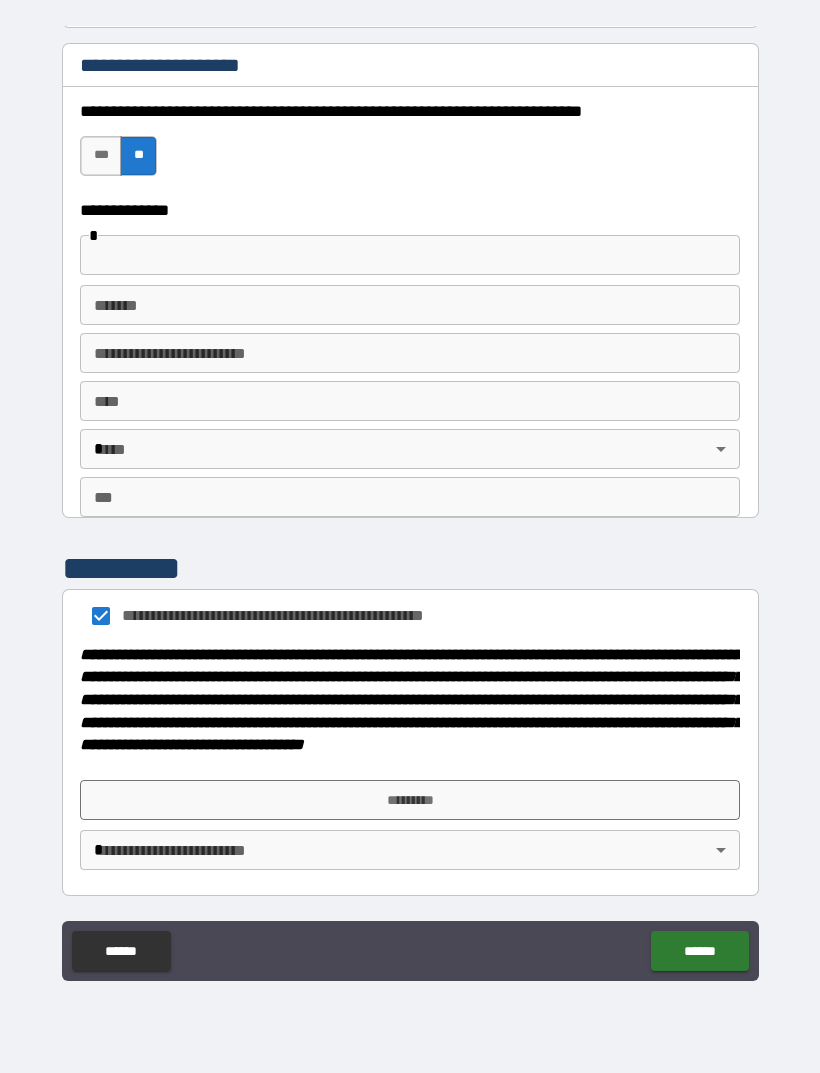 click on "*********" at bounding box center [410, 800] 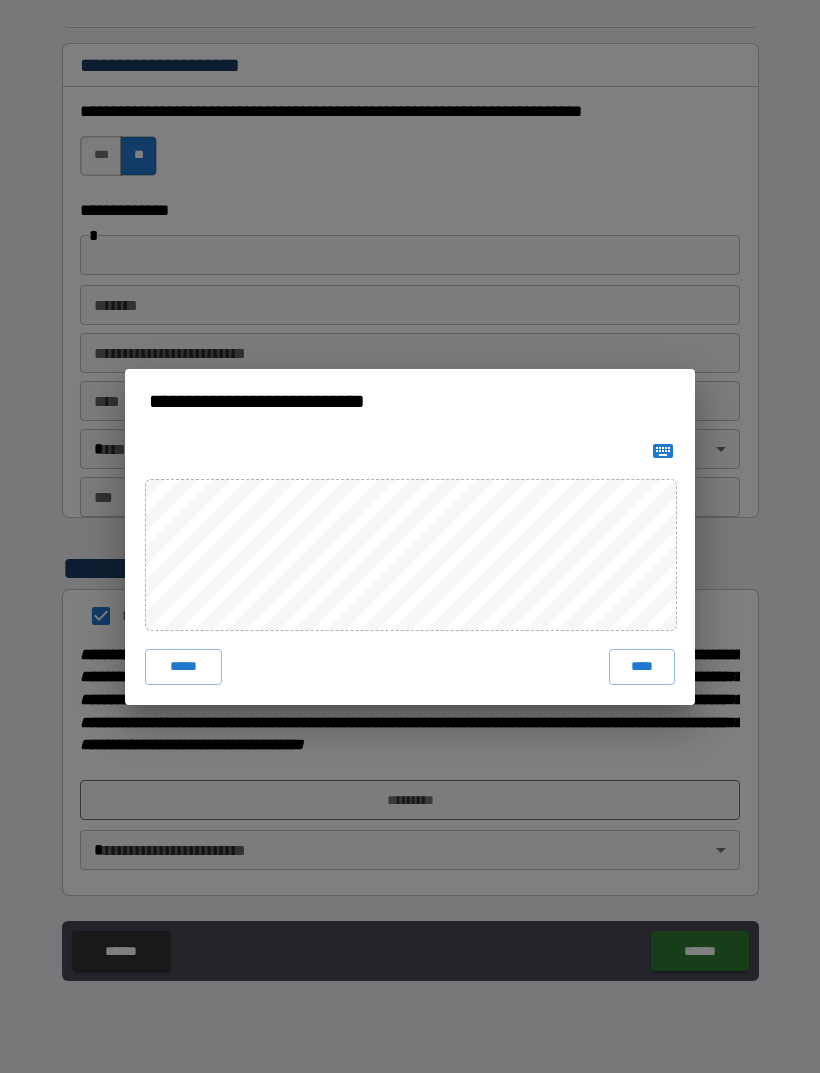 click at bounding box center [663, 451] 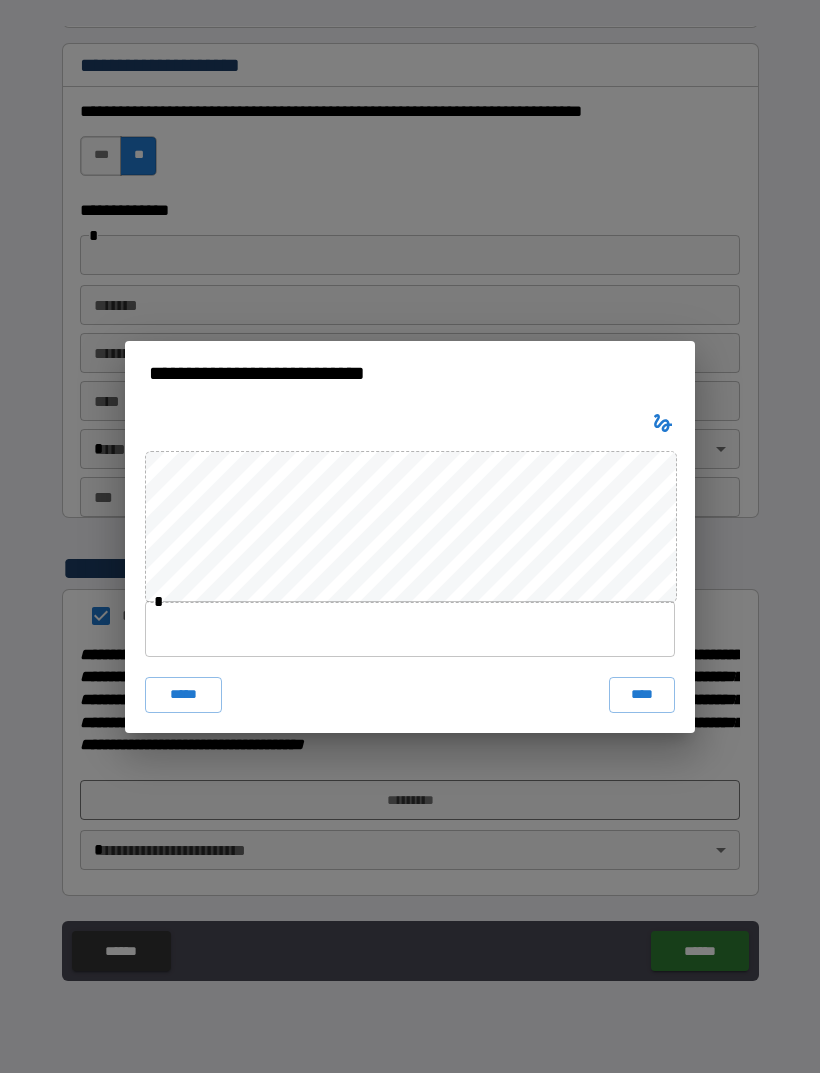 click at bounding box center [410, 629] 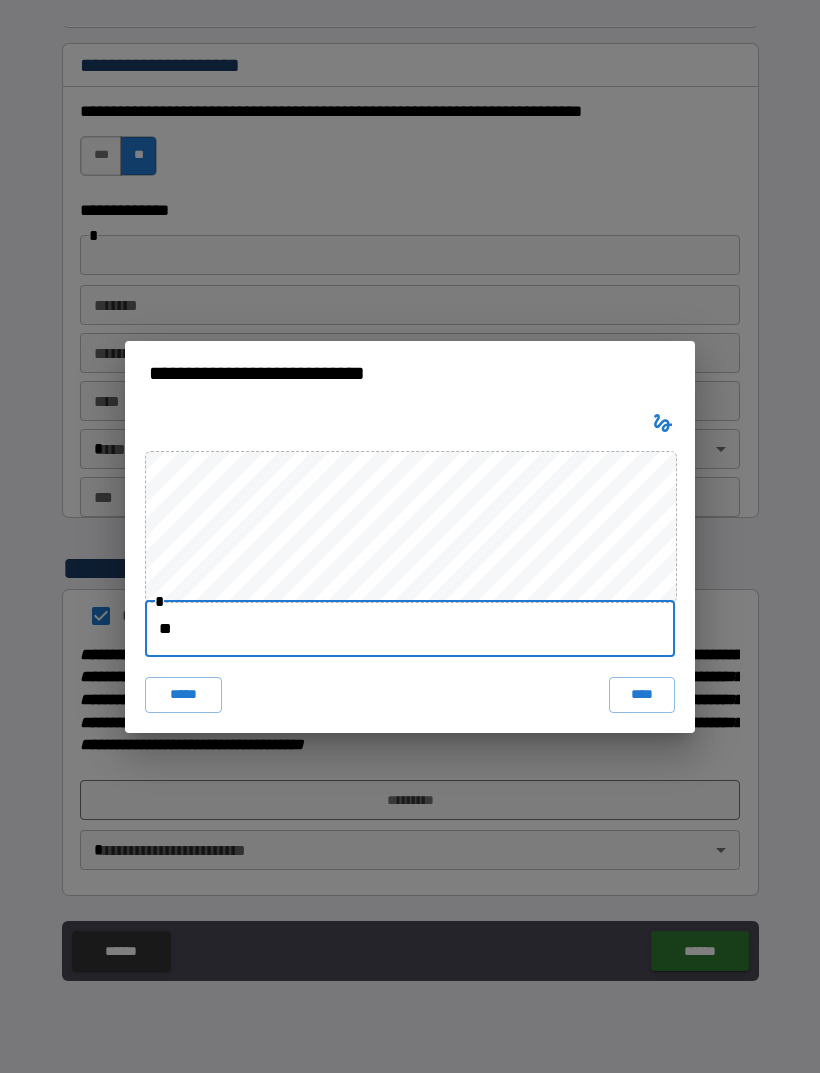 type on "***" 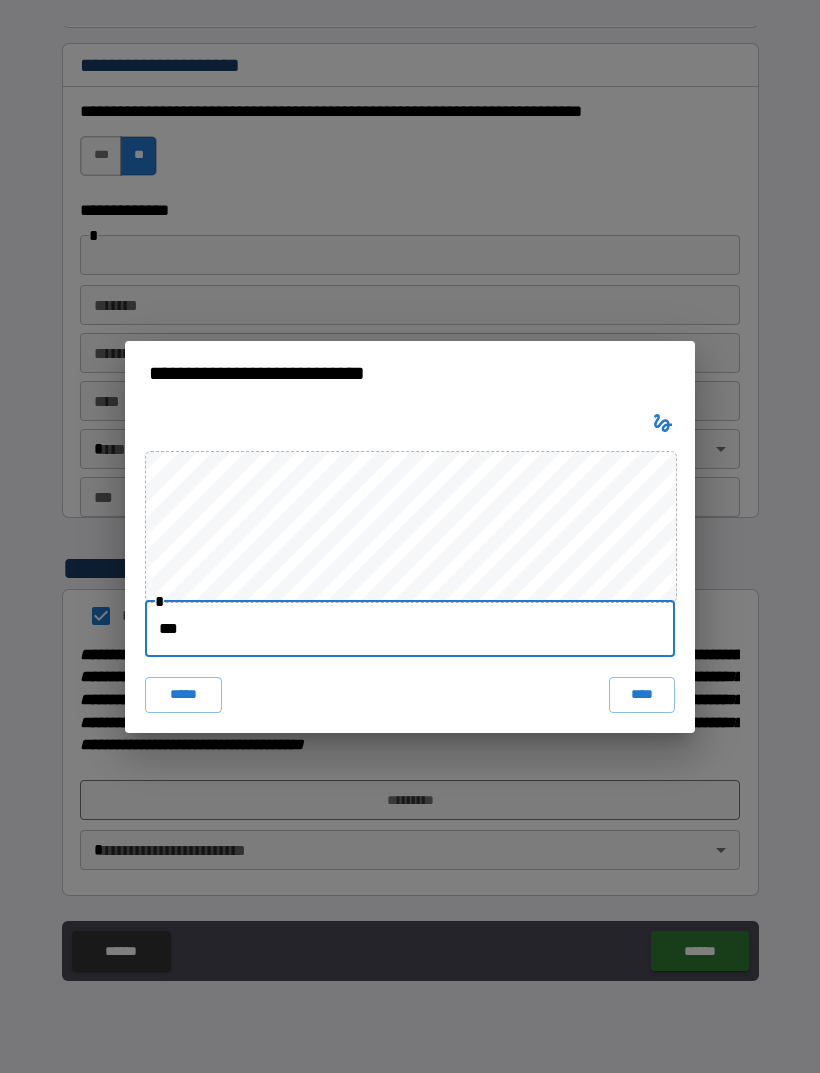 click on "****" at bounding box center (642, 695) 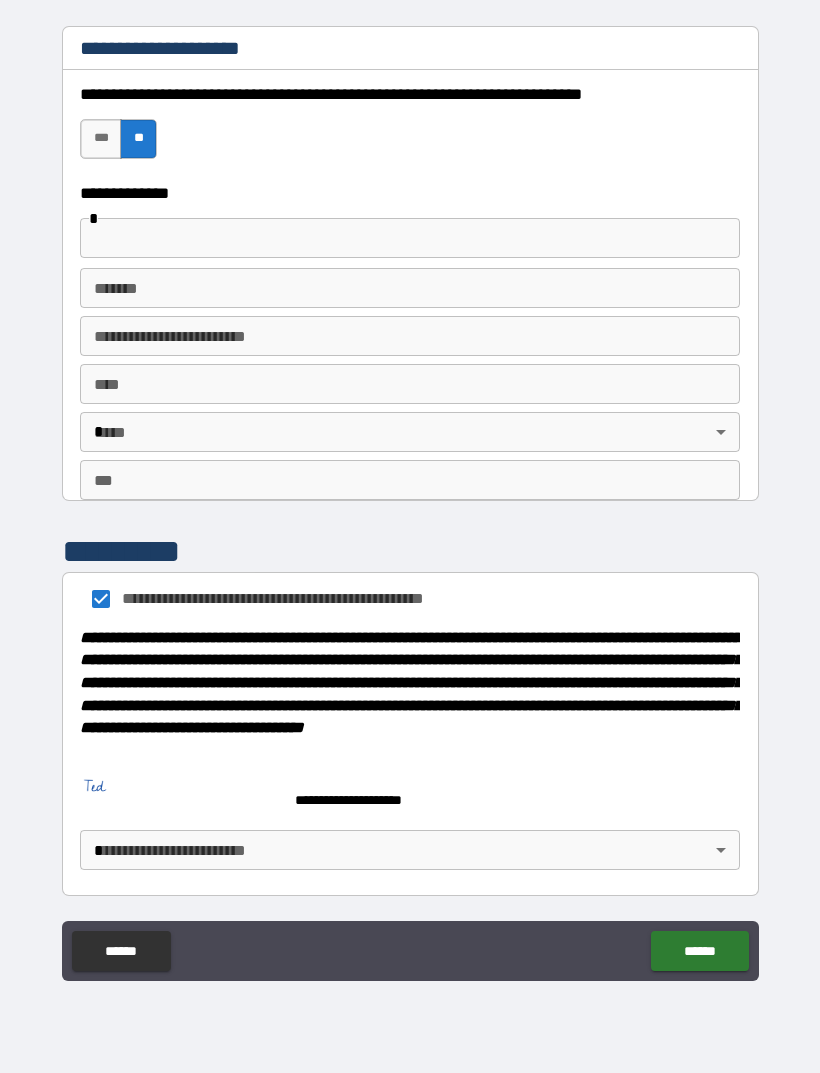 click on "**********" at bounding box center [410, 504] 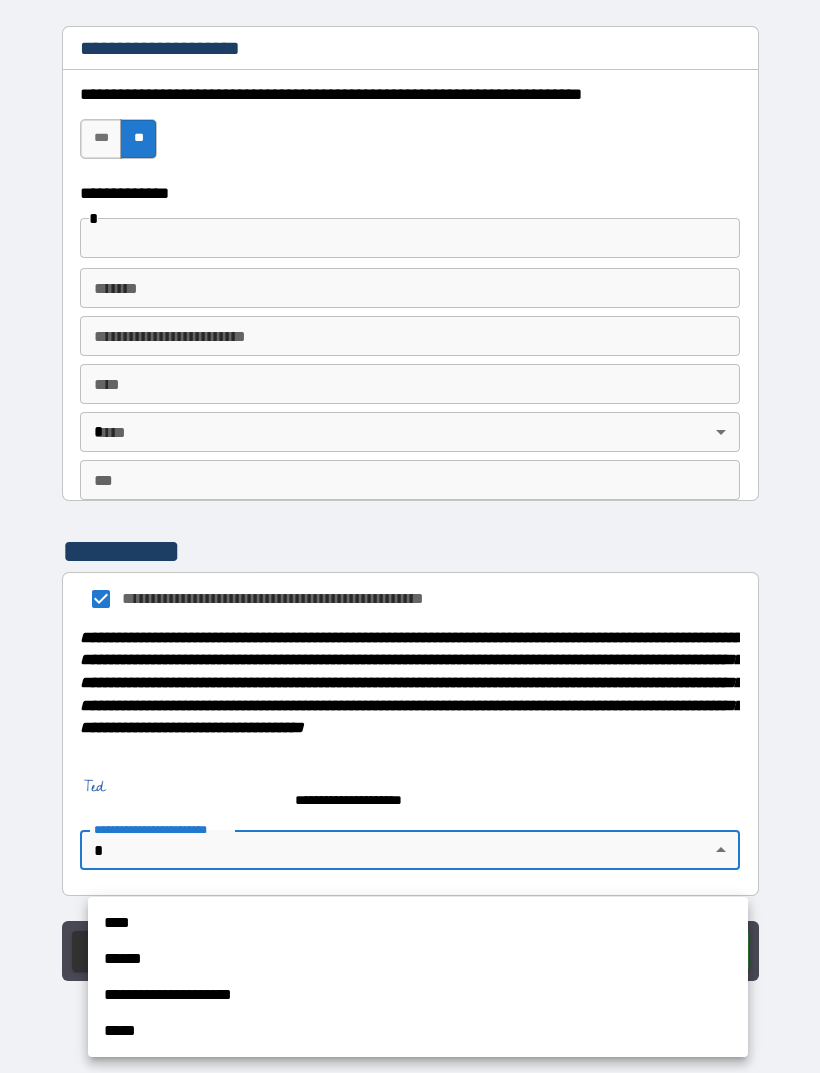 click on "****" at bounding box center (418, 923) 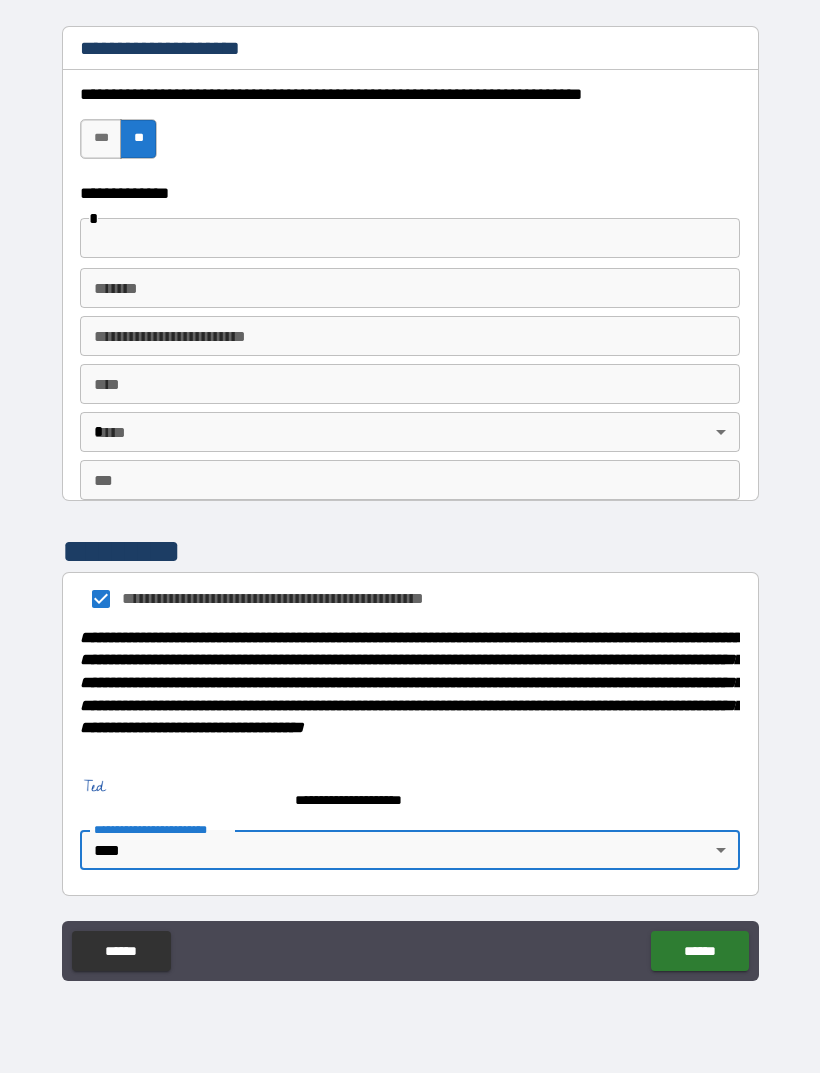 click on "**********" at bounding box center [410, 504] 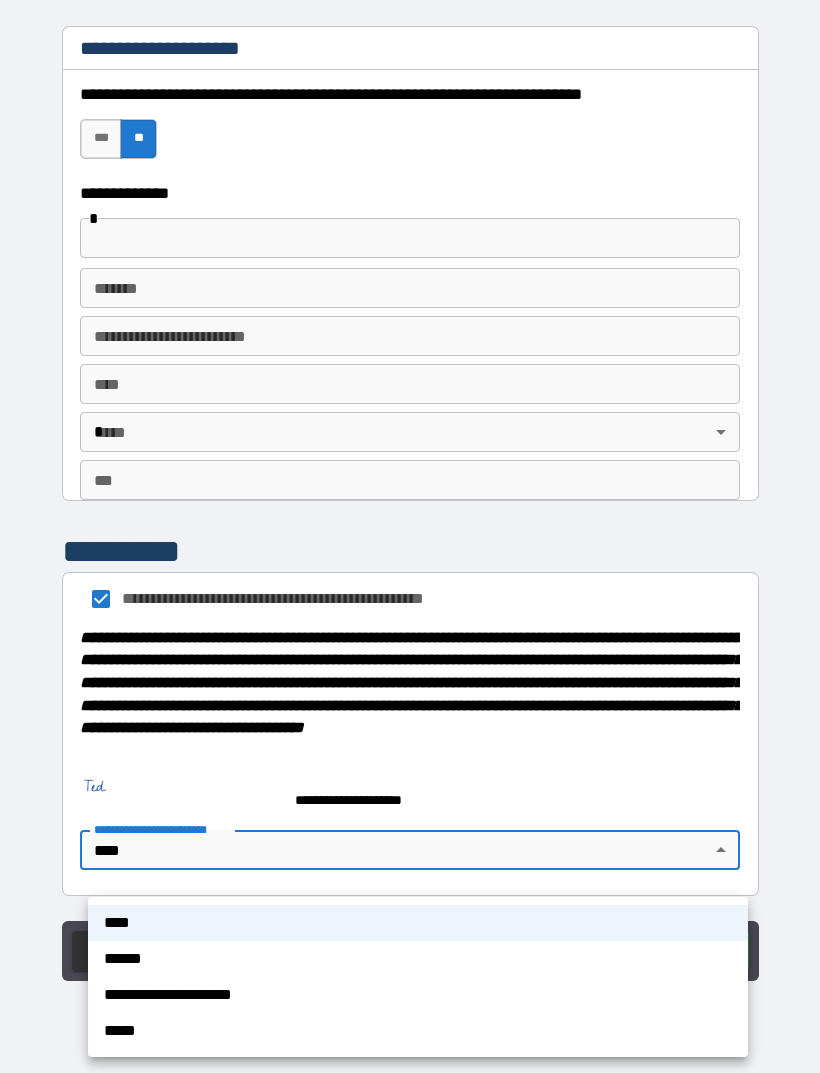click on "*****" at bounding box center [418, 1031] 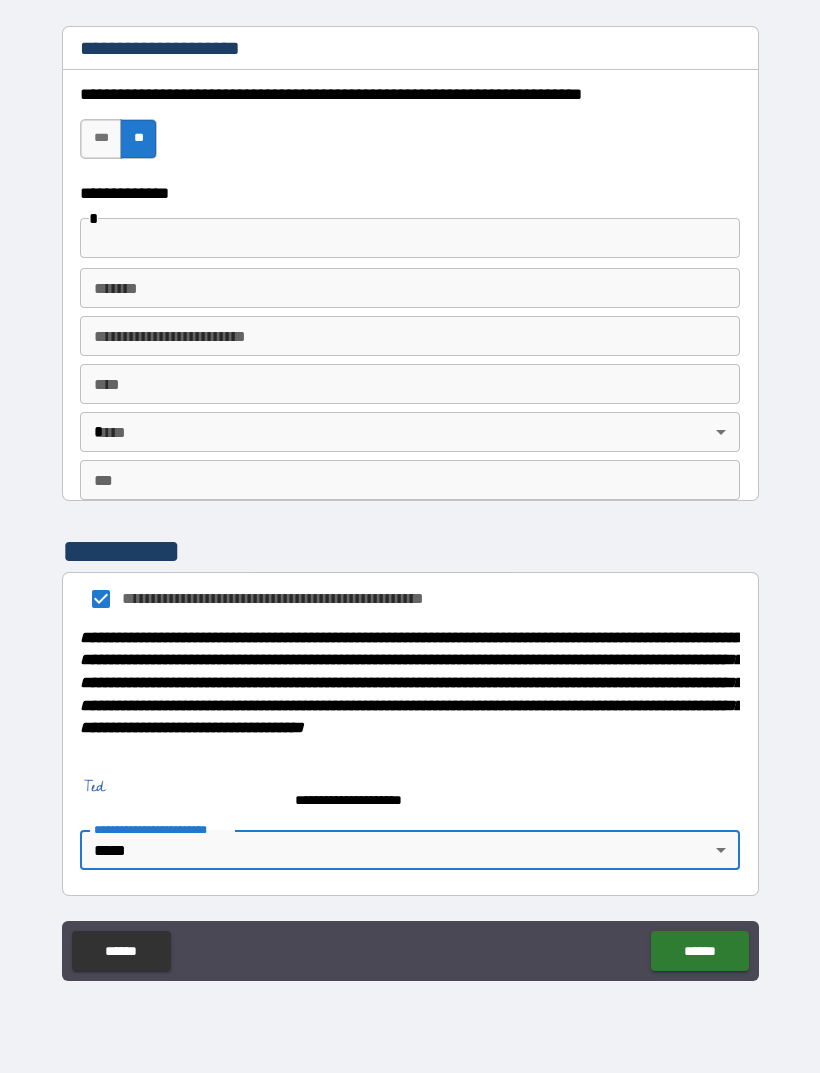 type on "*****" 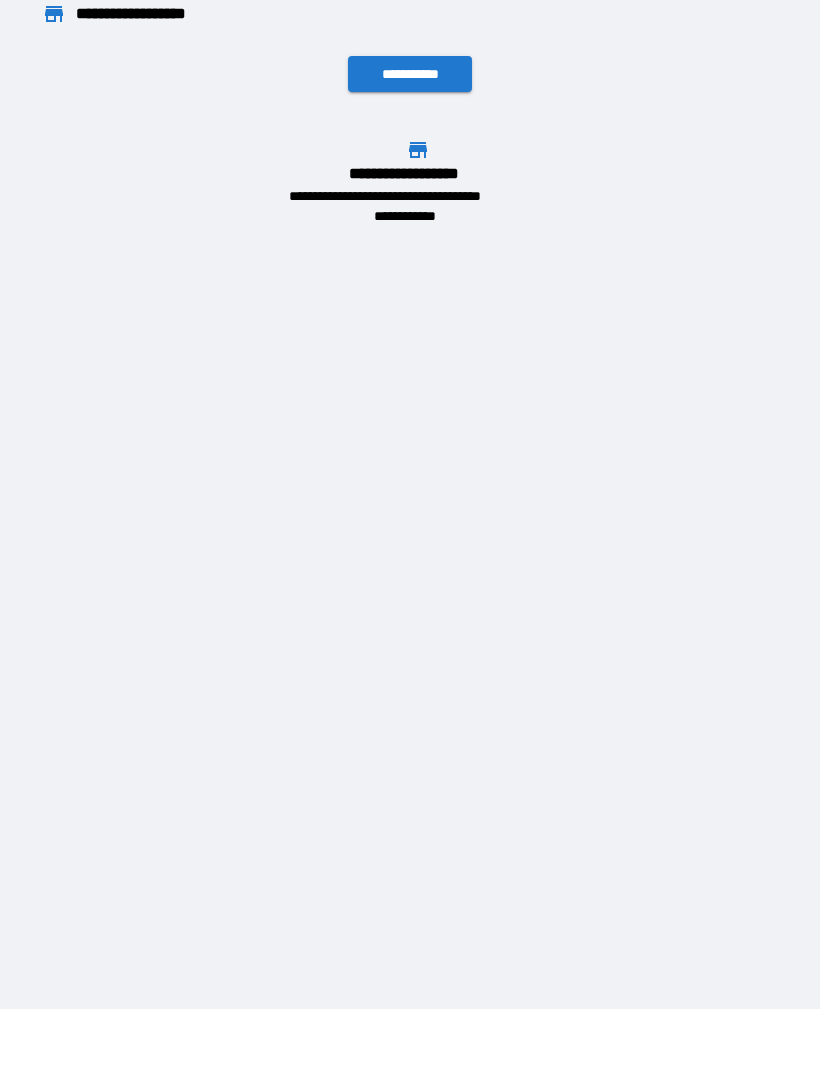click on "**********" at bounding box center (410, 74) 